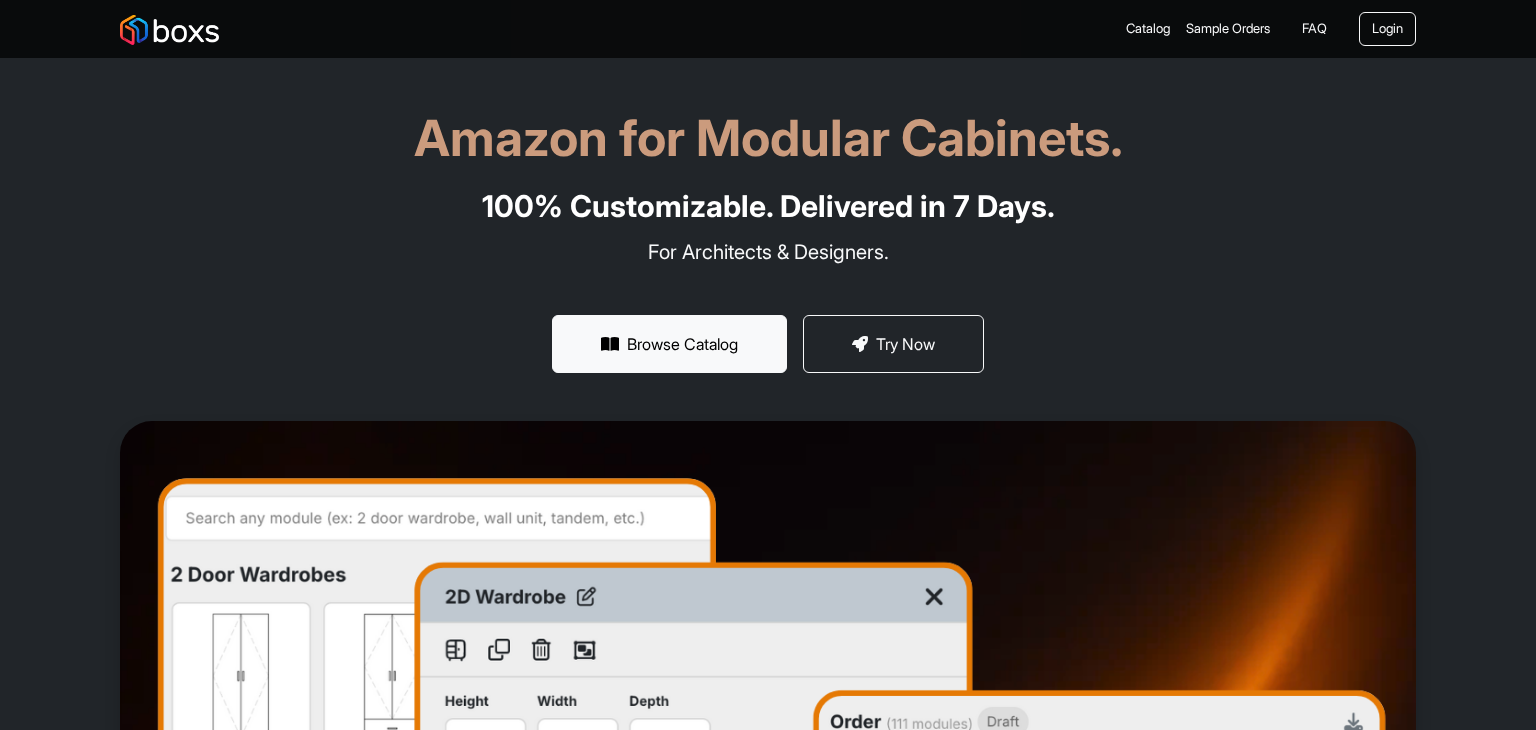 scroll, scrollTop: 27, scrollLeft: 0, axis: vertical 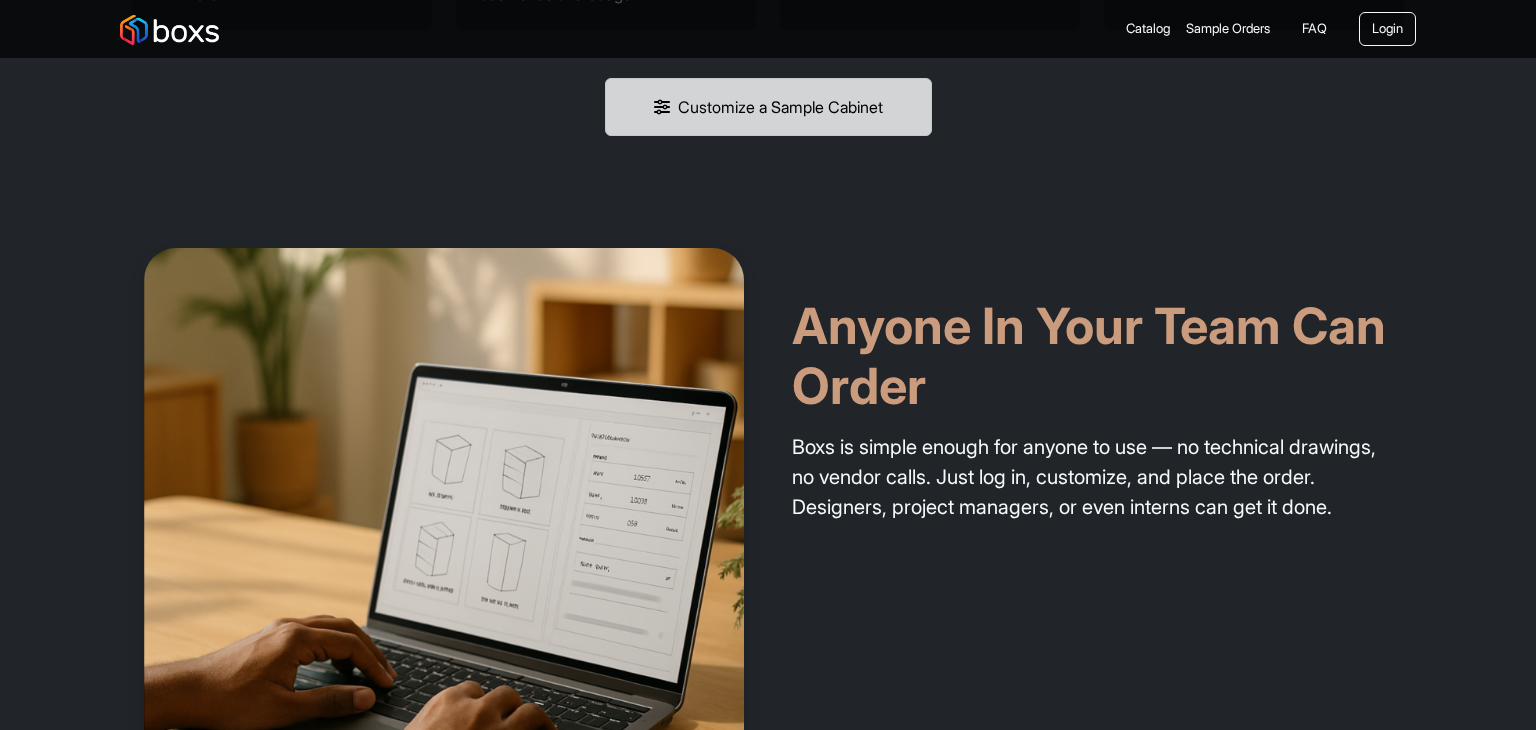 click on "Customize a Sample Cabinet" at bounding box center [768, 107] 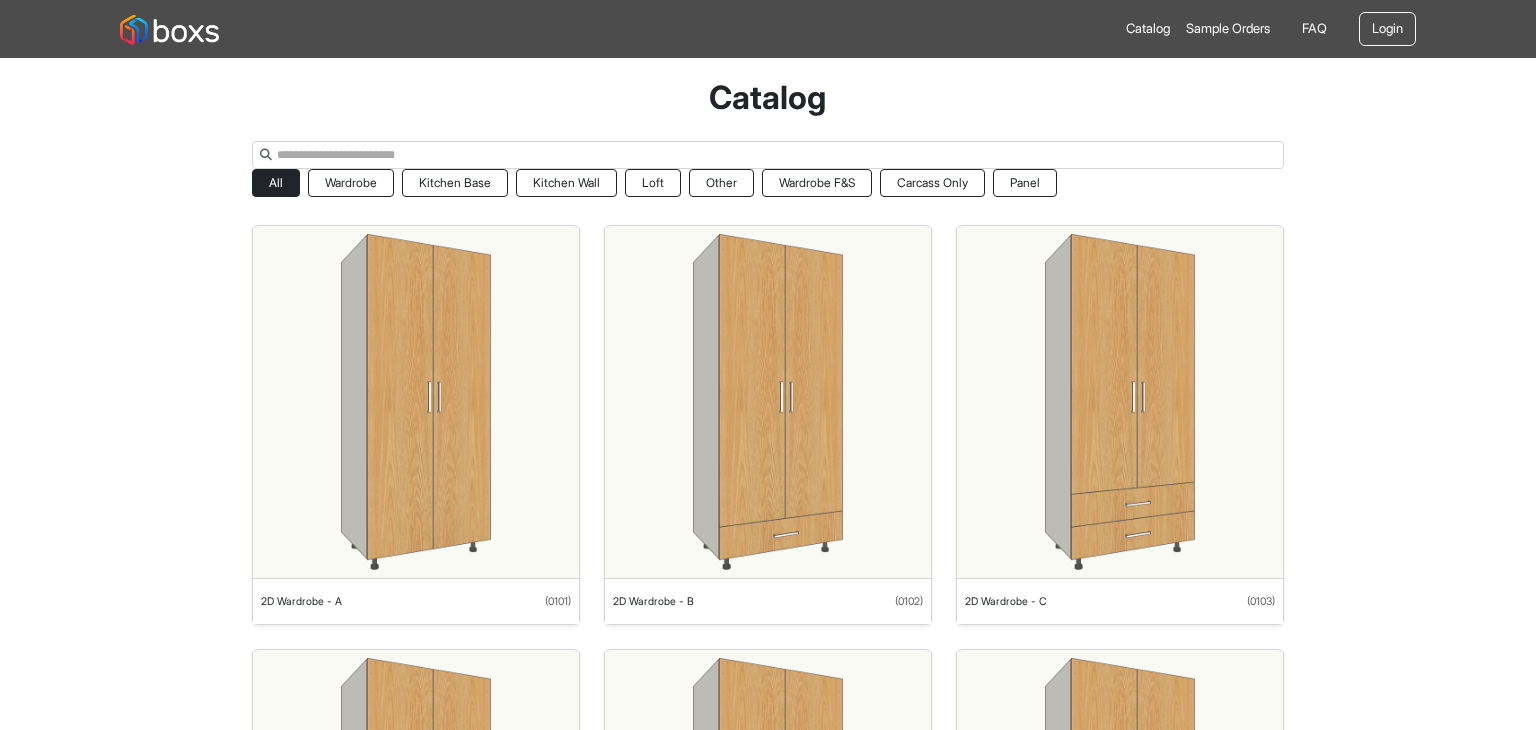 scroll, scrollTop: 0, scrollLeft: 0, axis: both 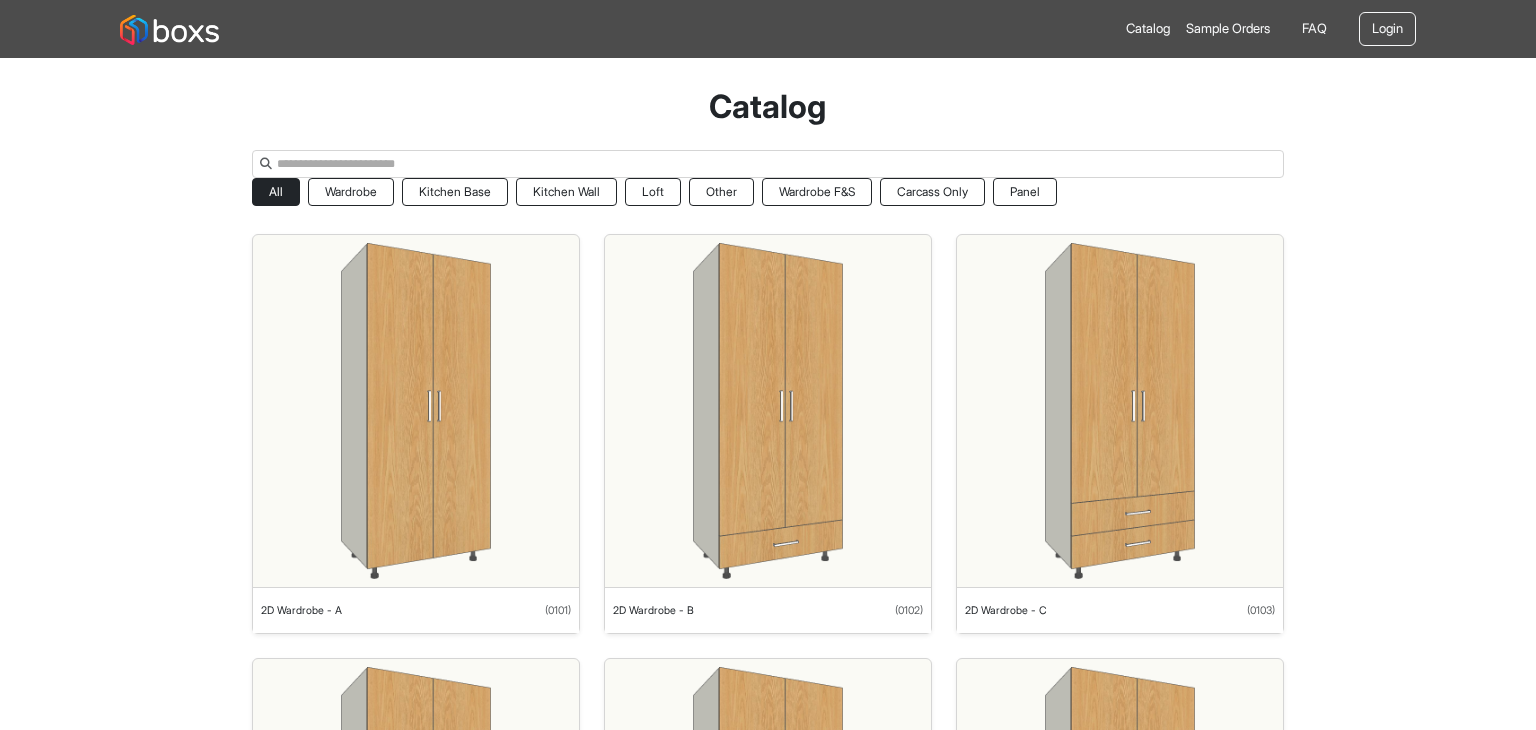 click on "Catalog" at bounding box center (1148, 29) 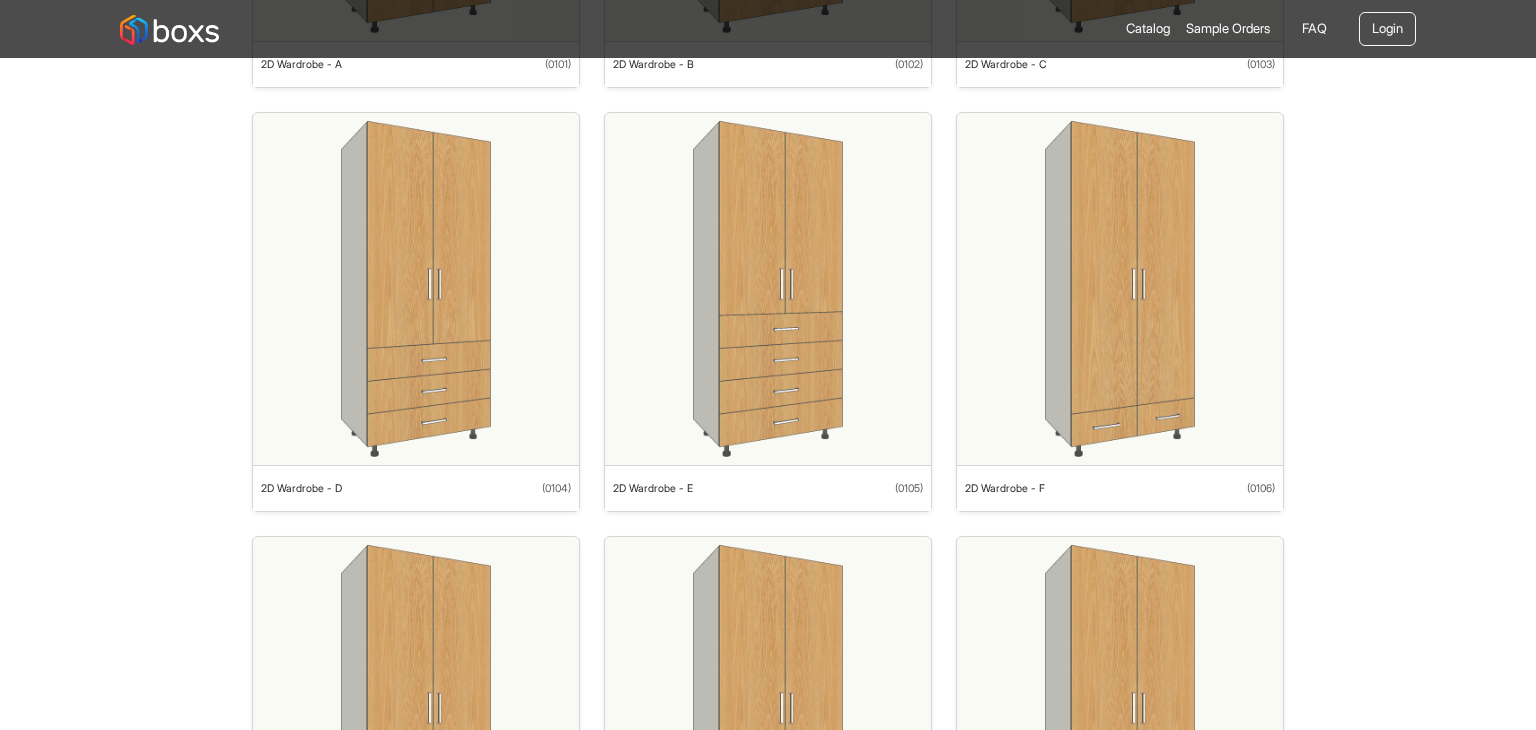 scroll, scrollTop: 0, scrollLeft: 0, axis: both 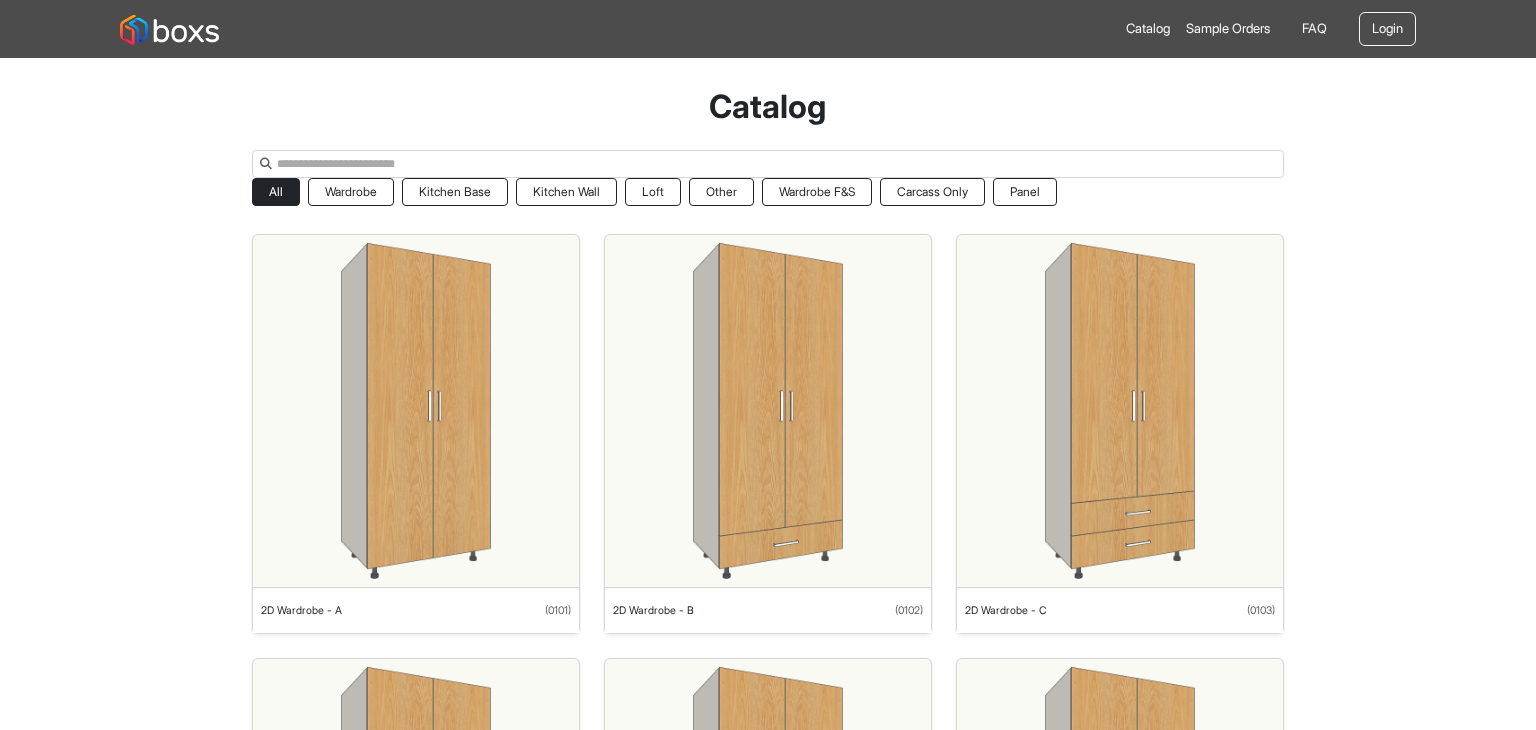 click on "Catalog" at bounding box center (1148, 29) 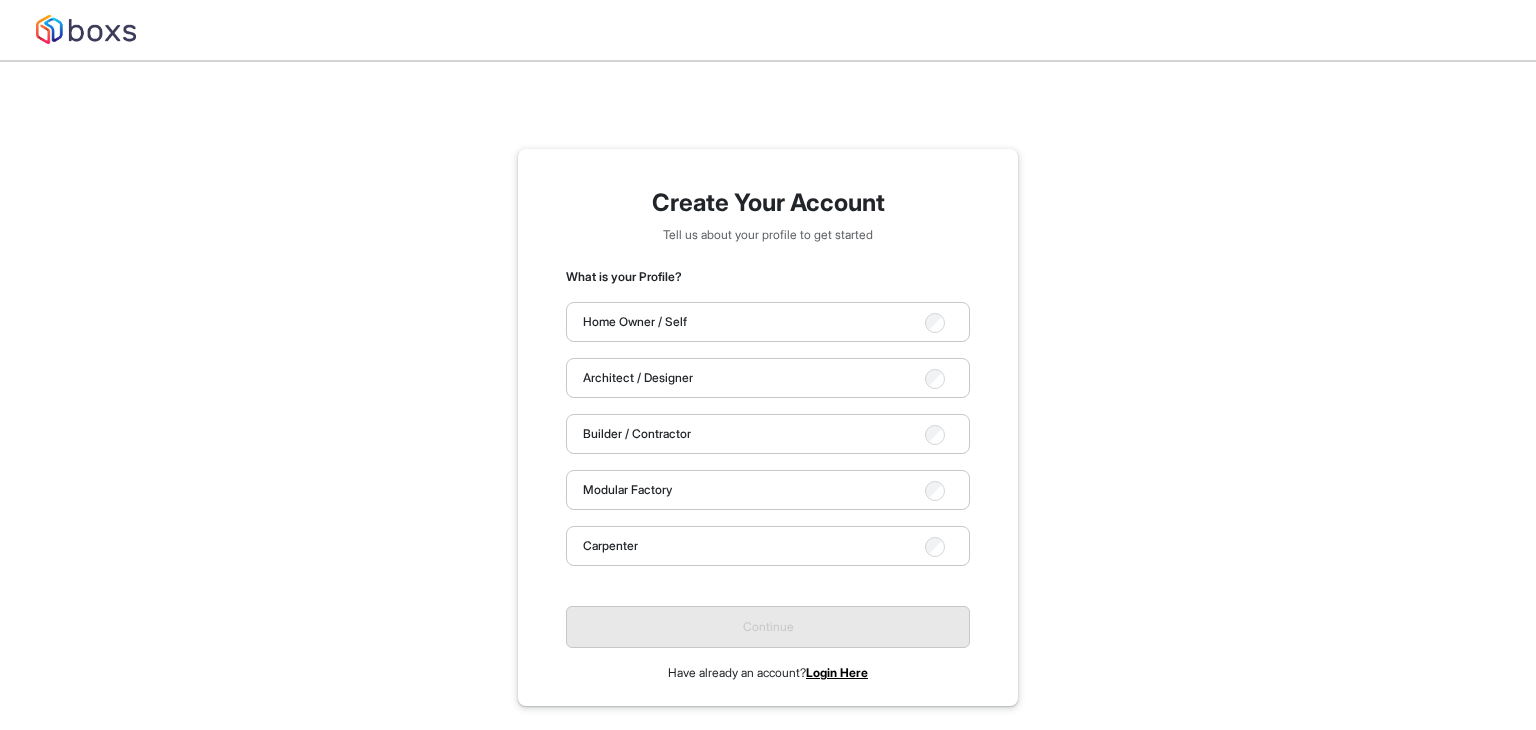 scroll, scrollTop: 16, scrollLeft: 0, axis: vertical 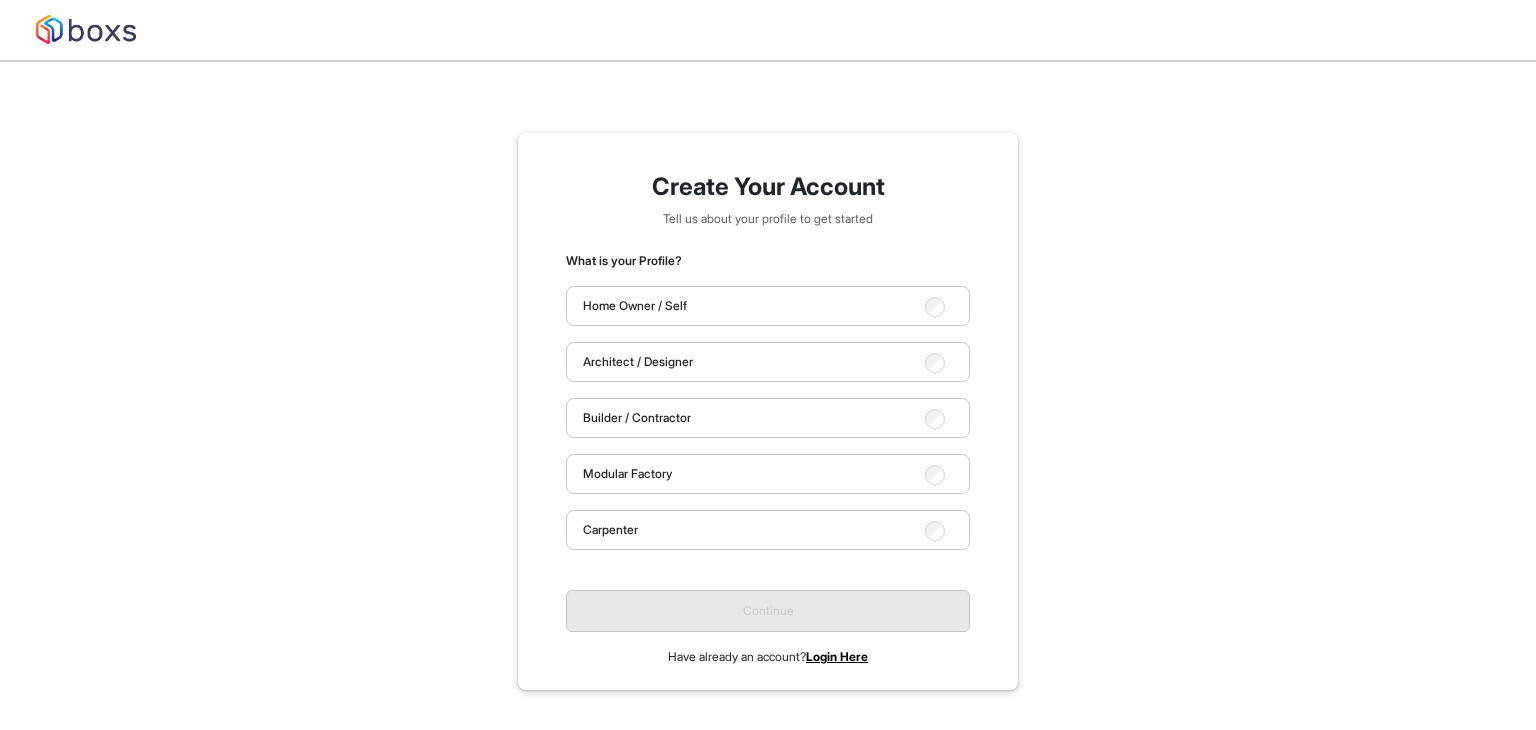 click on "Create Your Account Tell us about your profile to get started What is your Profile? Home Owner / Self Architect / Designer Builder / Contractor Modular Factory Carpenter Continue Have already an account?   Login Here" at bounding box center (768, 411) 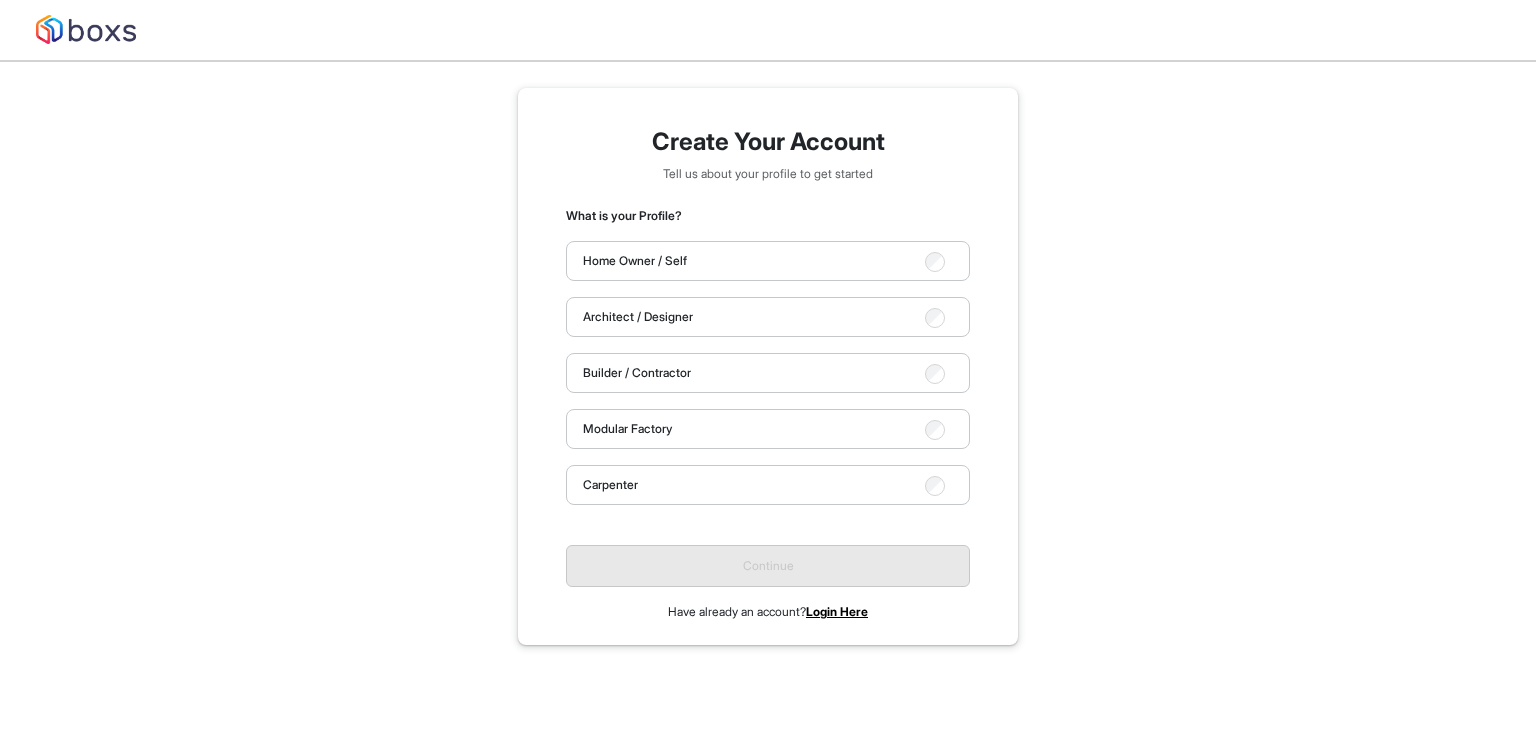 click on "Create Your Account Tell us about your profile to get started What is your Profile? Home Owner / Self Architect / Designer Builder / Contractor Modular Factory Carpenter Continue Have already an account?   Login Here" at bounding box center (768, 366) 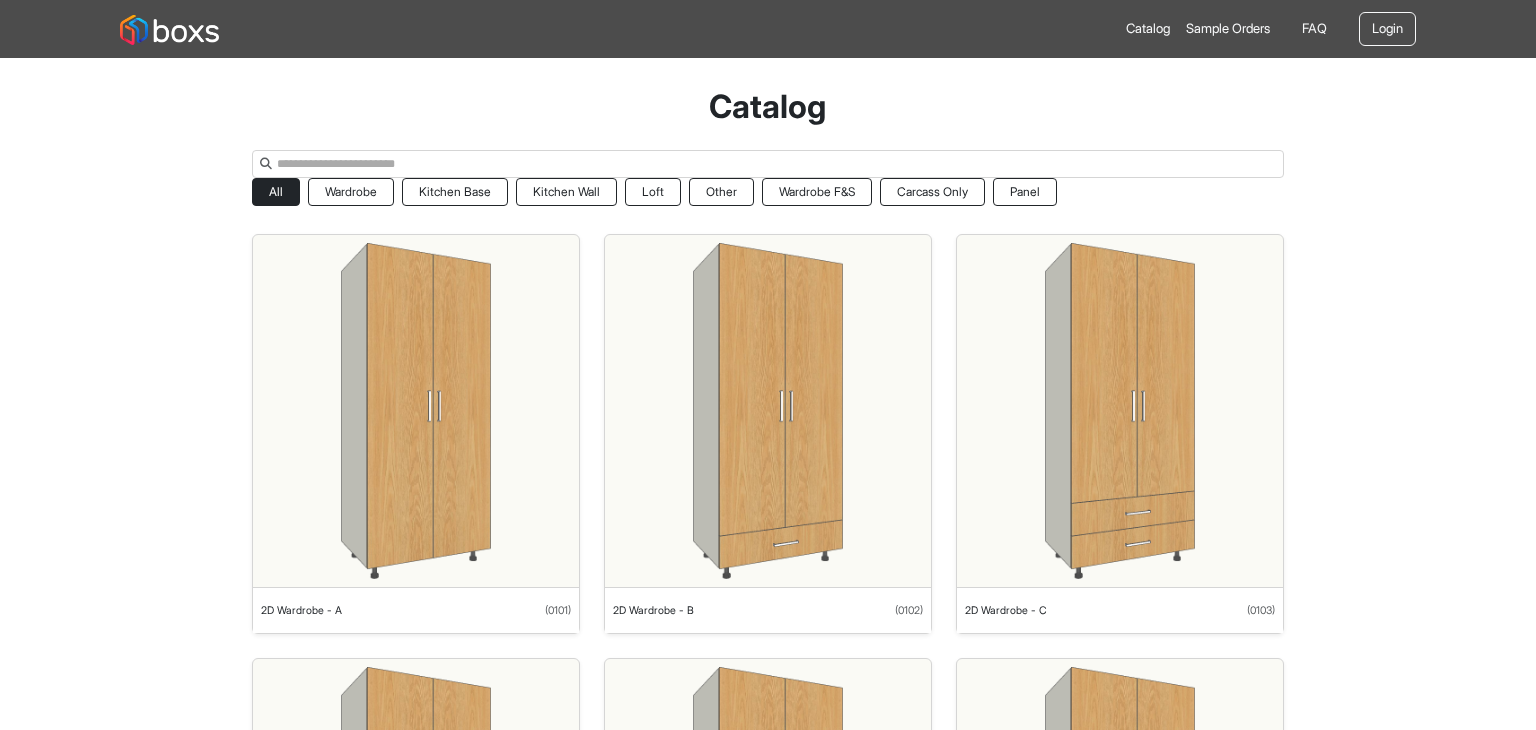 scroll, scrollTop: 0, scrollLeft: 0, axis: both 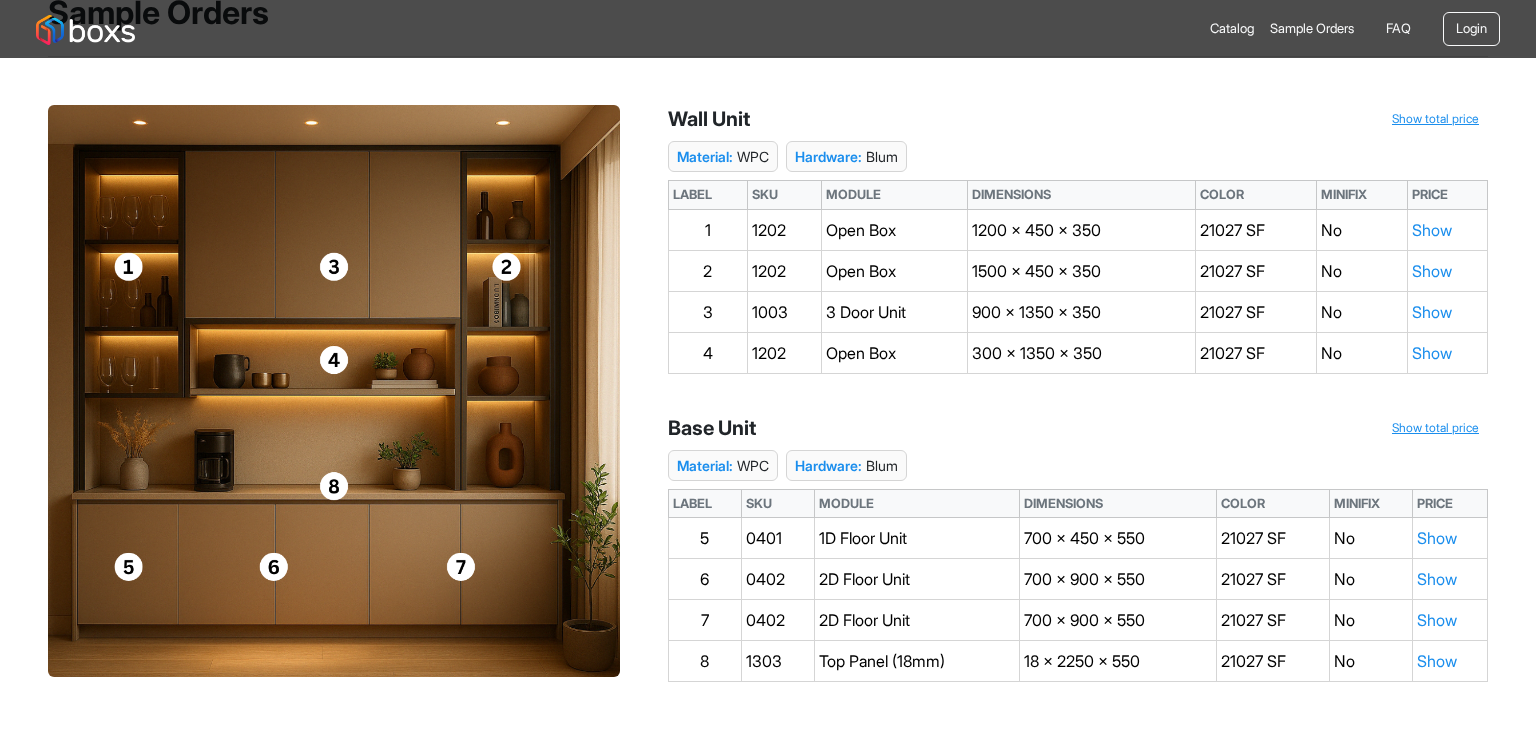 click on "Show total price" at bounding box center [1435, 119] 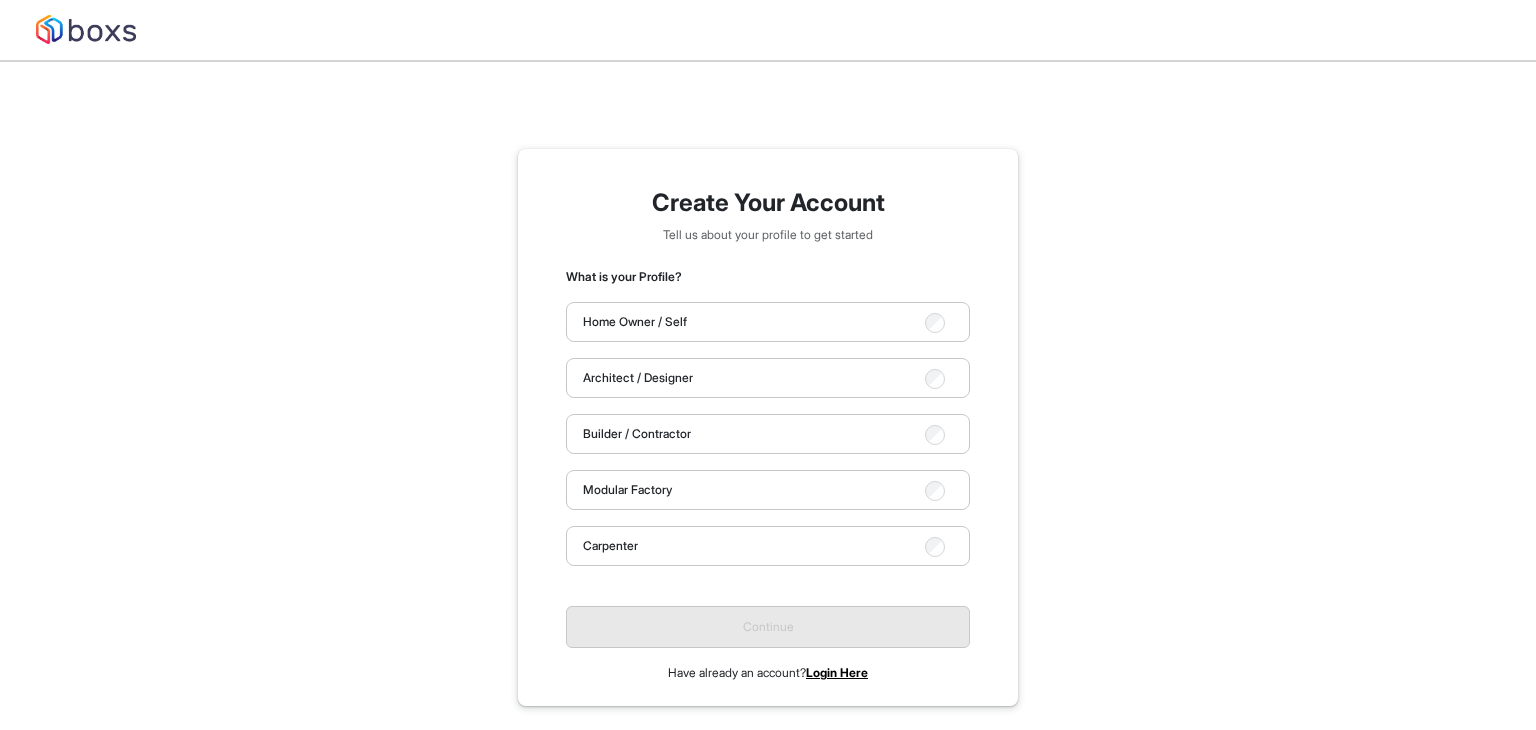 scroll, scrollTop: 0, scrollLeft: 0, axis: both 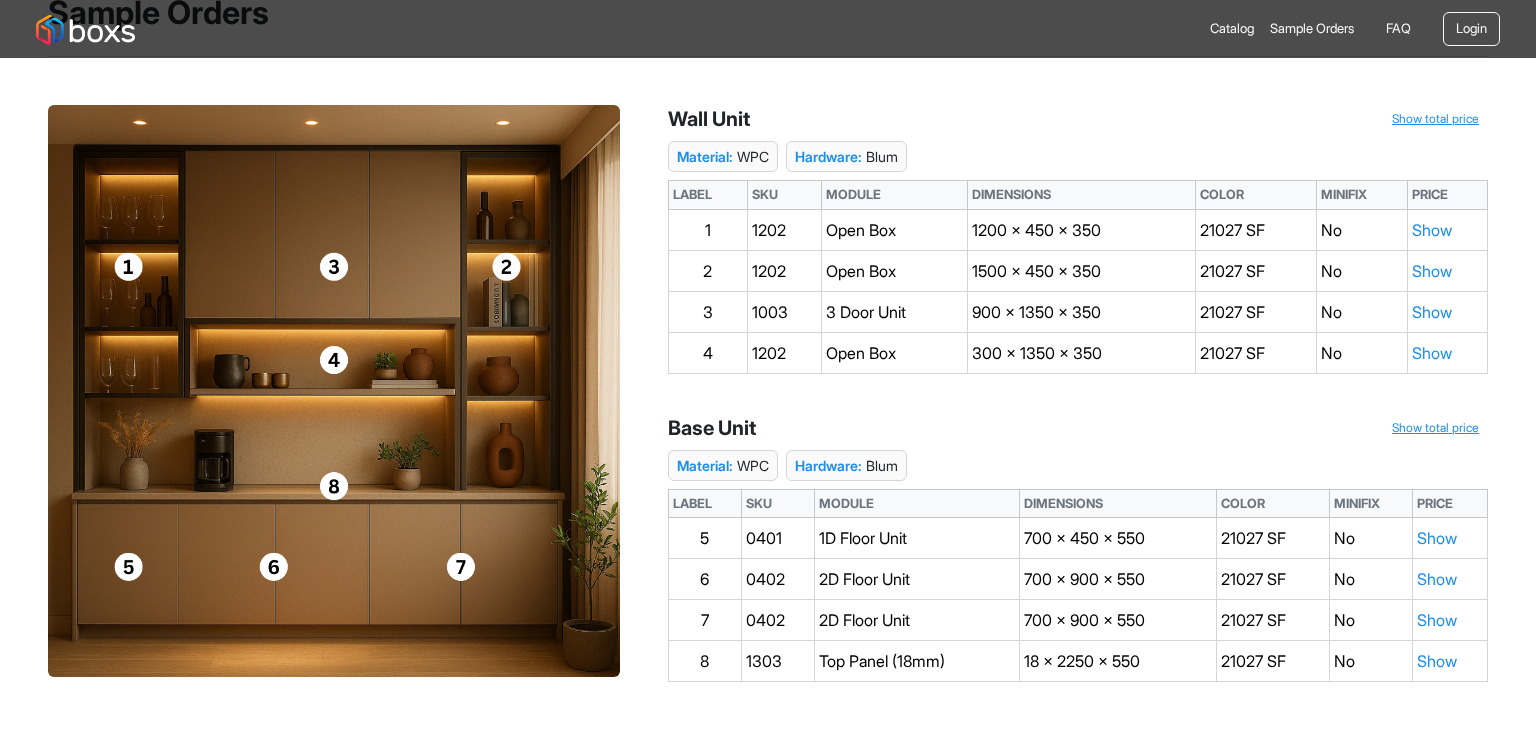 click on "Show" at bounding box center [1447, 229] 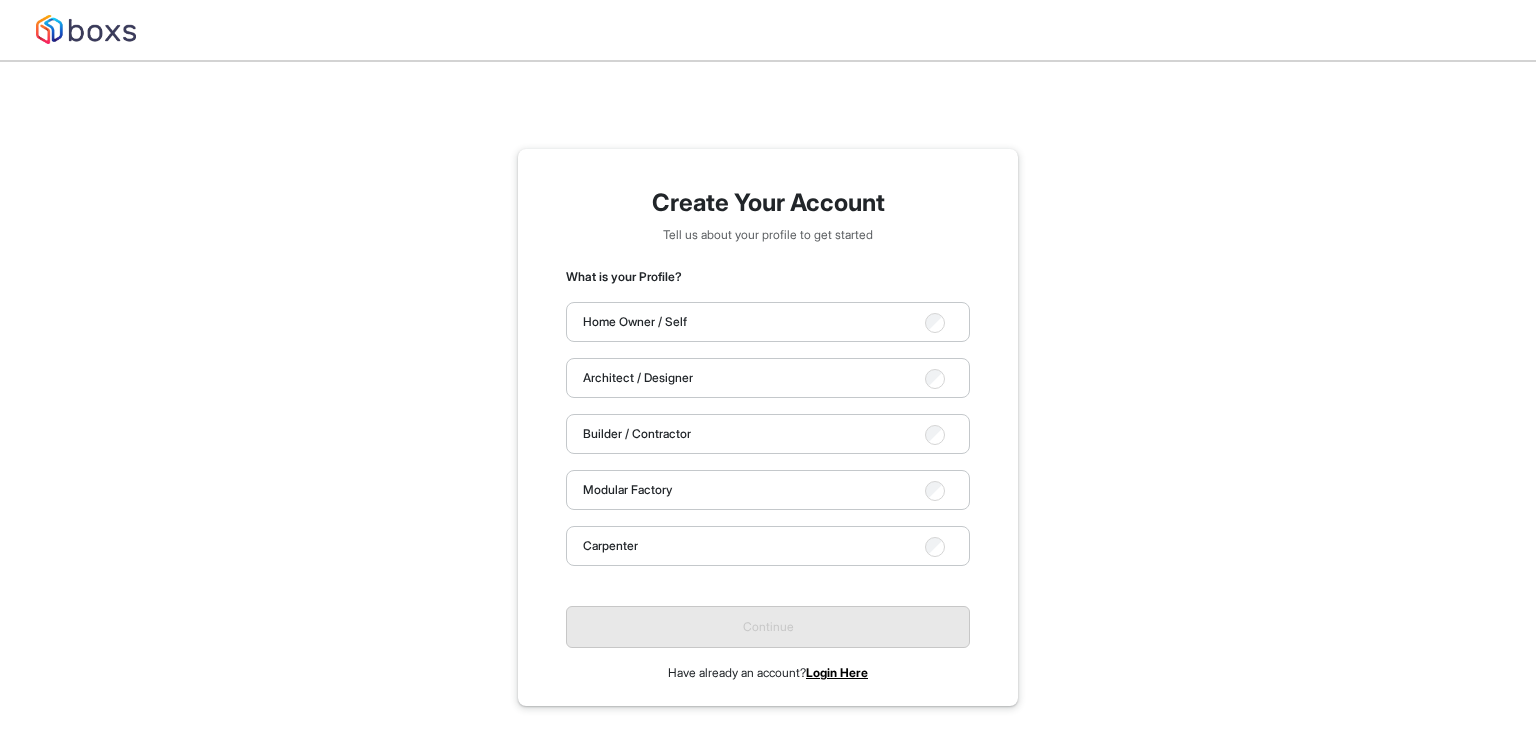 scroll, scrollTop: 0, scrollLeft: 0, axis: both 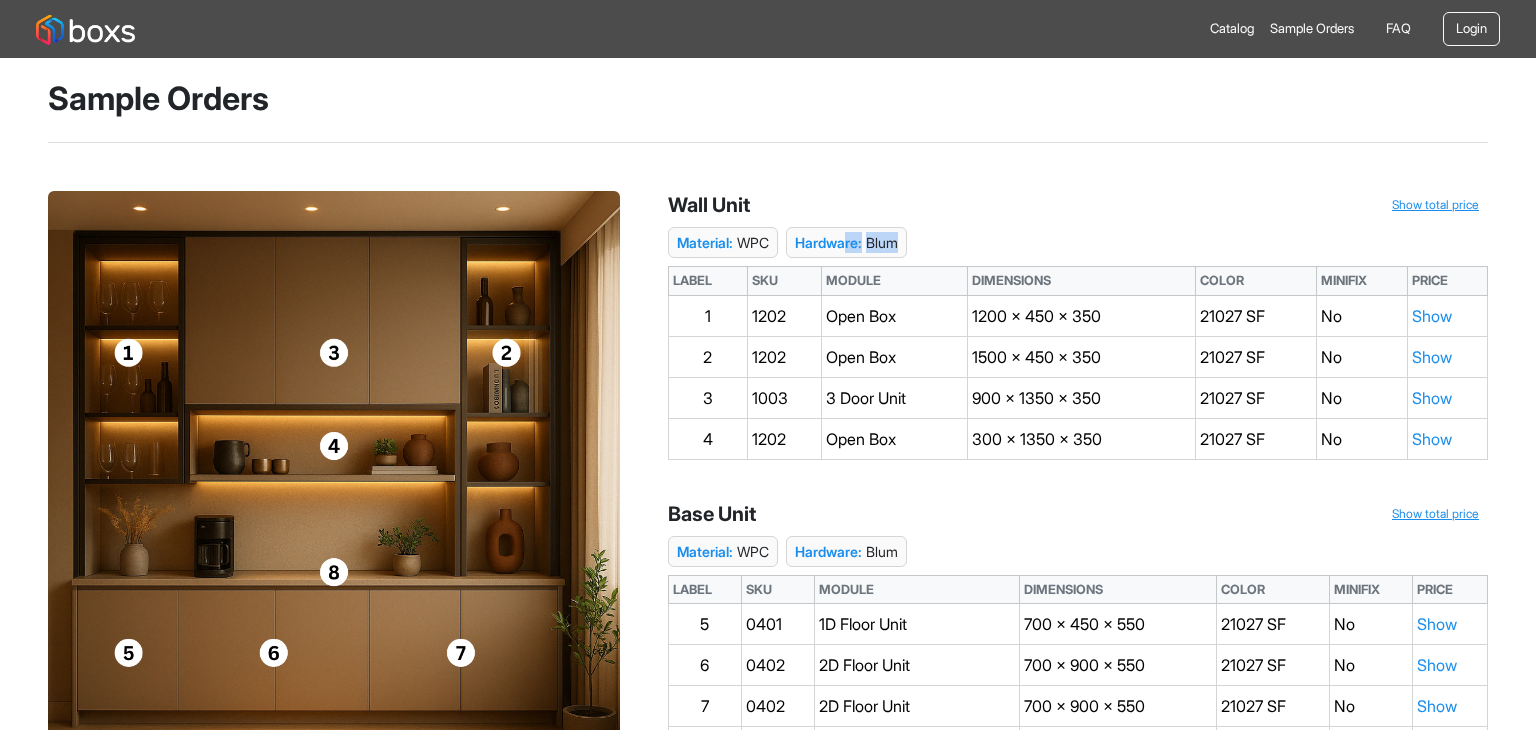 drag, startPoint x: 852, startPoint y: 238, endPoint x: 903, endPoint y: 237, distance: 51.009804 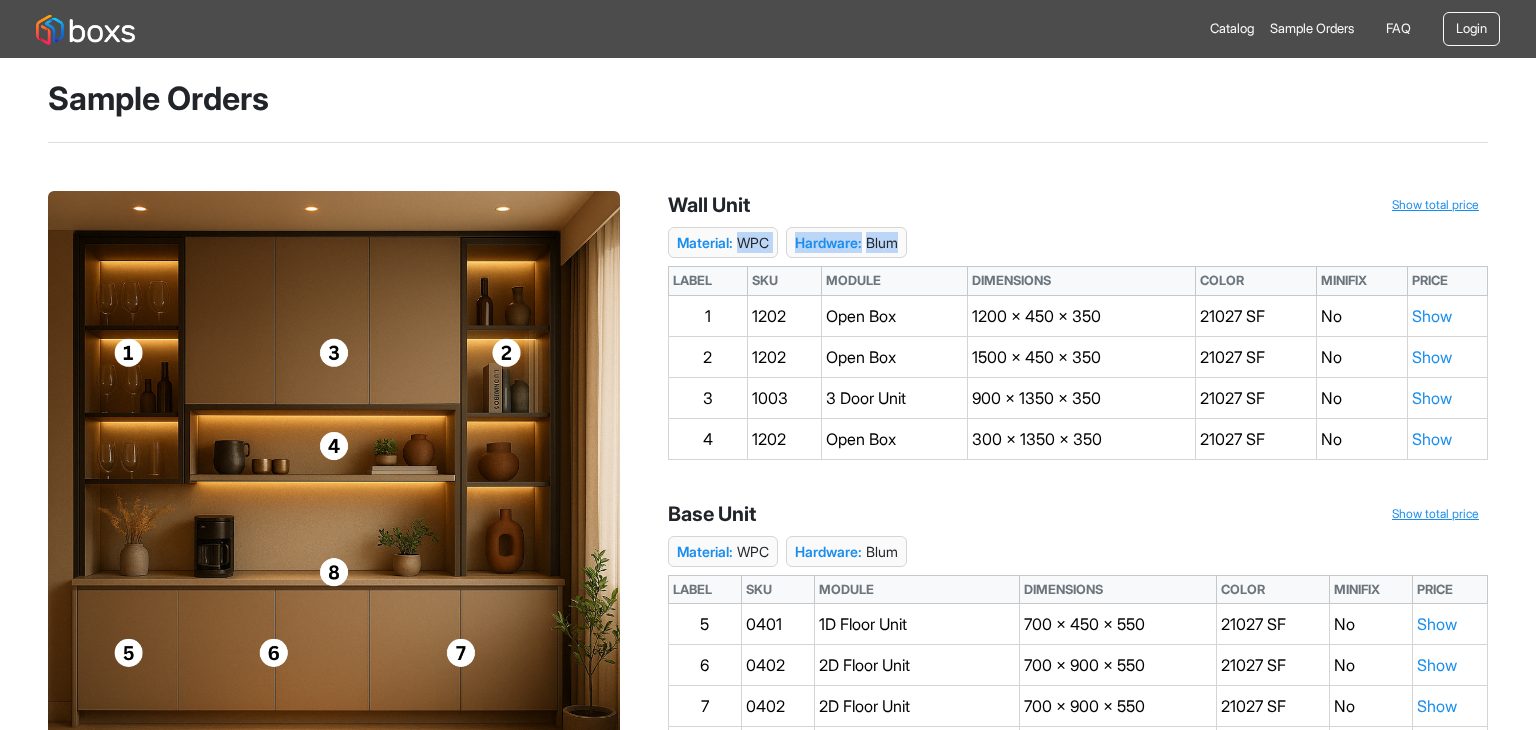 drag, startPoint x: 903, startPoint y: 237, endPoint x: 741, endPoint y: 251, distance: 162.6038 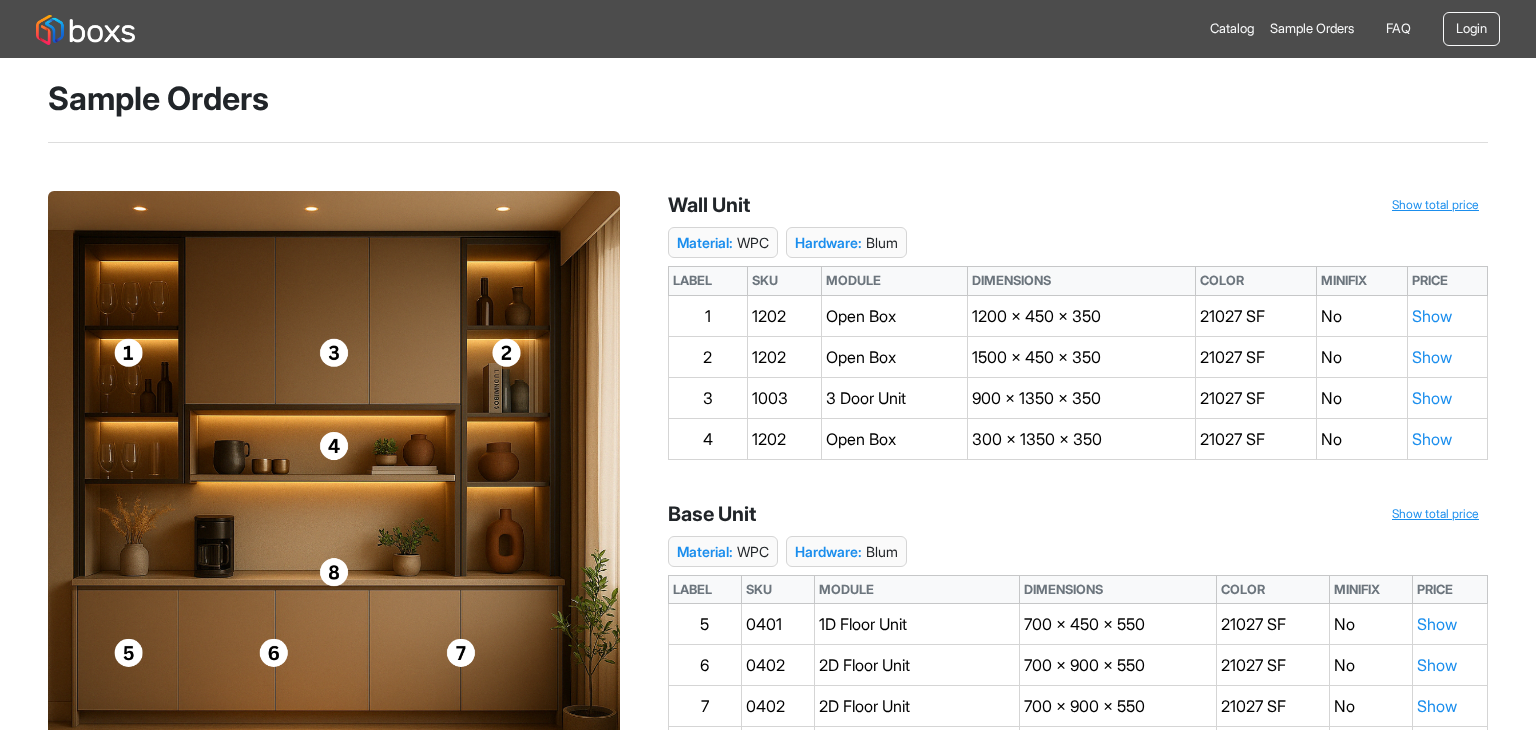 click on "Wall Unit Show total price" at bounding box center (1078, 205) 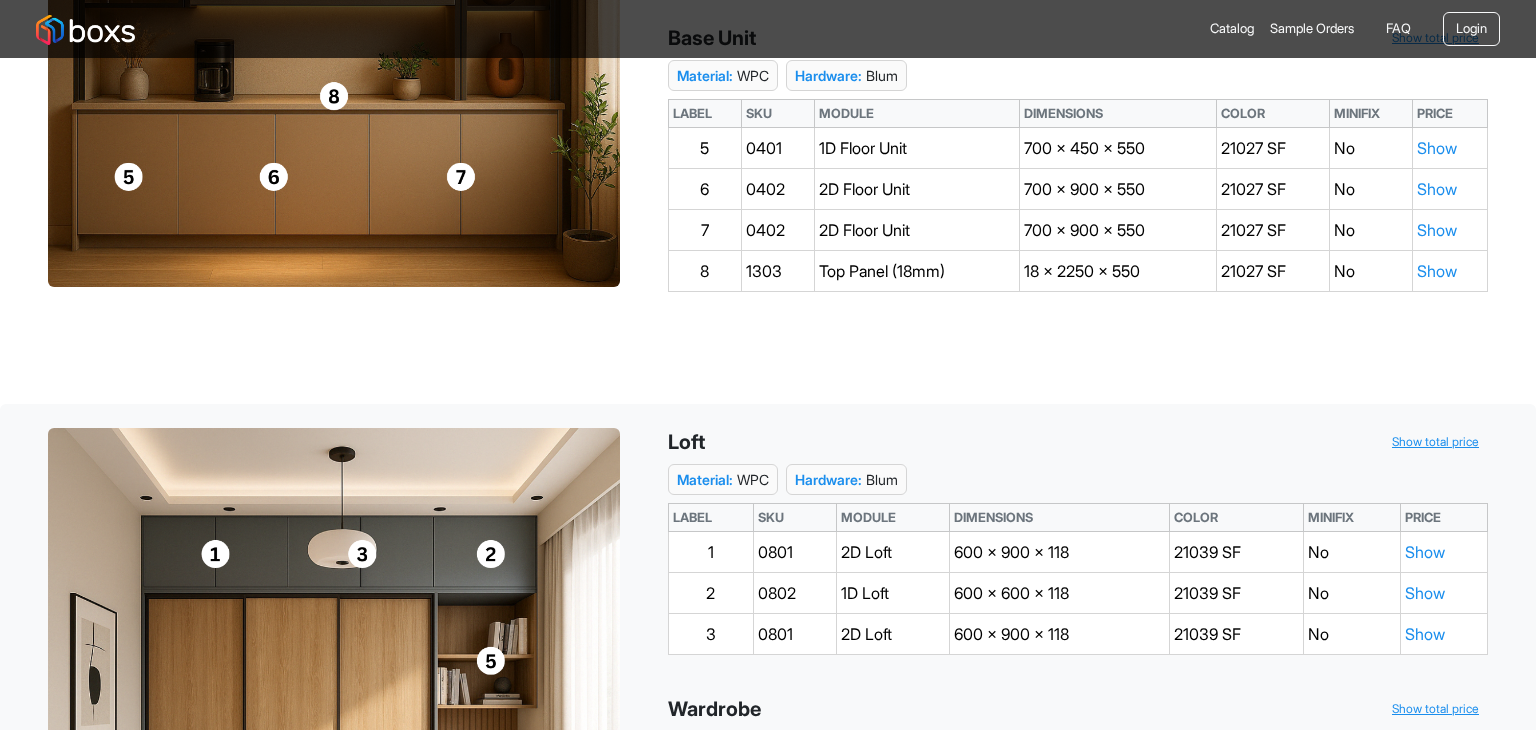 scroll, scrollTop: 0, scrollLeft: 0, axis: both 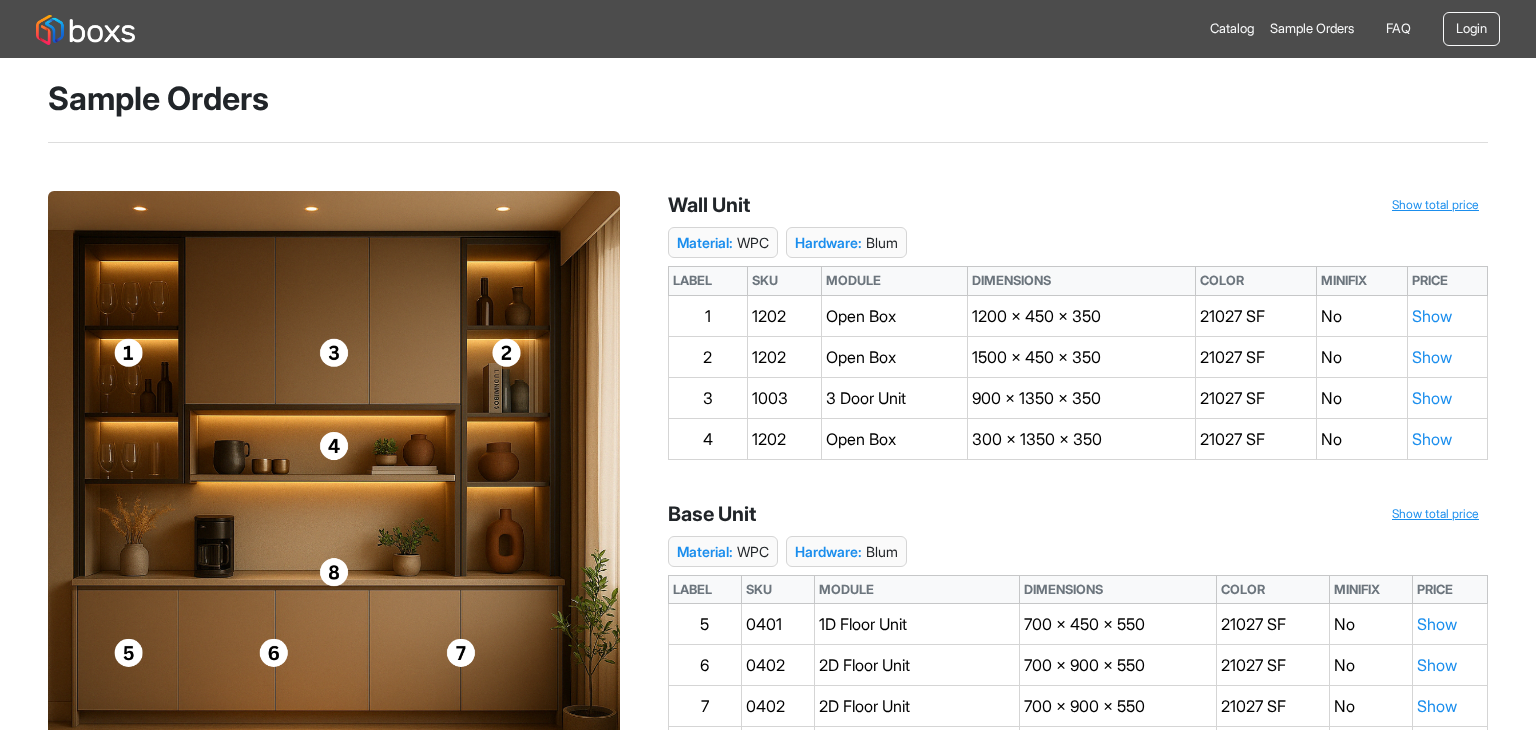 click at bounding box center (85, 30) 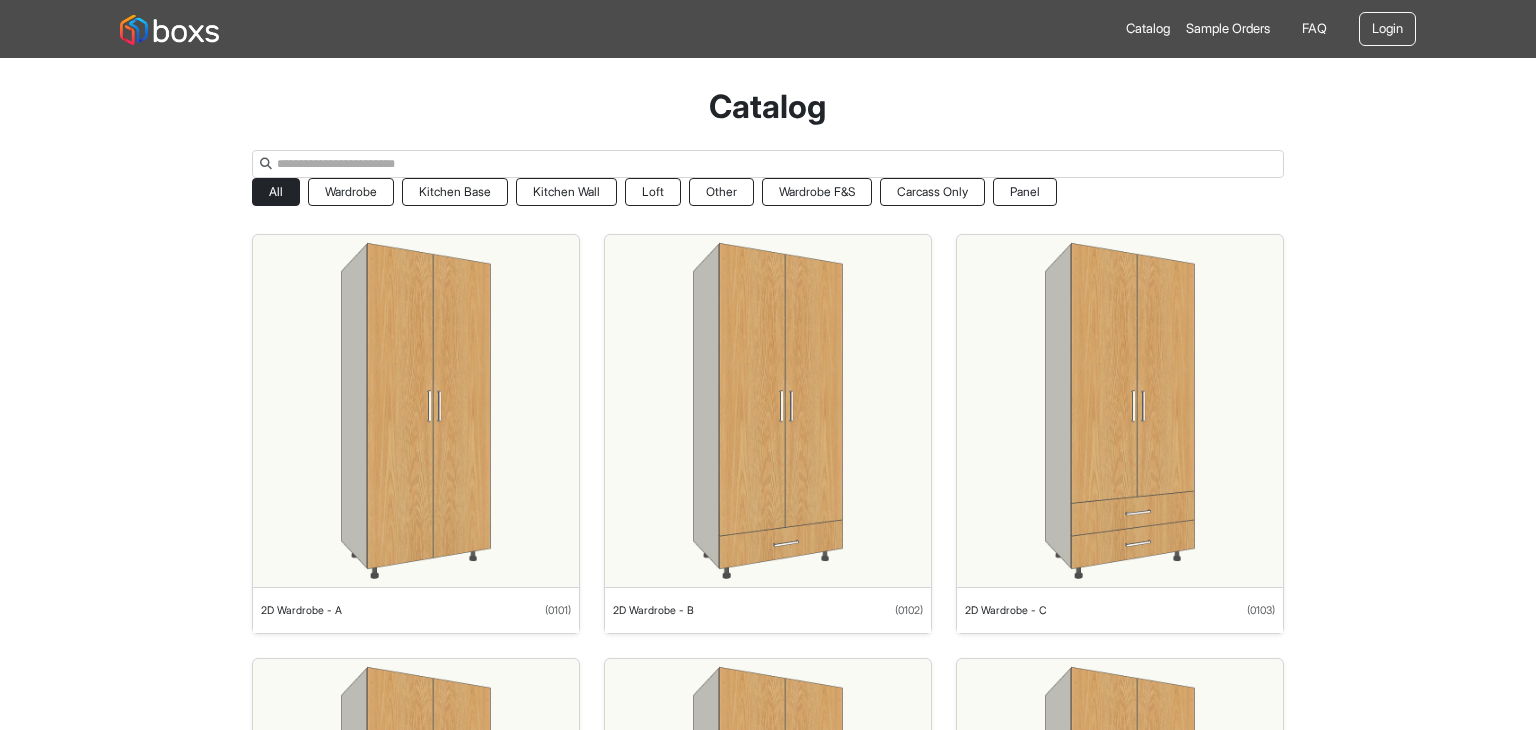scroll, scrollTop: 0, scrollLeft: 0, axis: both 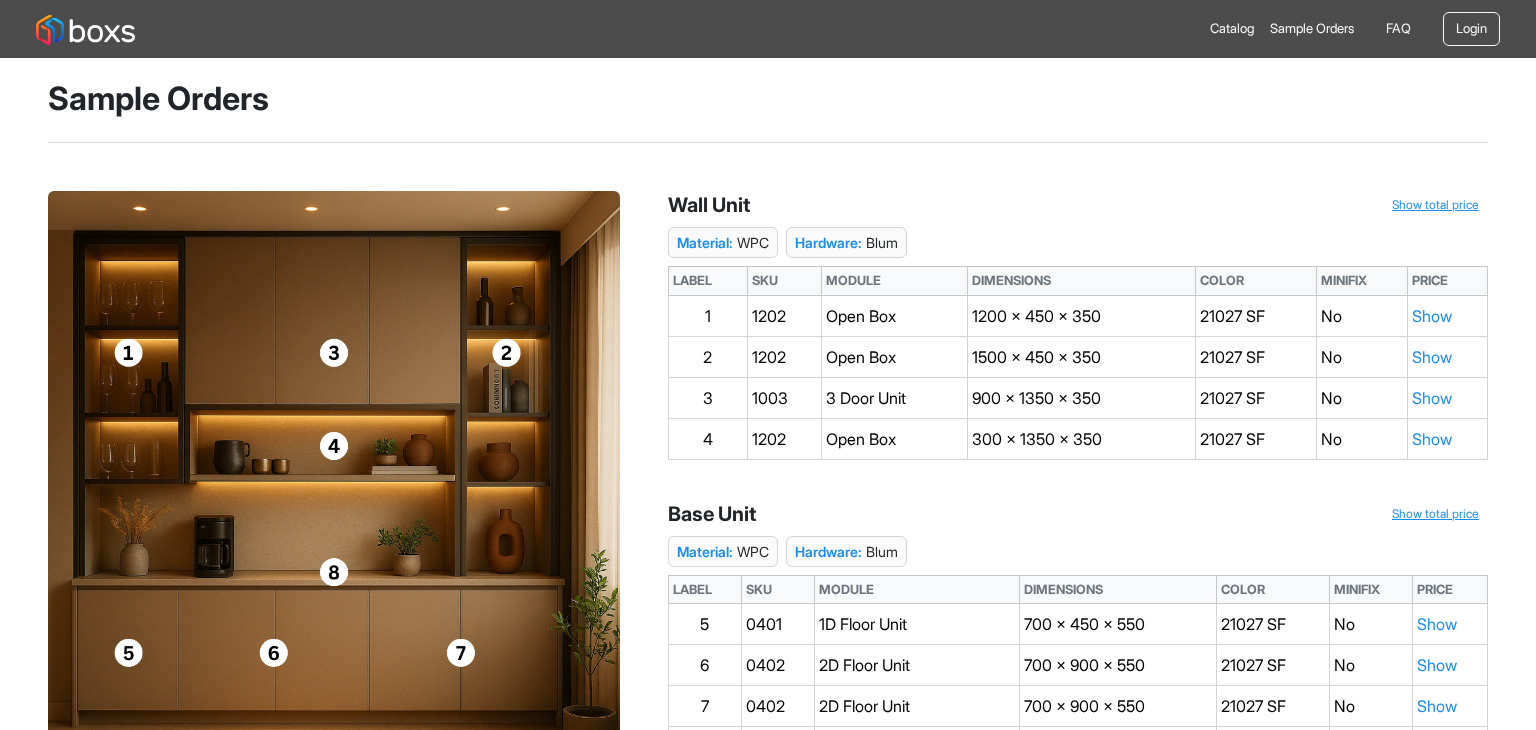 click at bounding box center [85, 30] 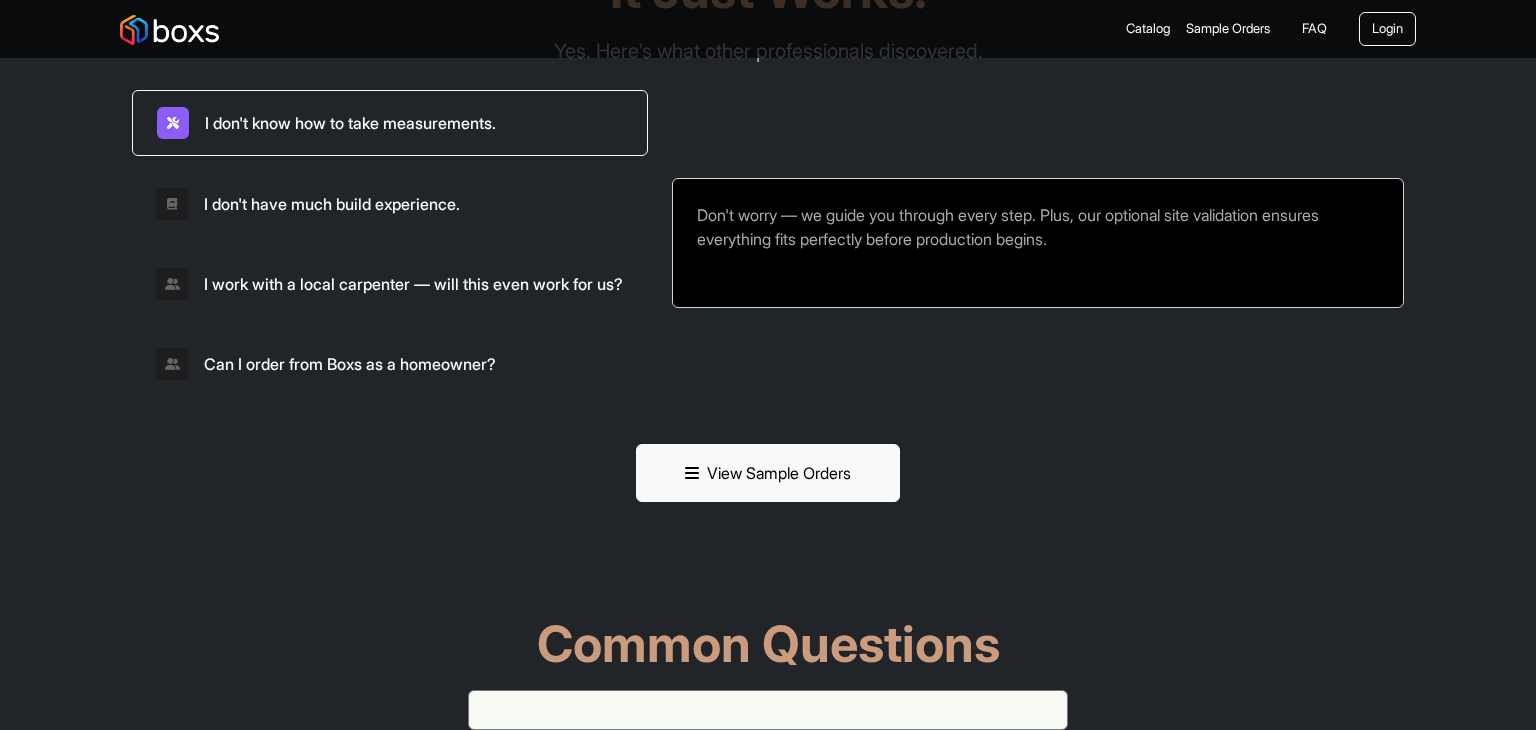 scroll, scrollTop: 5531, scrollLeft: 0, axis: vertical 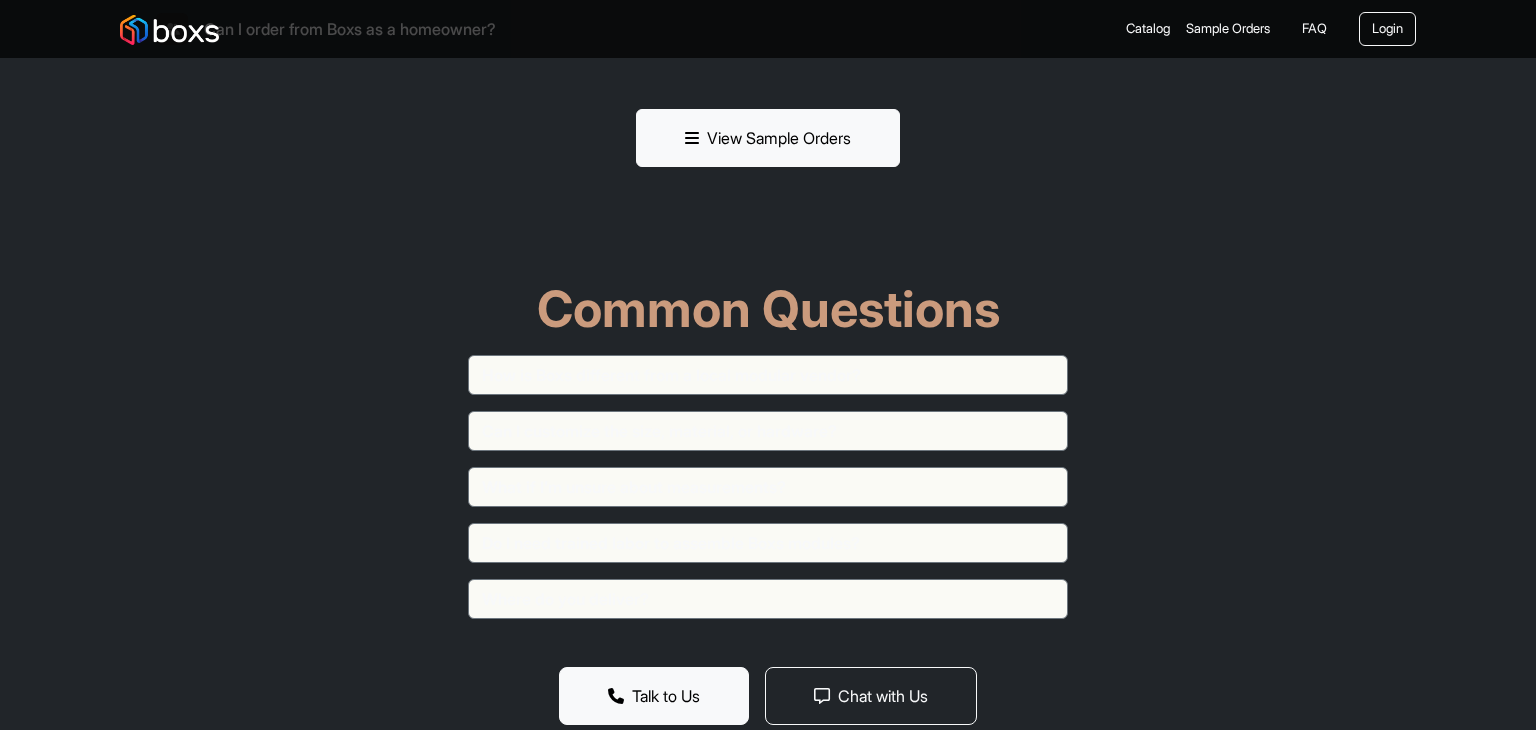 click on "How is Boxs different from a local modular vendor?" at bounding box center [768, 375] 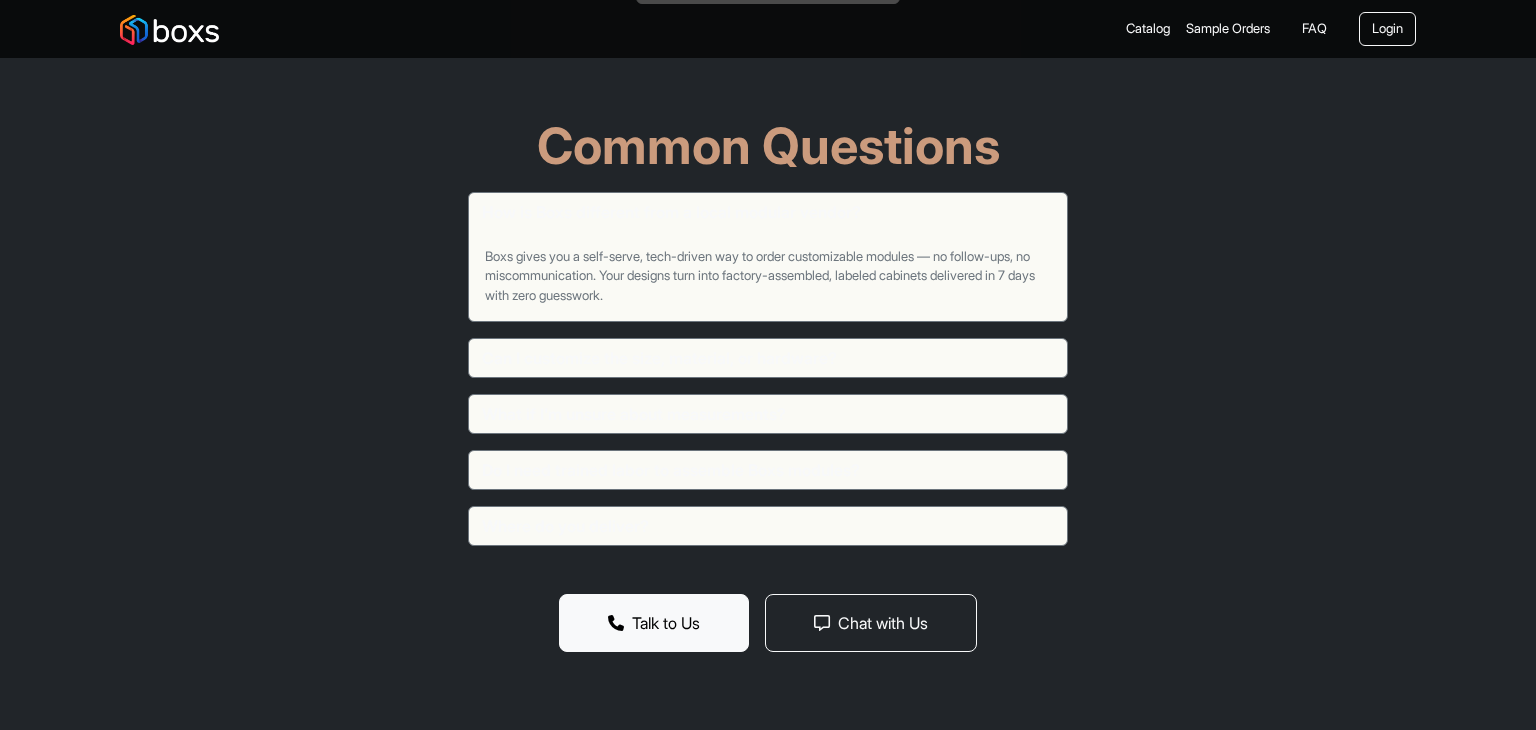 scroll, scrollTop: 5695, scrollLeft: 0, axis: vertical 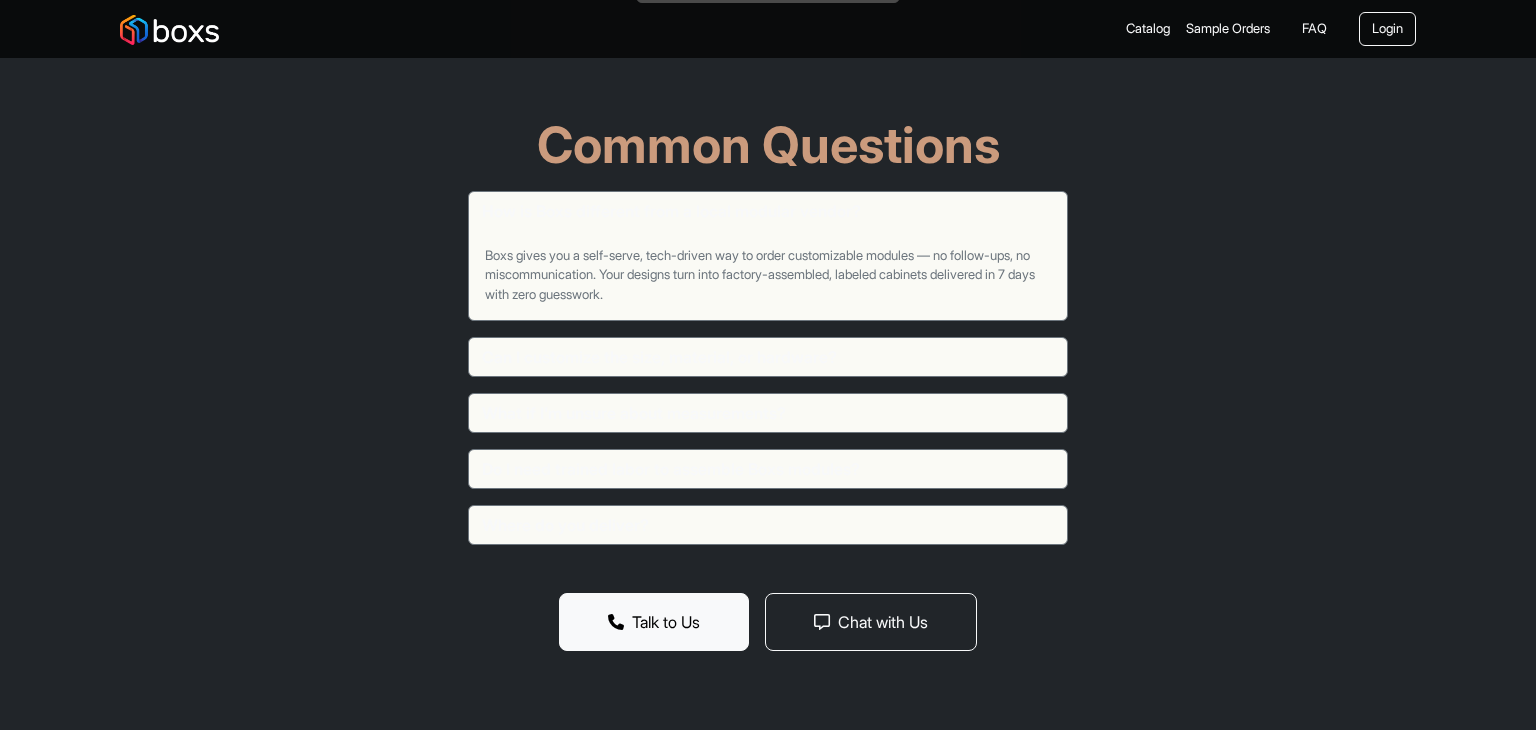 click on "Can I customize the size, material, or hardware?" at bounding box center (768, 357) 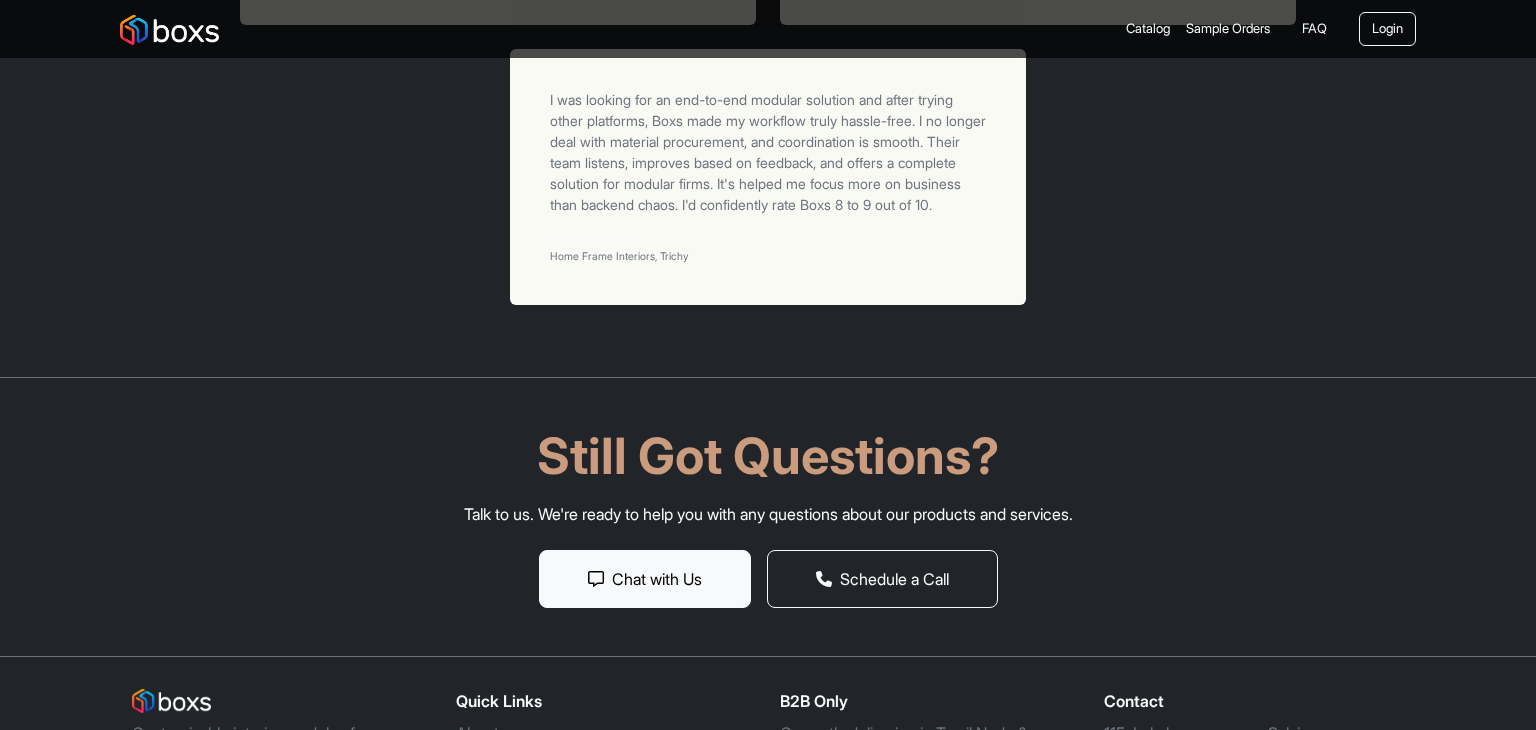 scroll, scrollTop: 6950, scrollLeft: 0, axis: vertical 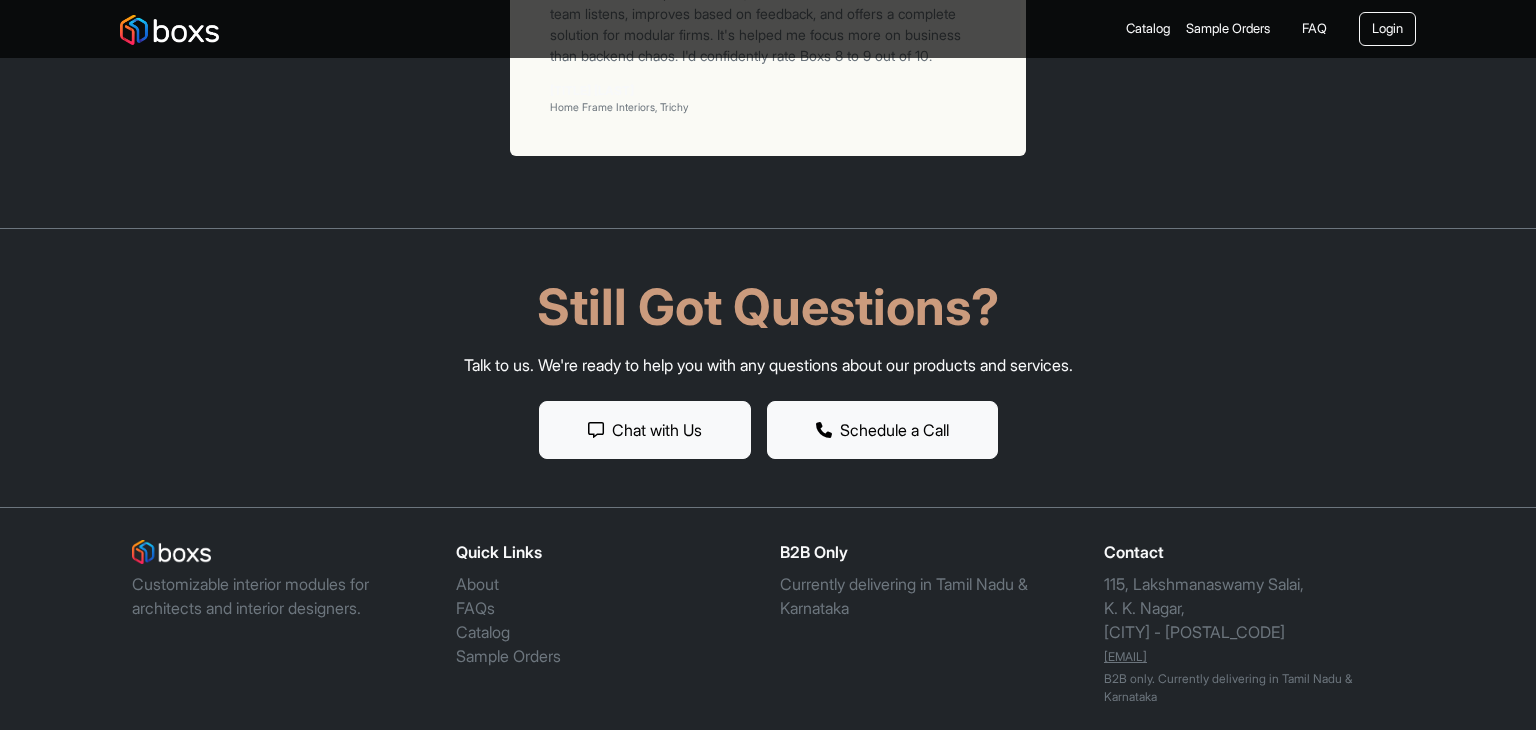 click on "Schedule a Call" at bounding box center (882, 430) 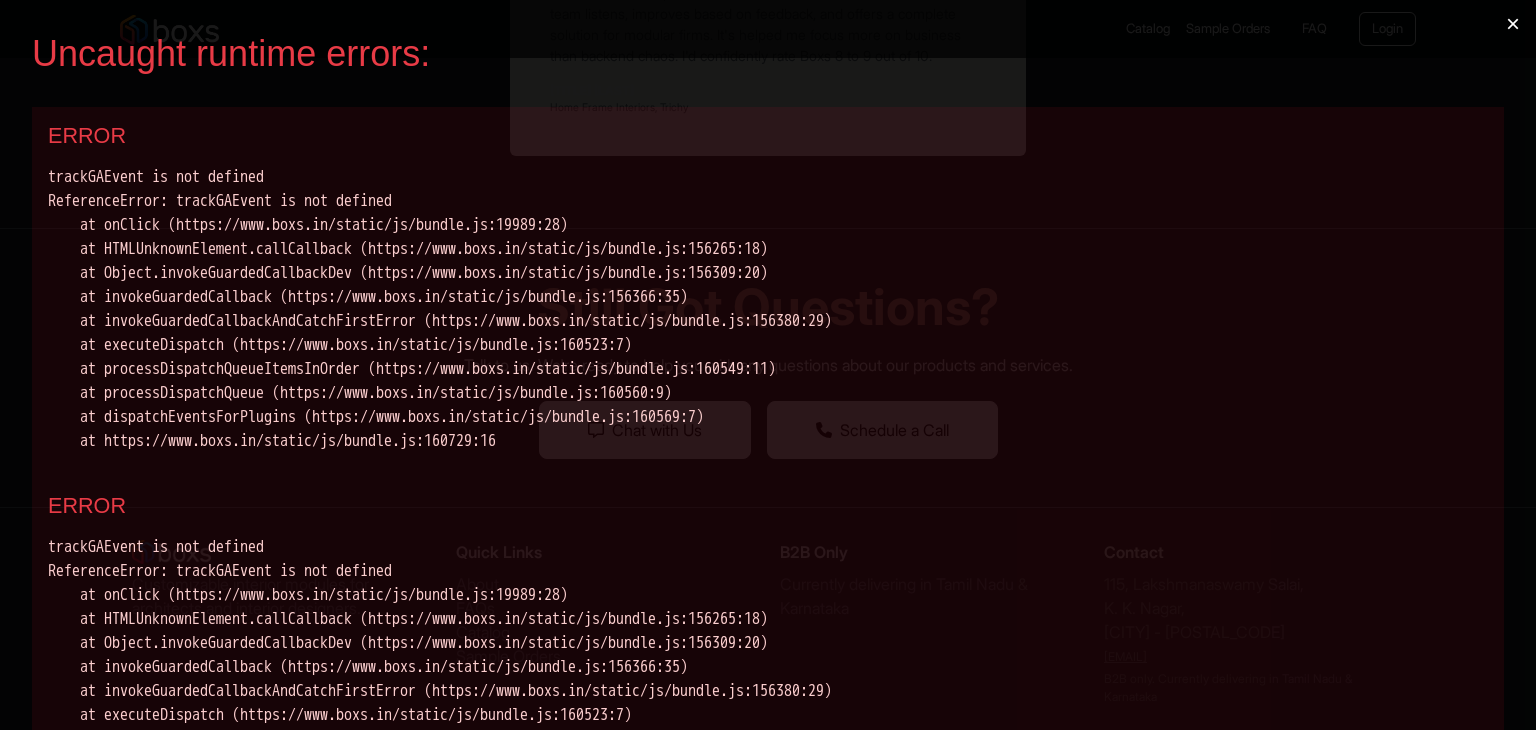 scroll, scrollTop: 0, scrollLeft: 0, axis: both 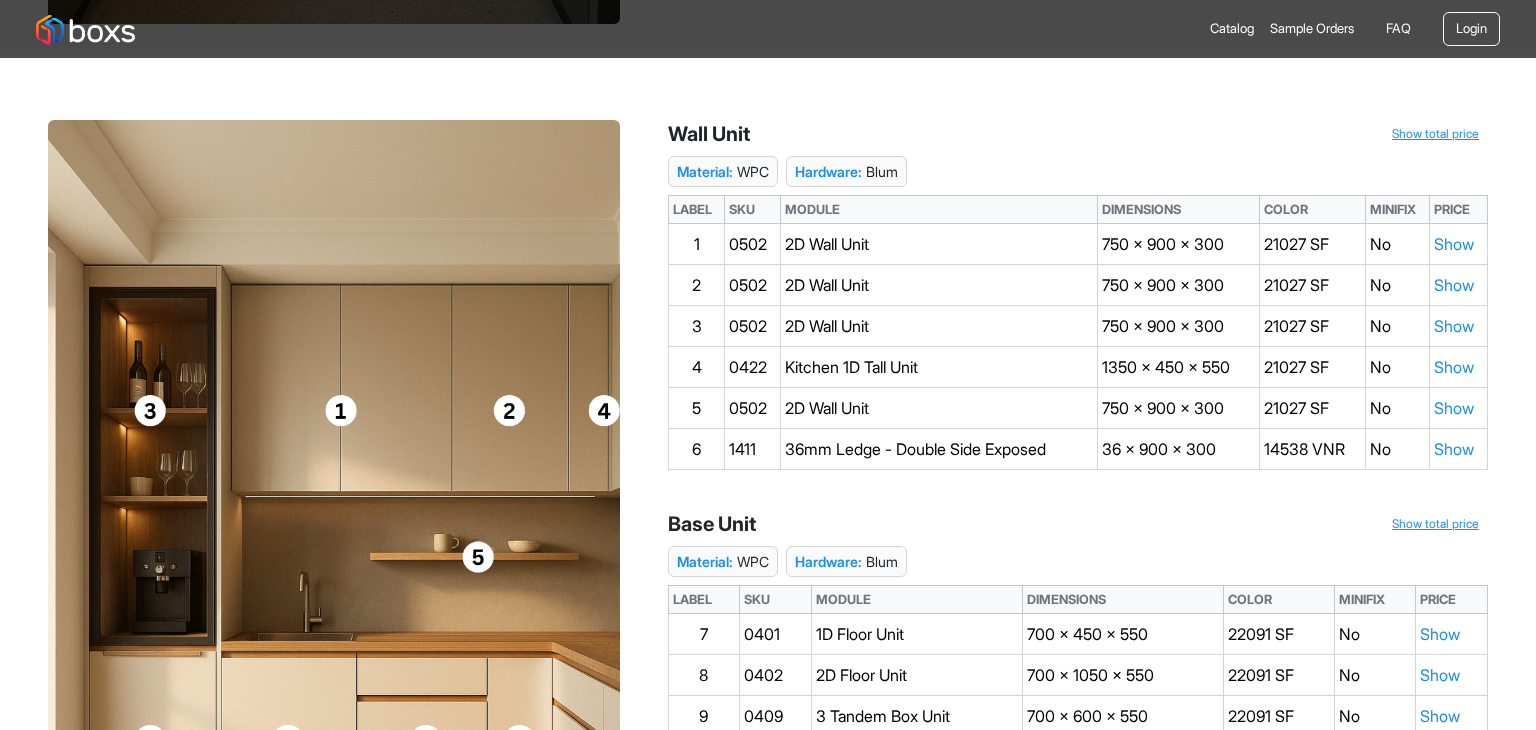 click at bounding box center (85, 29) 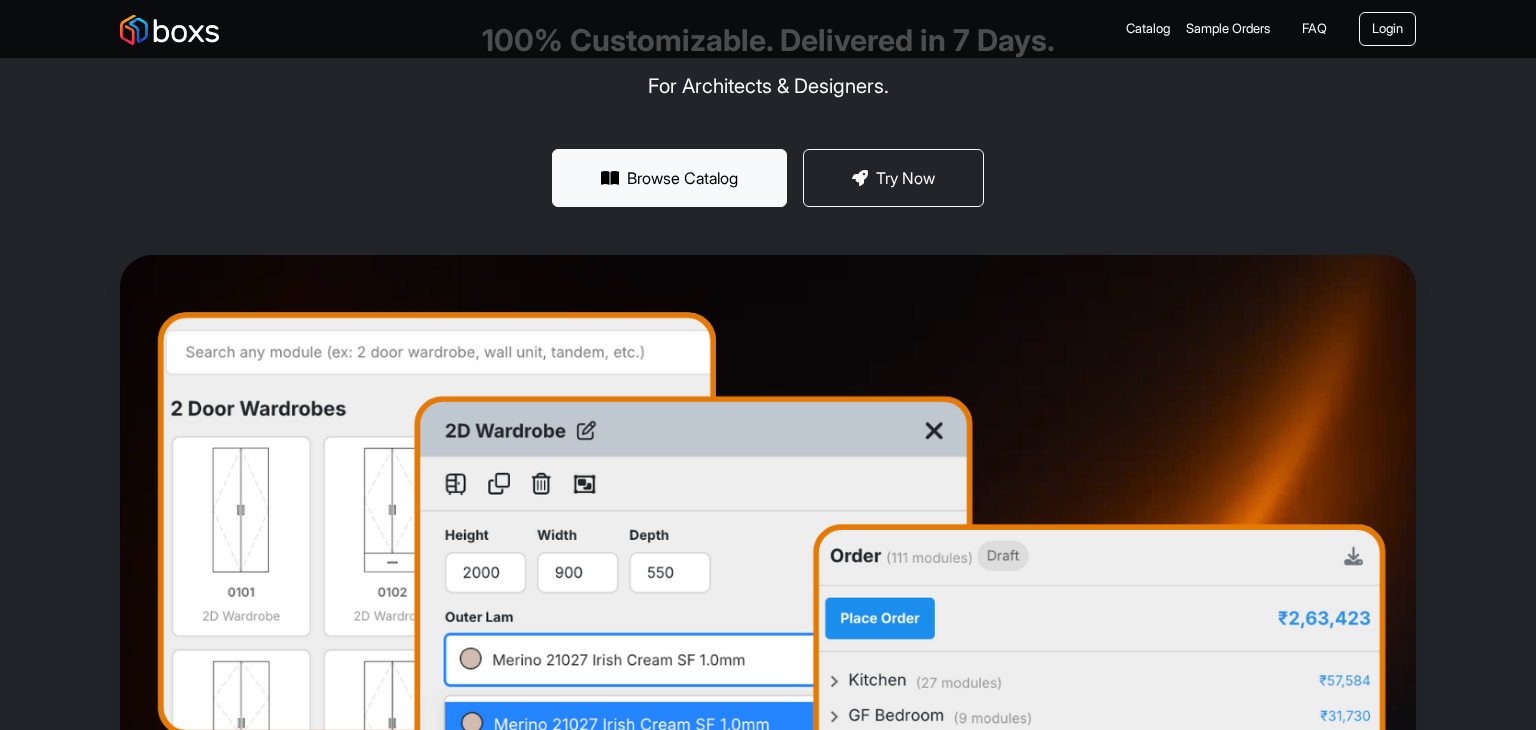 scroll, scrollTop: 0, scrollLeft: 0, axis: both 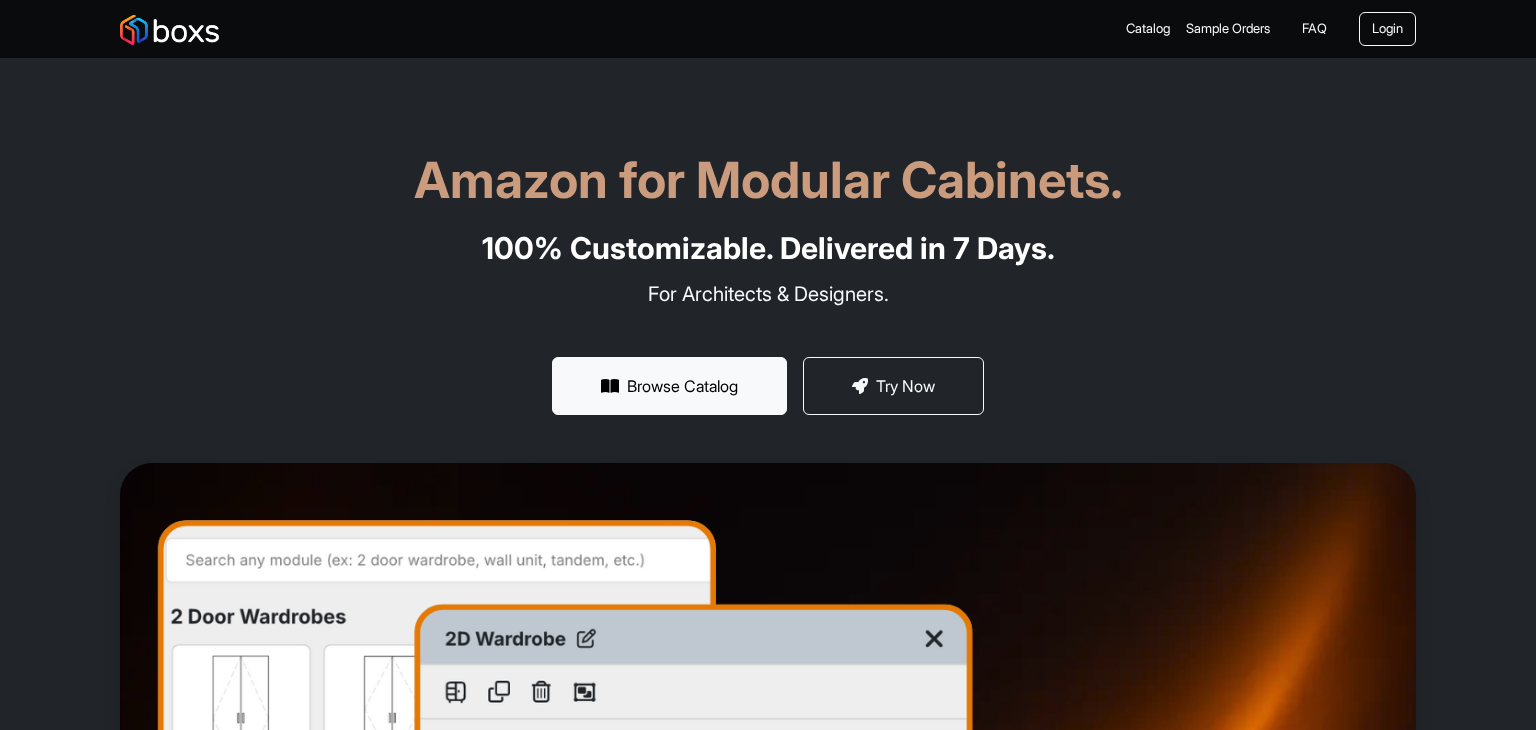 click at bounding box center (169, 30) 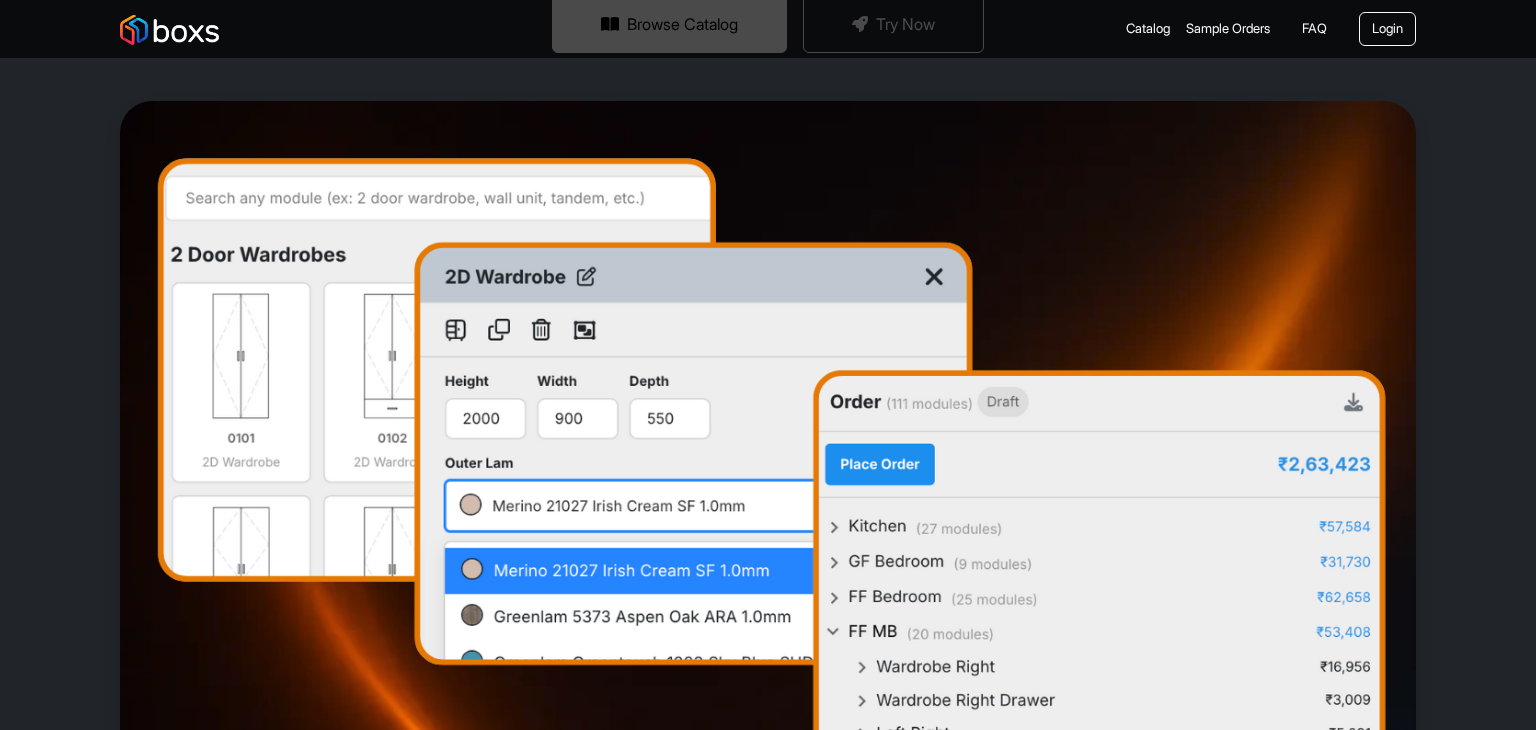 scroll, scrollTop: 0, scrollLeft: 0, axis: both 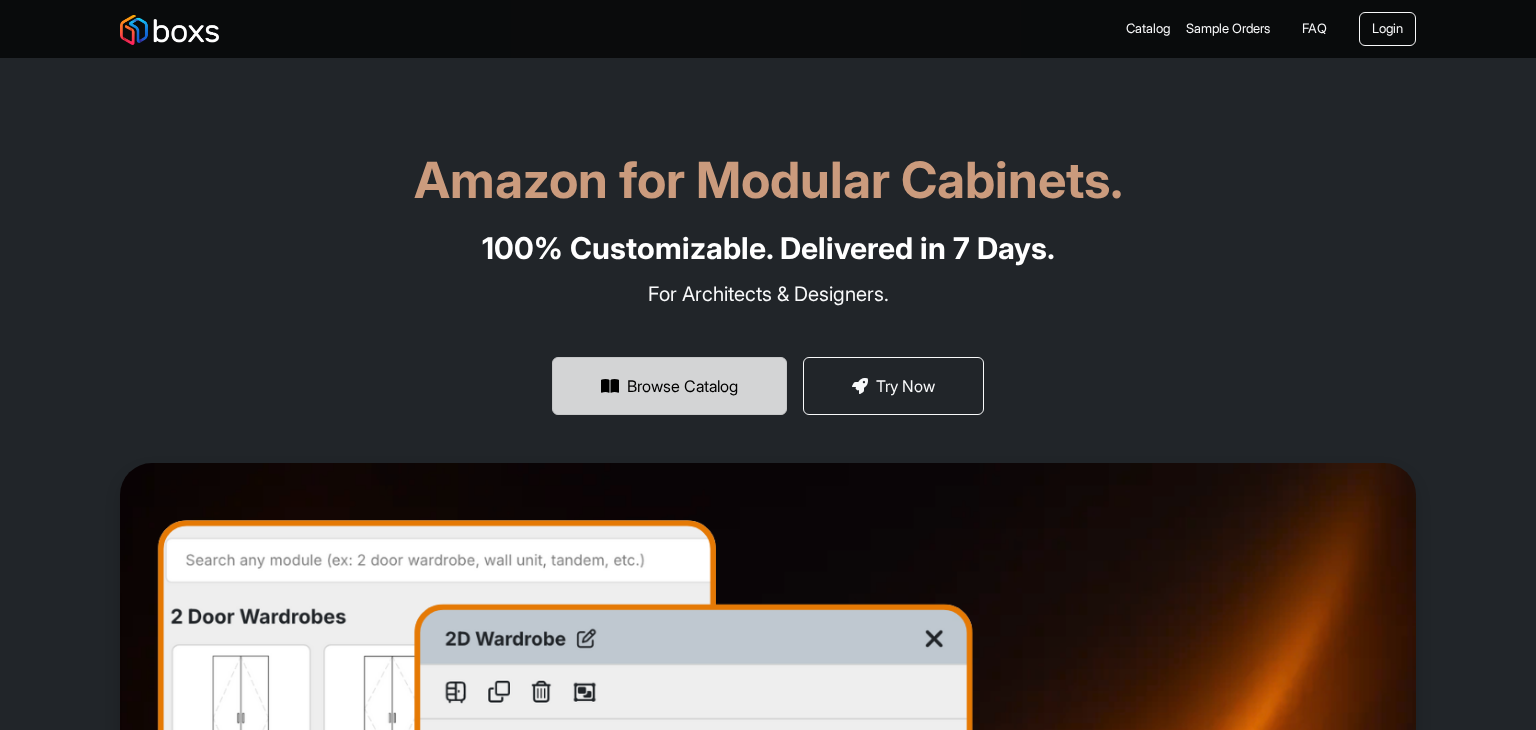 click on "Browse Catalog" at bounding box center (669, 386) 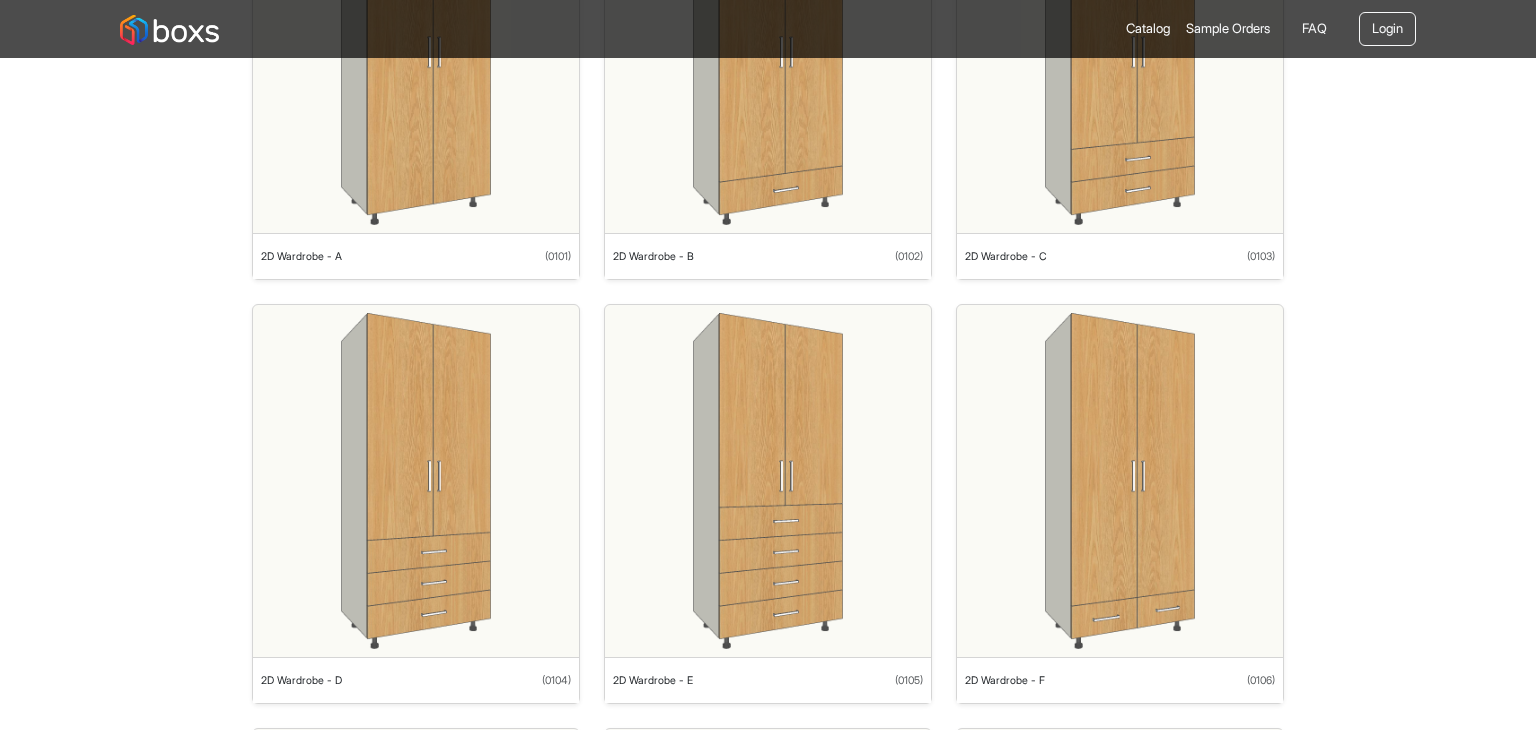 scroll, scrollTop: 0, scrollLeft: 0, axis: both 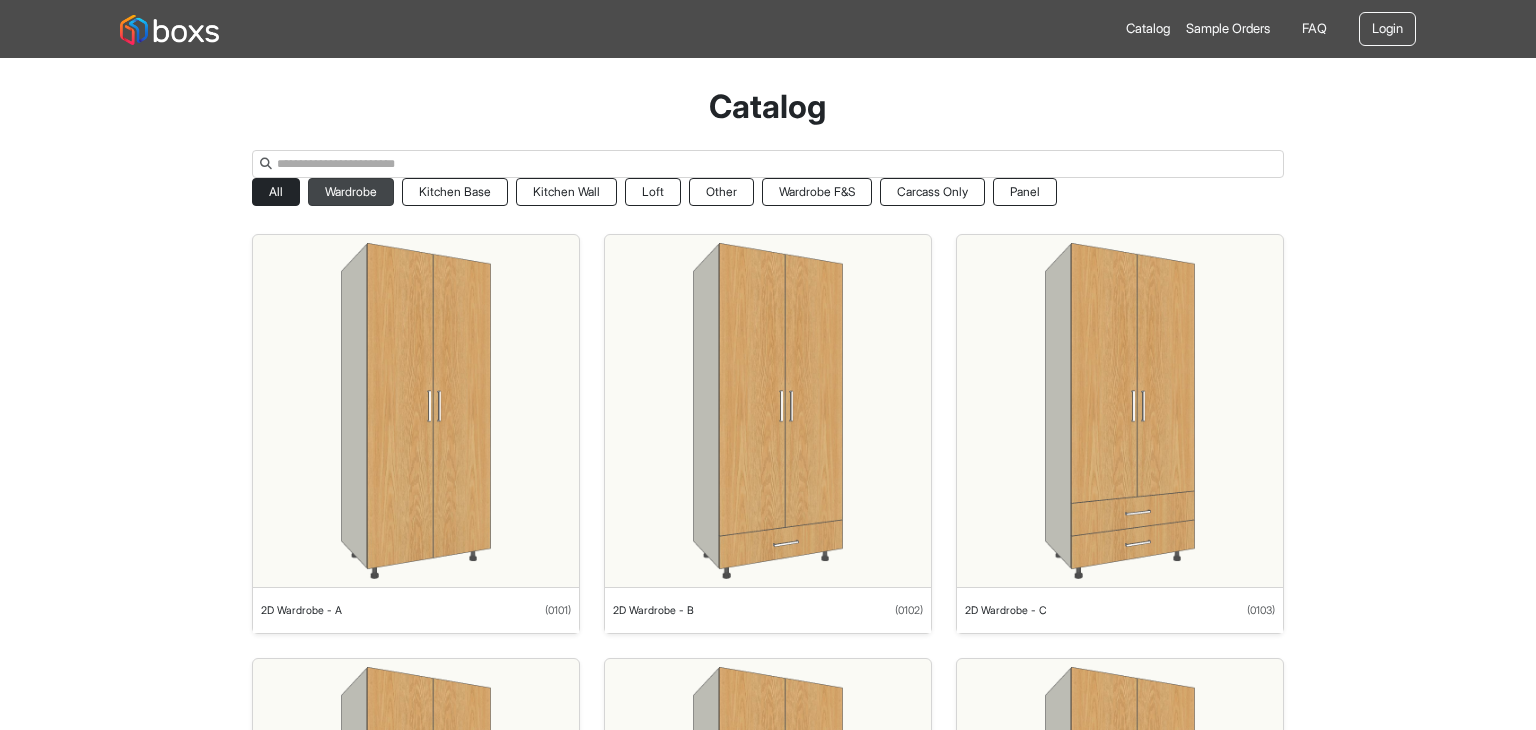 click on "Wardrobe" at bounding box center (351, 192) 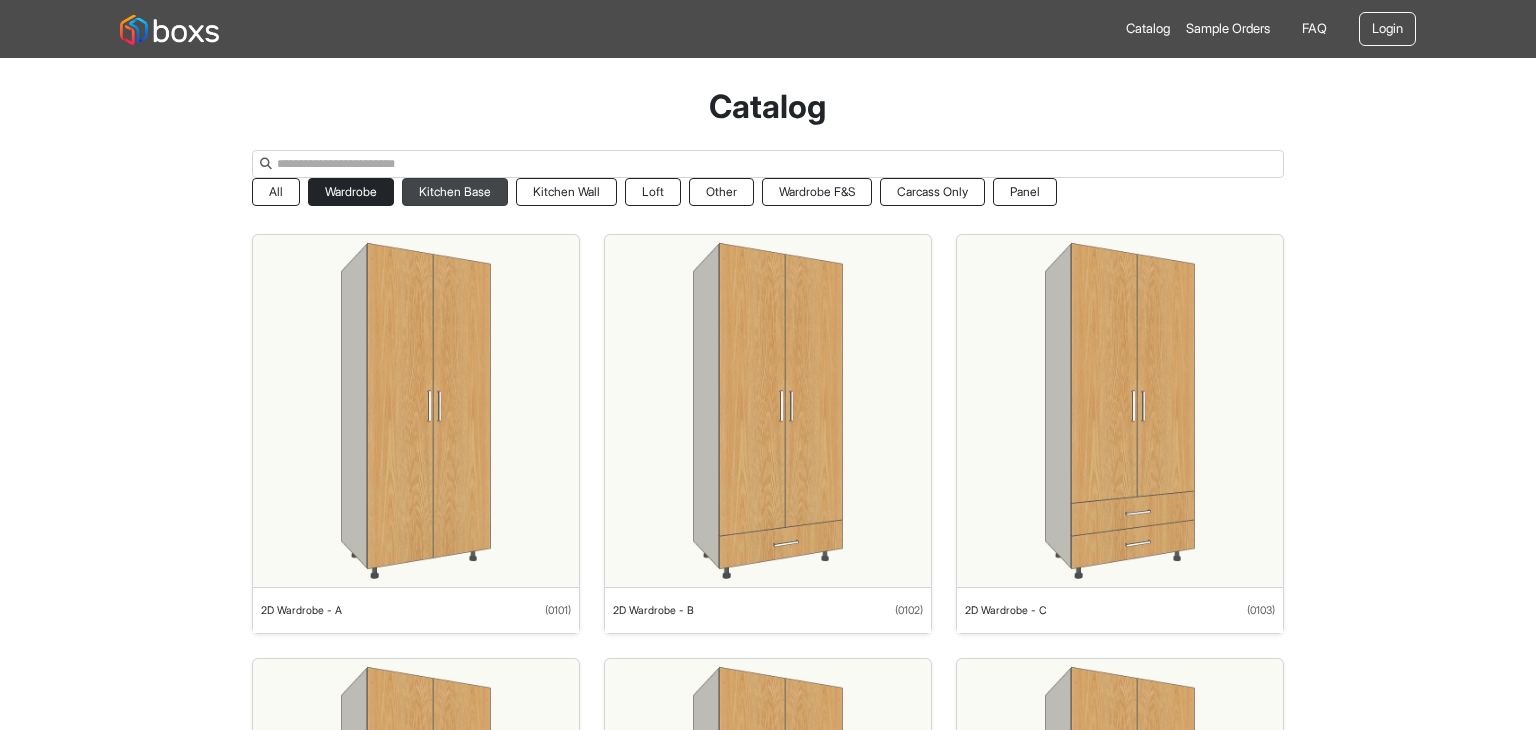 click on "Kitchen Base" at bounding box center [455, 192] 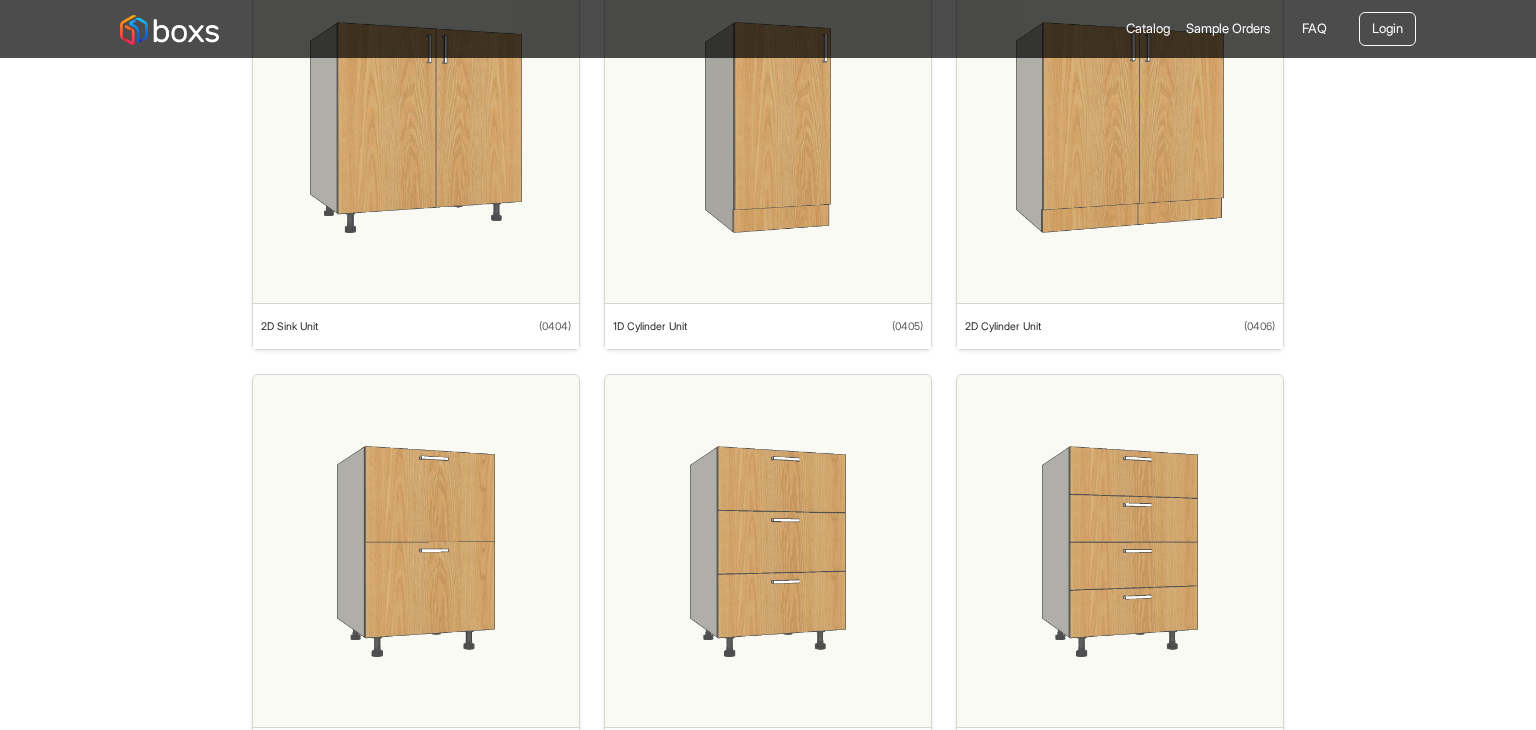 scroll, scrollTop: 704, scrollLeft: 0, axis: vertical 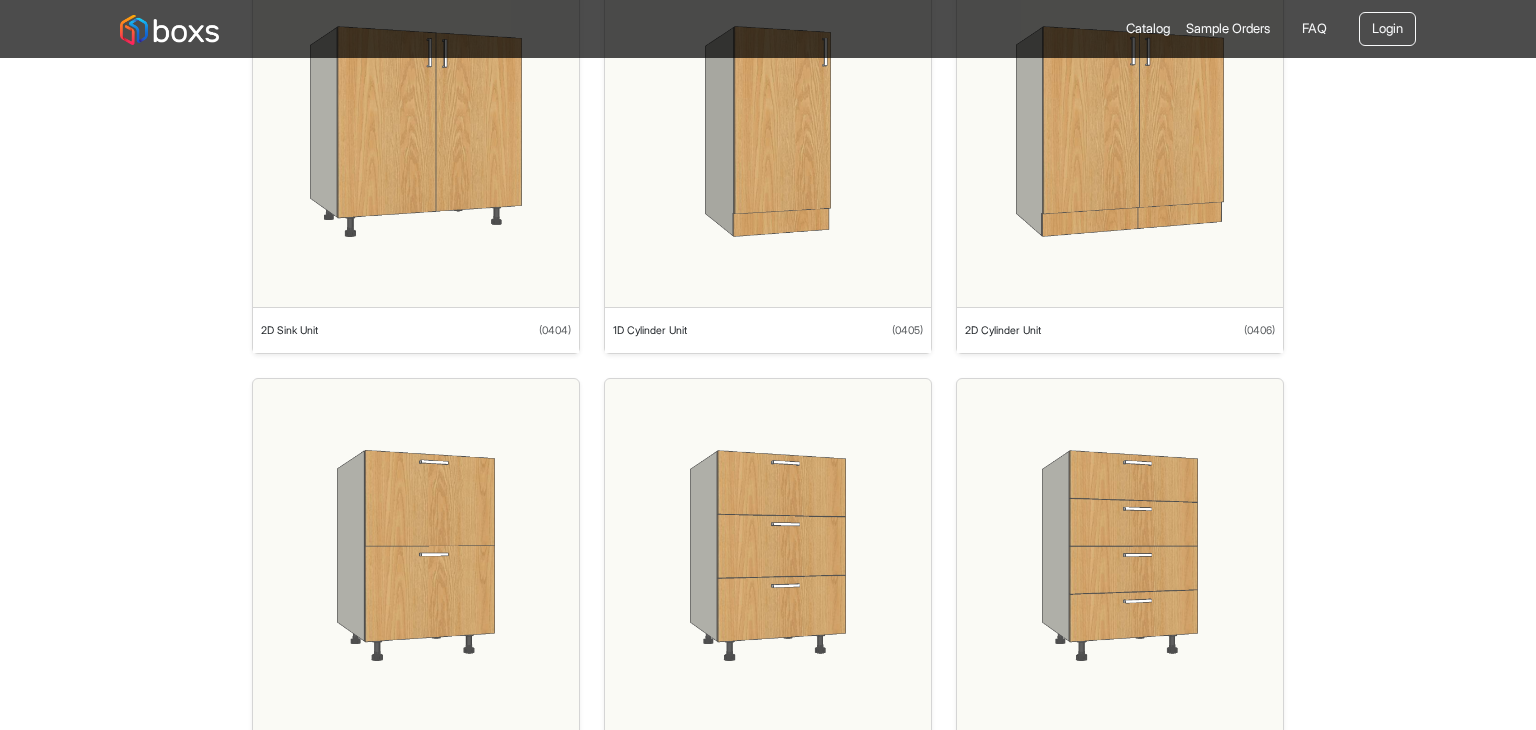 click at bounding box center (768, 555) 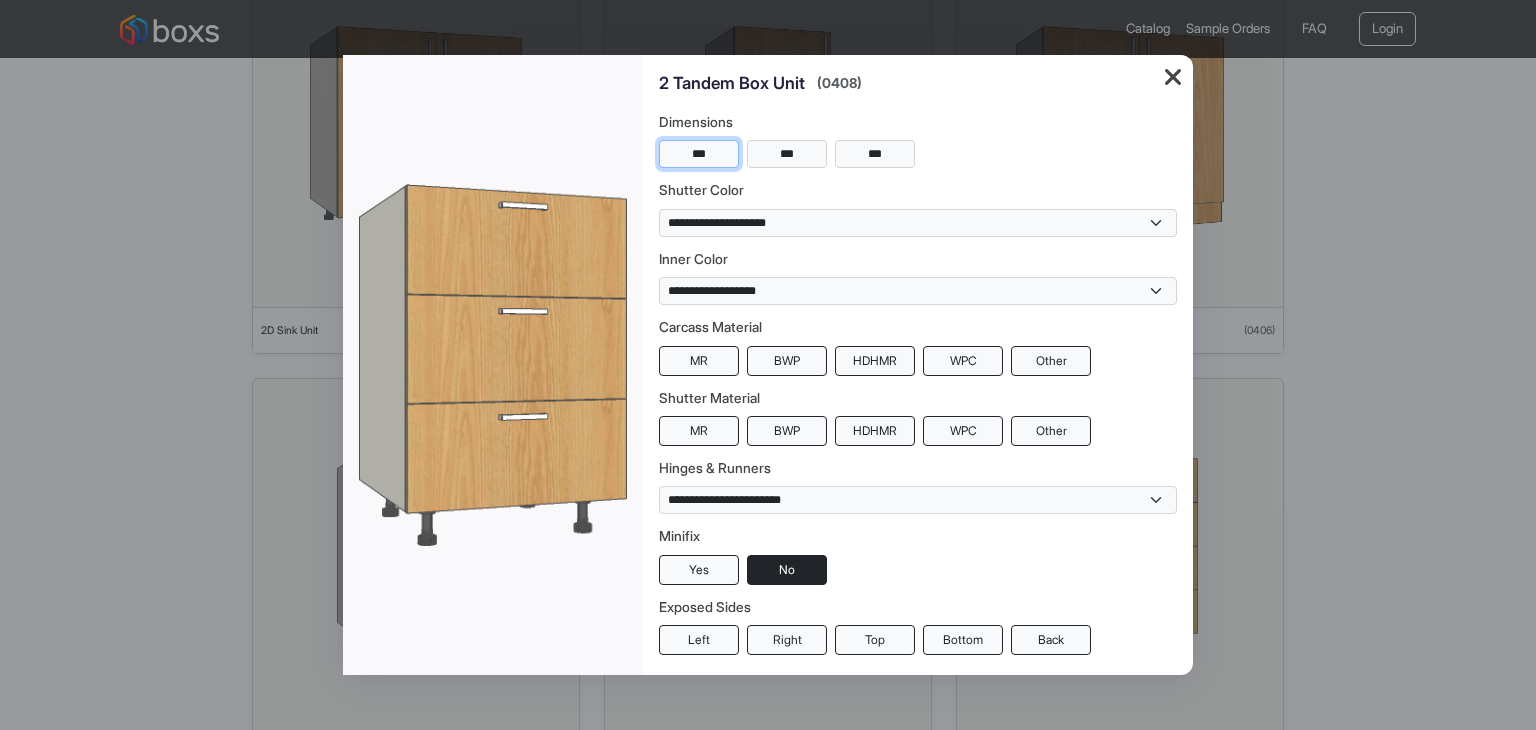 click on "***" at bounding box center (699, 154) 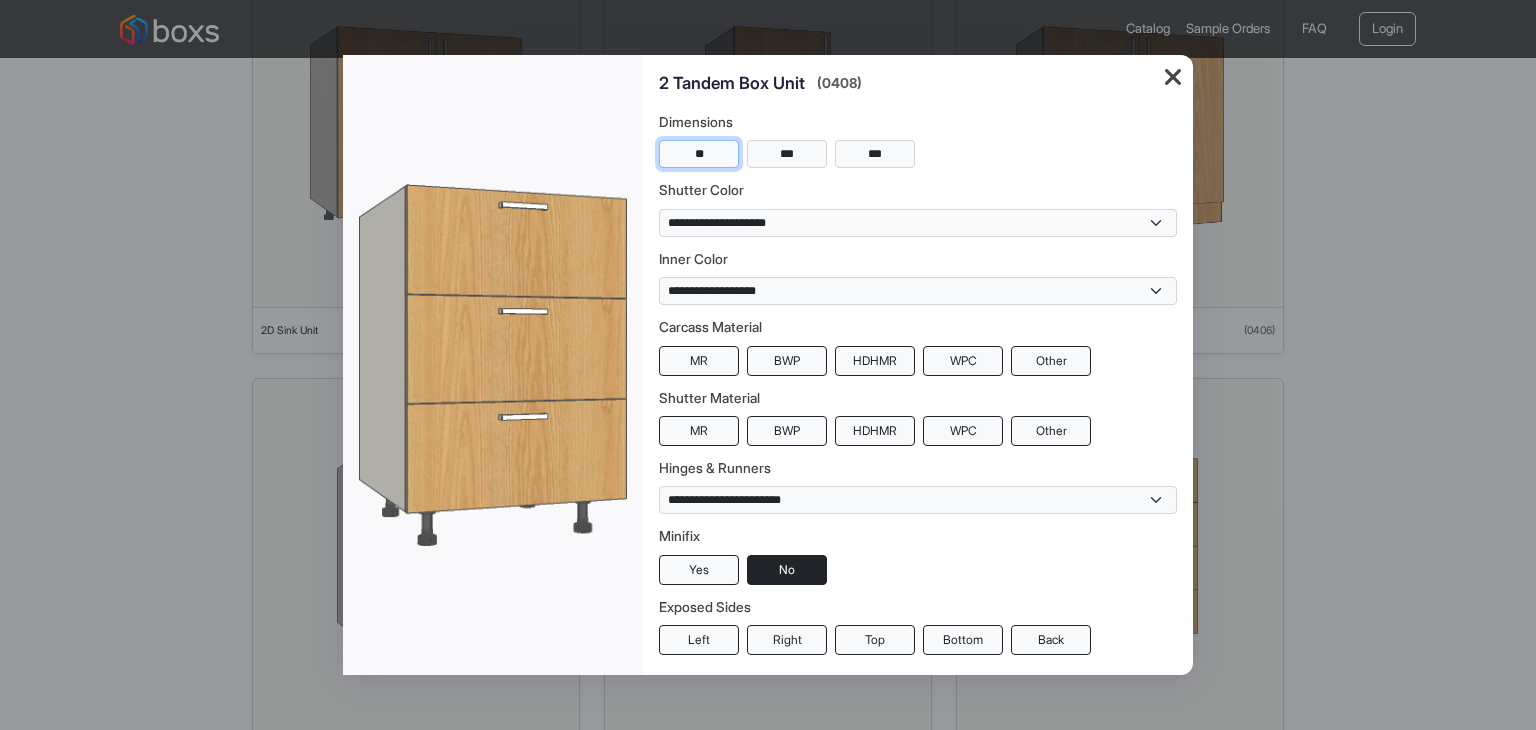 type on "**" 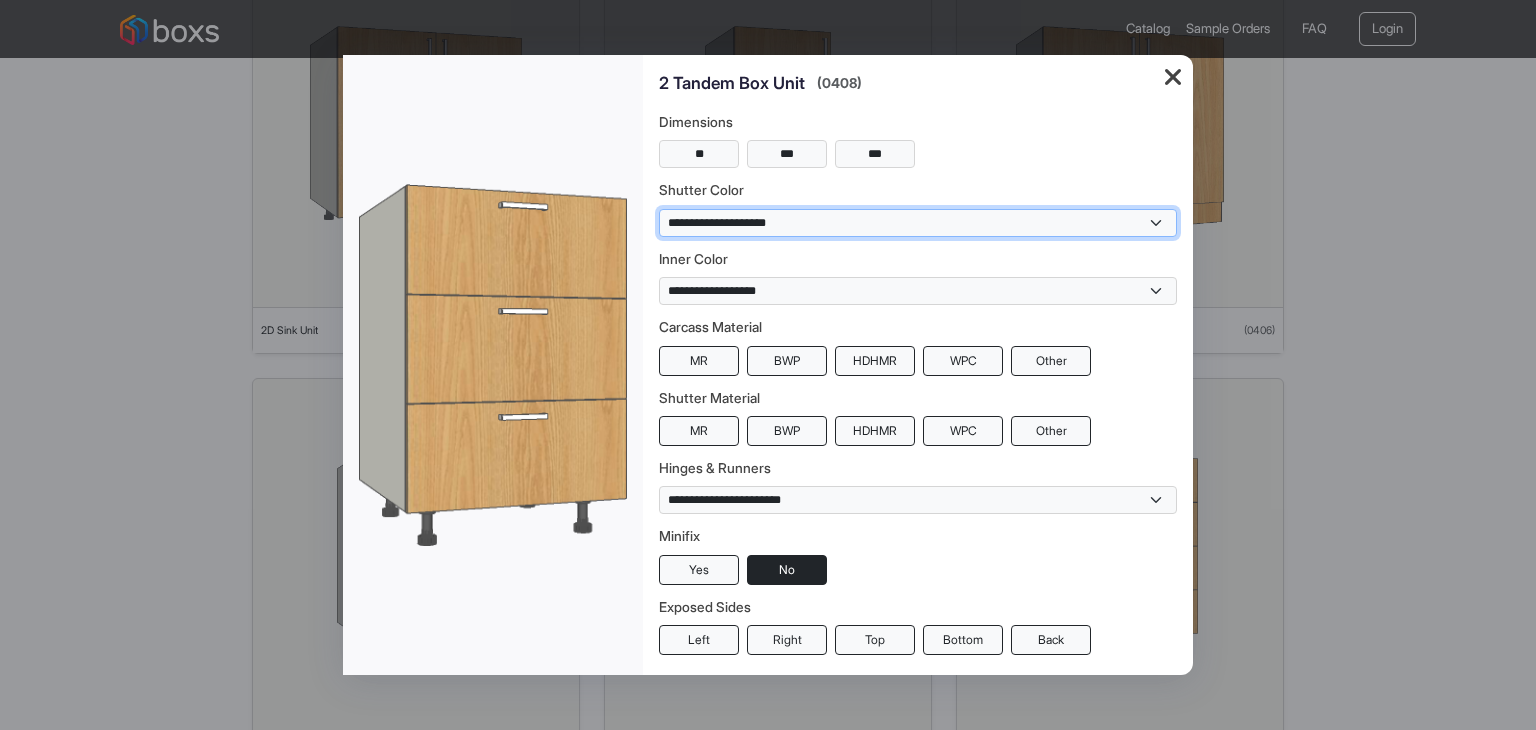 click on "**********" at bounding box center [918, 223] 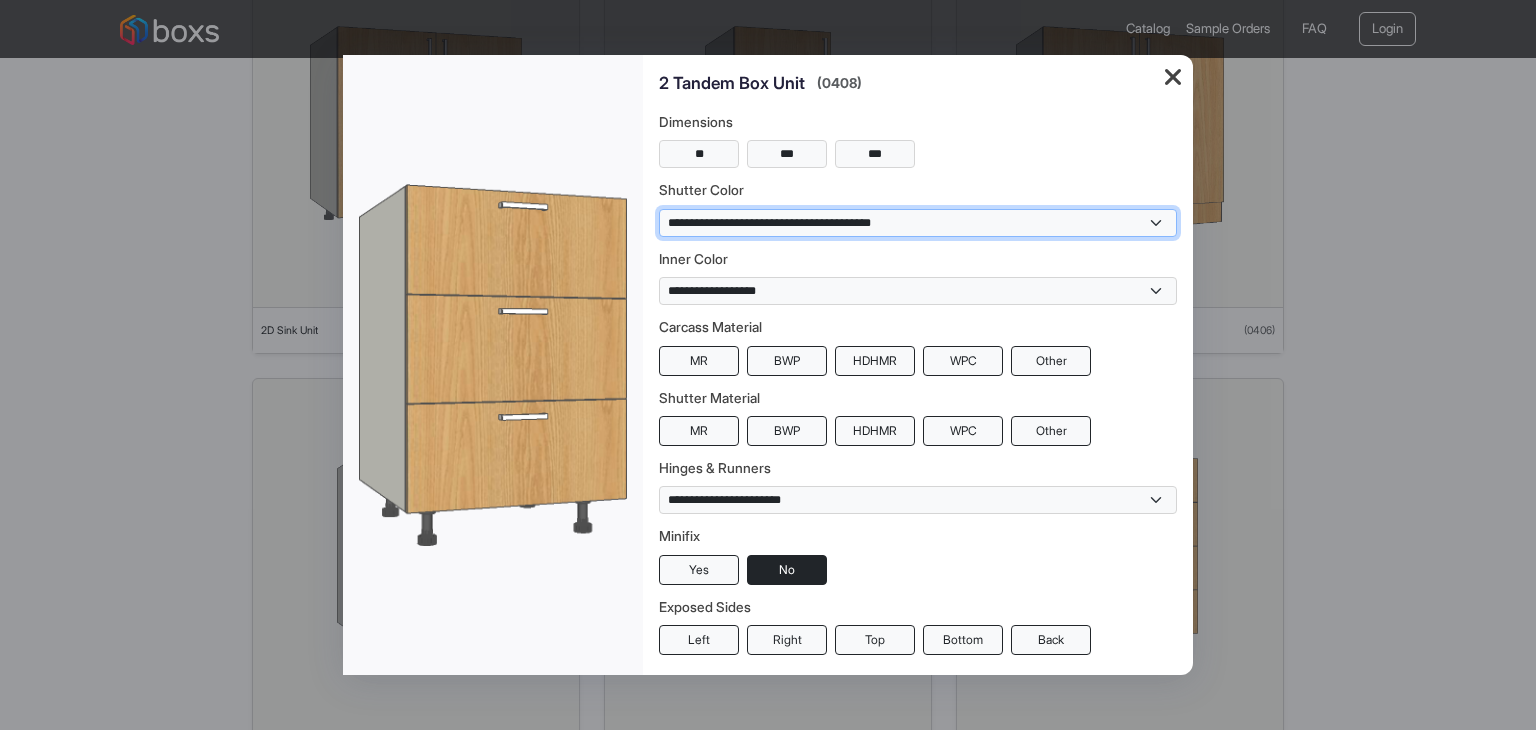 click on "**********" at bounding box center (918, 223) 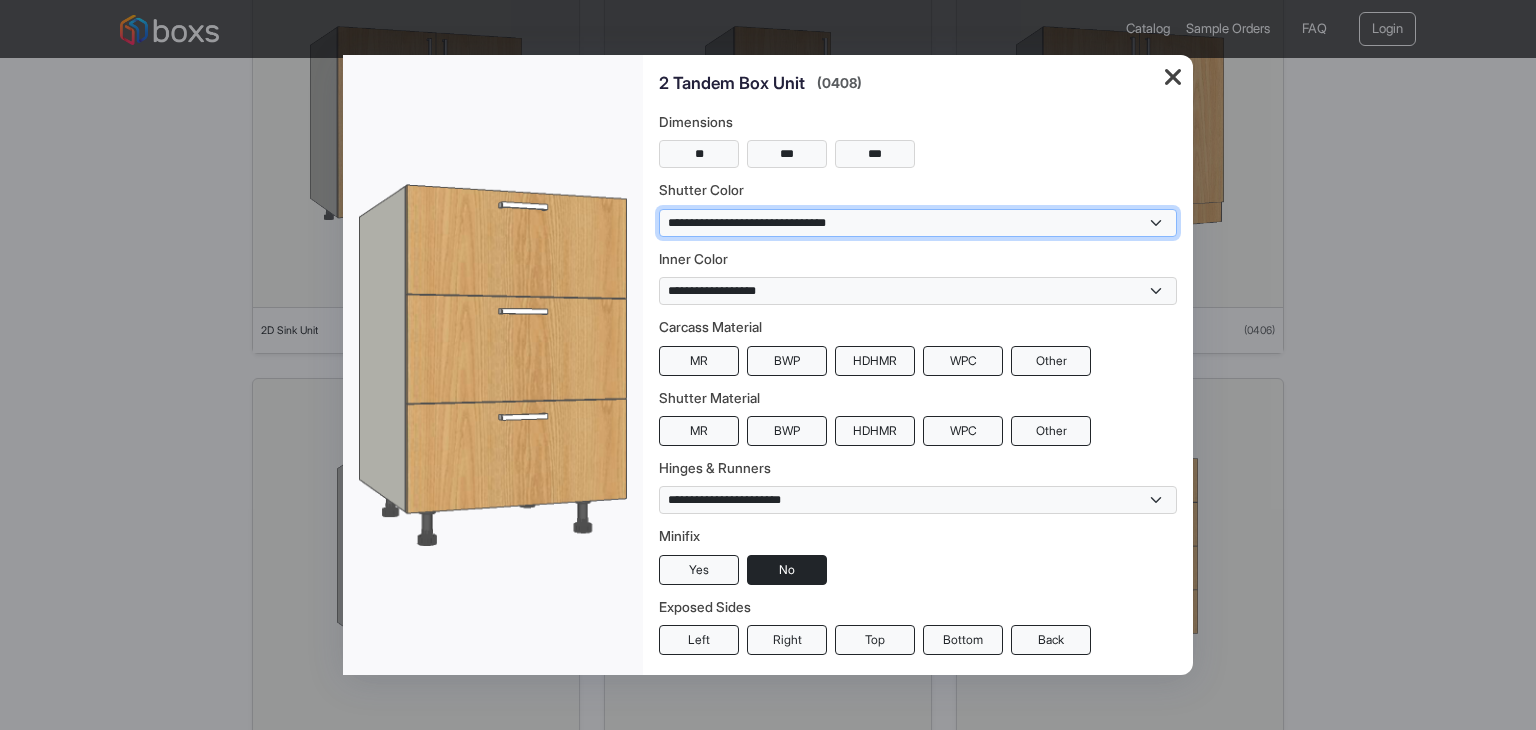 click on "**********" at bounding box center (918, 223) 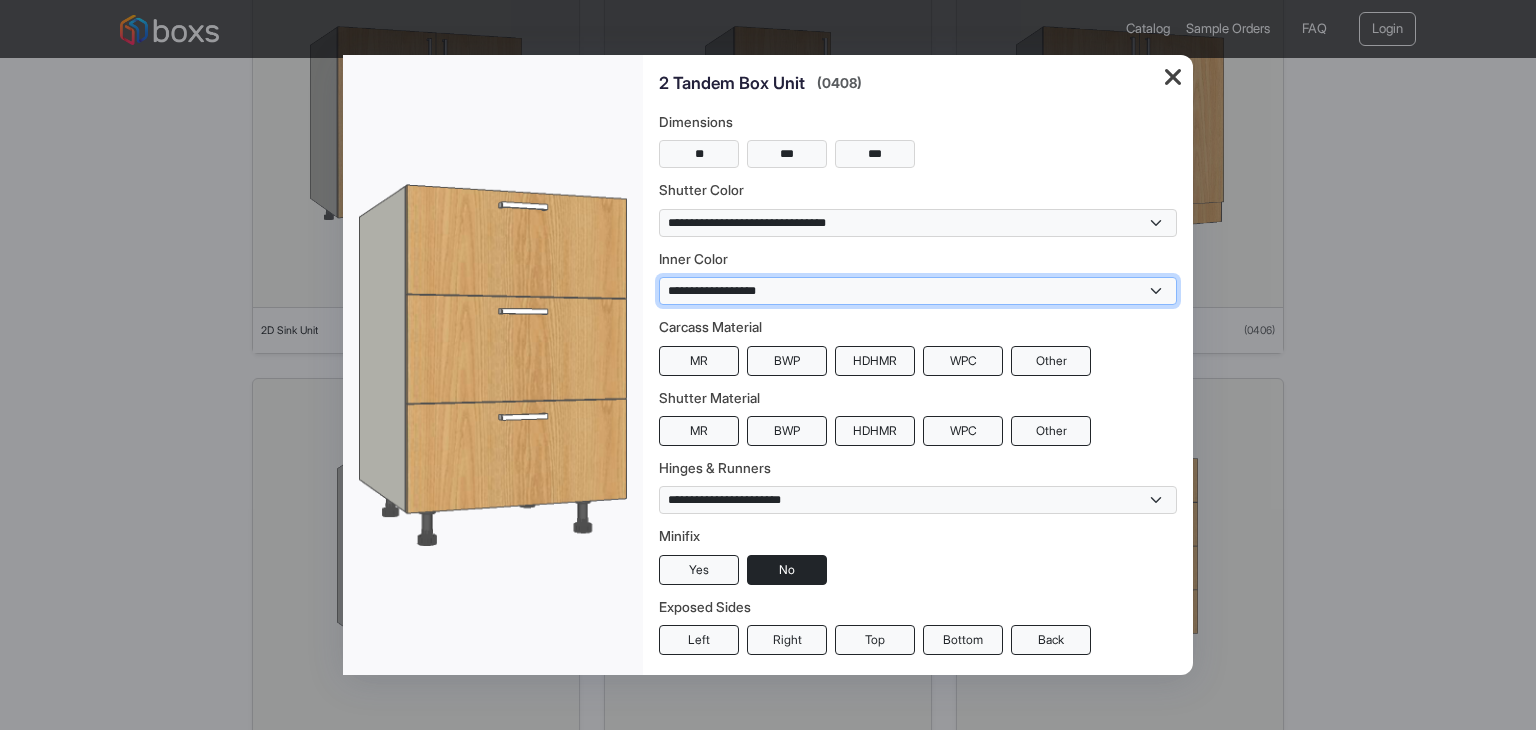 click on "**********" at bounding box center [918, 291] 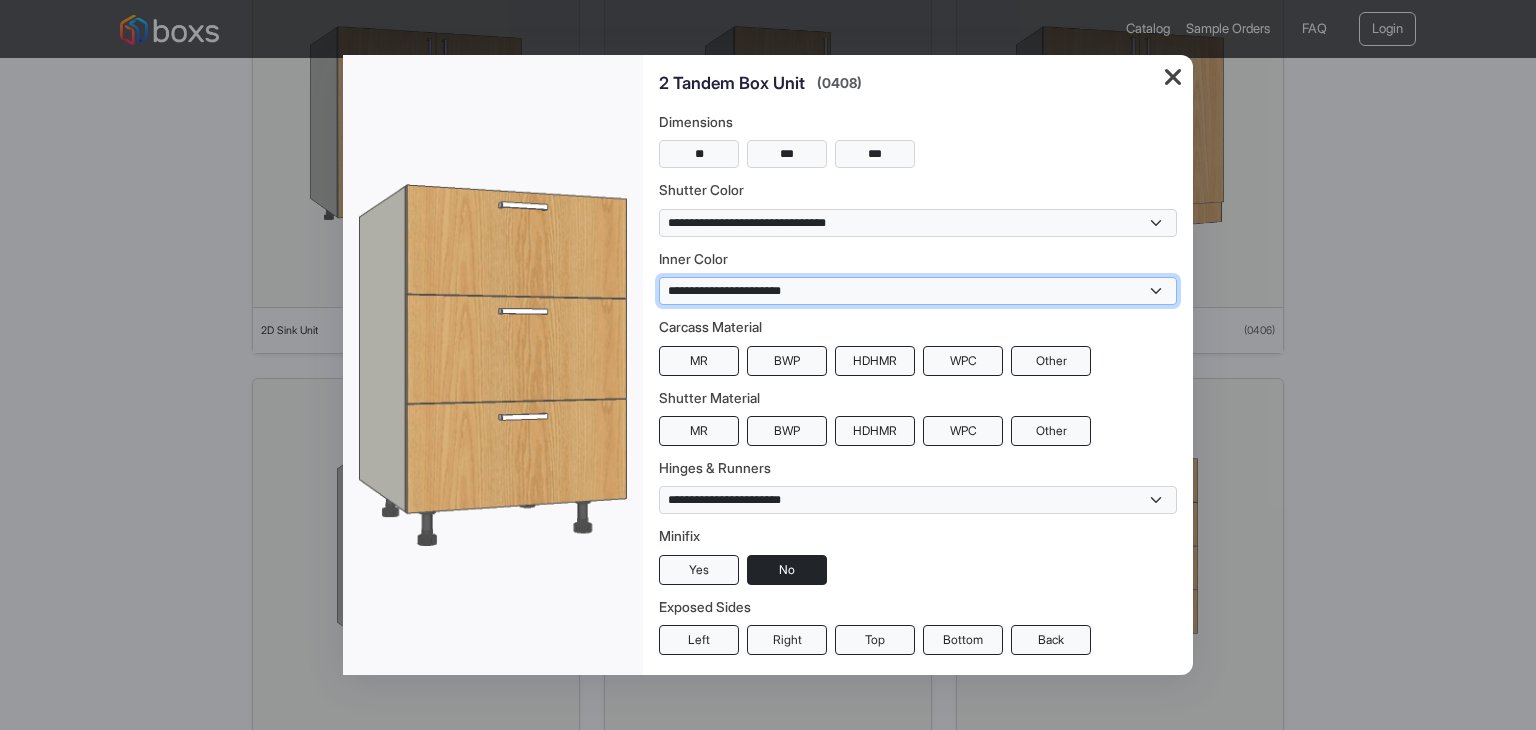 click on "**********" at bounding box center [918, 291] 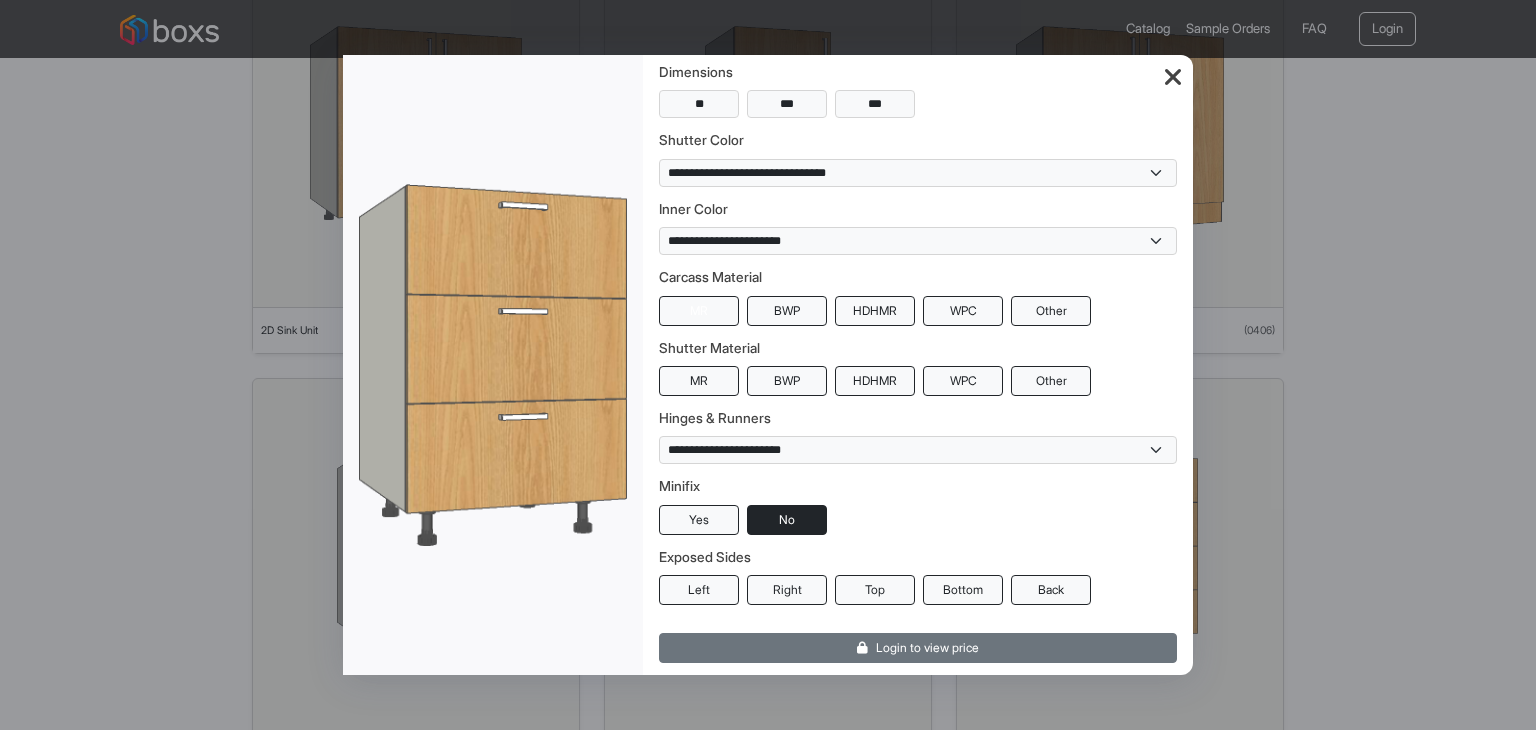 click on "MR" at bounding box center [699, 311] 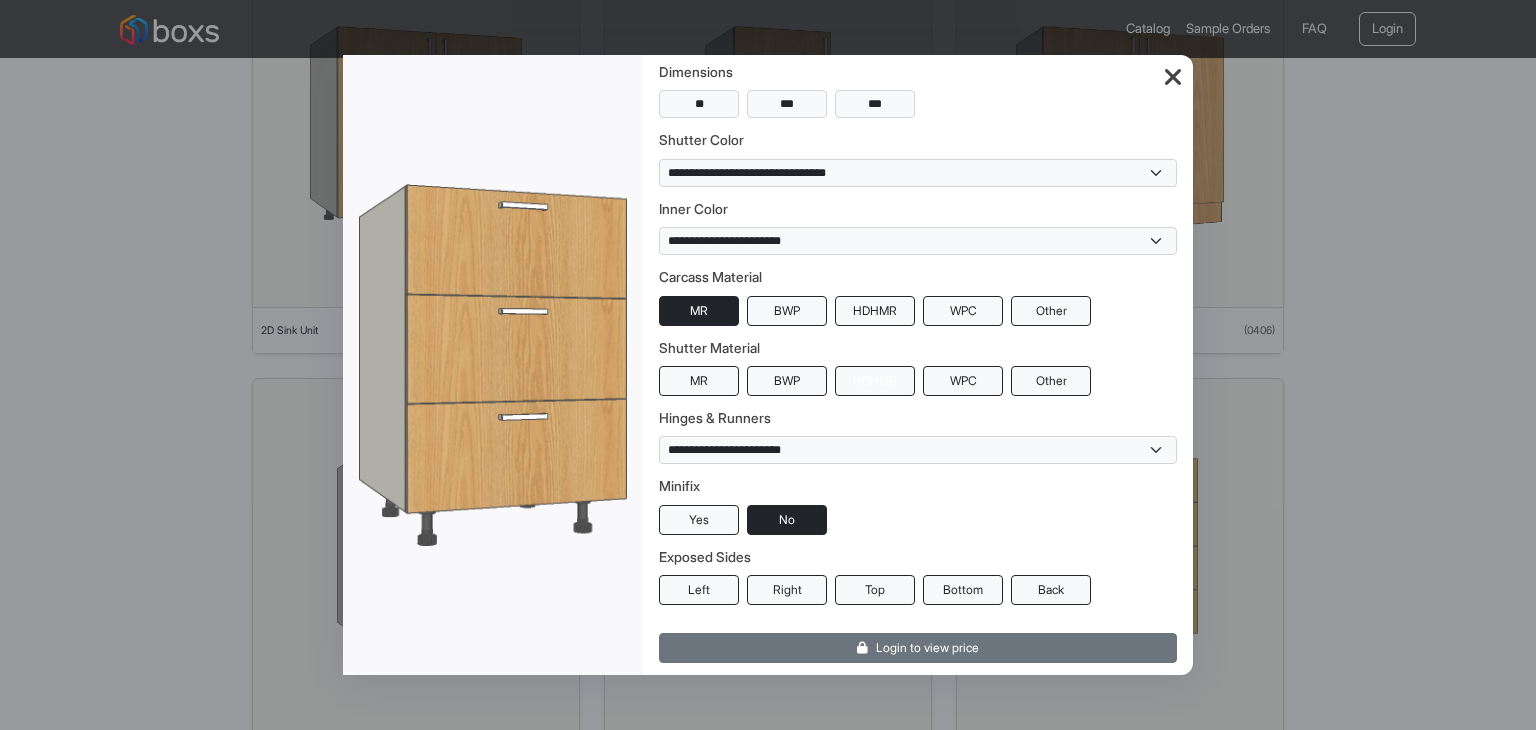 click on "HDHMR" at bounding box center [875, 381] 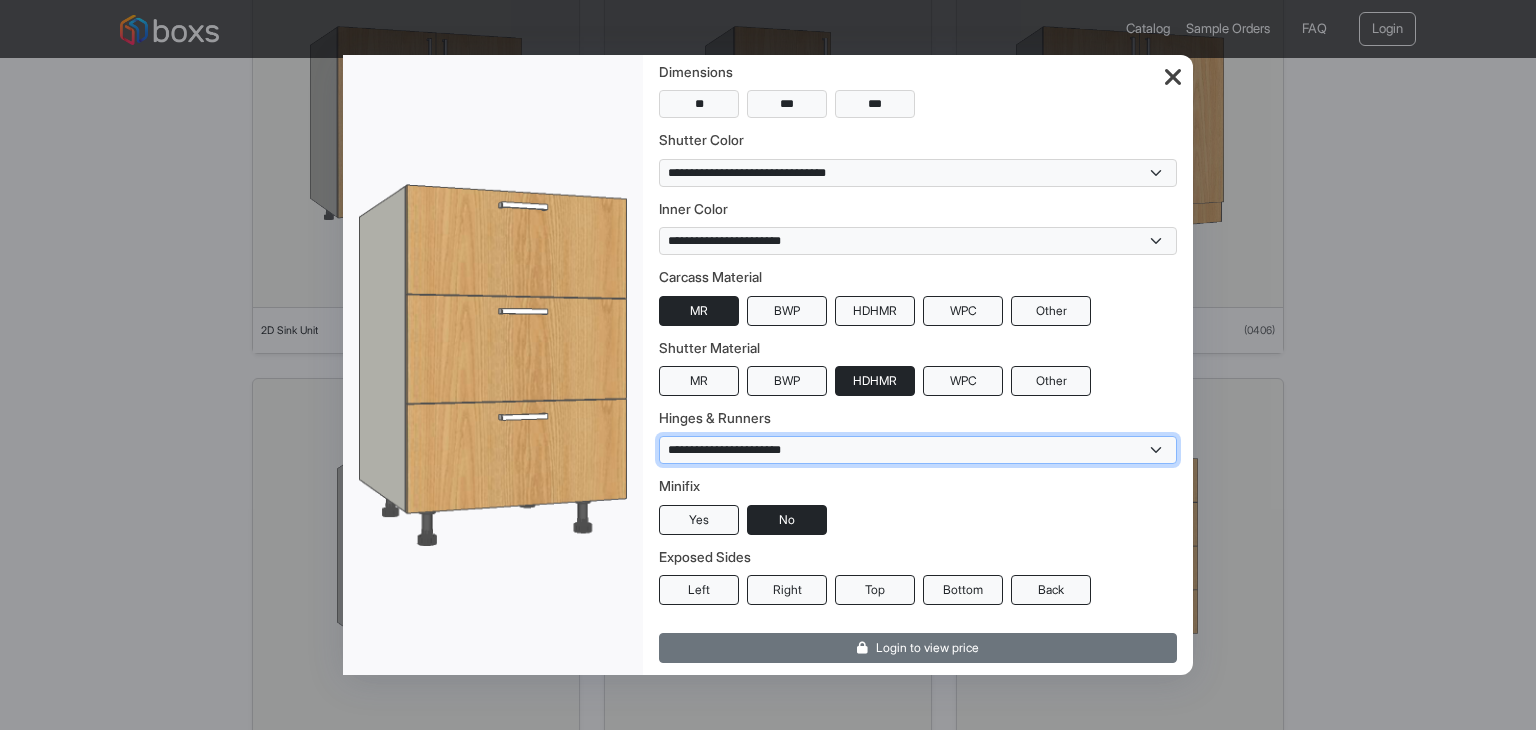 click on "**********" at bounding box center [918, 450] 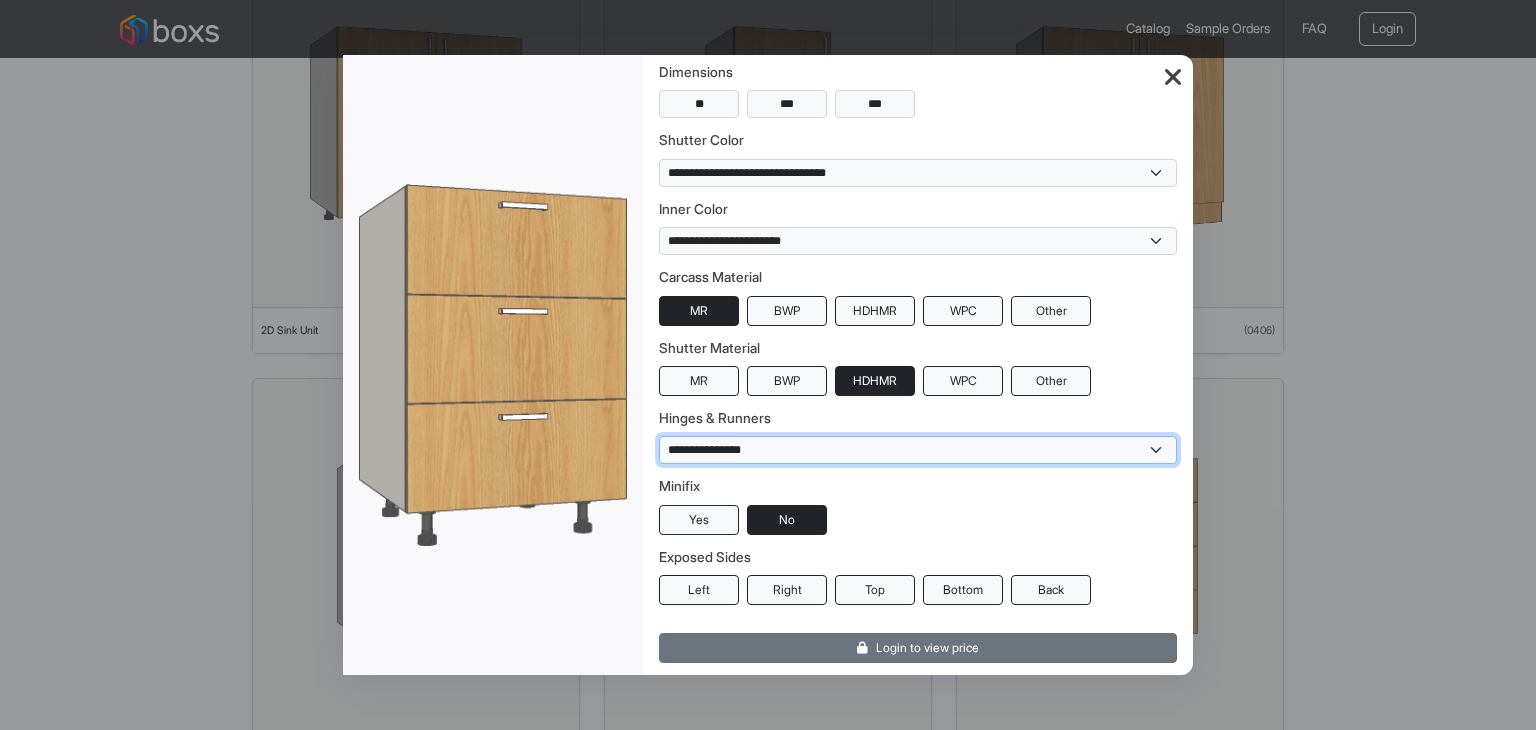 click on "**********" at bounding box center [918, 450] 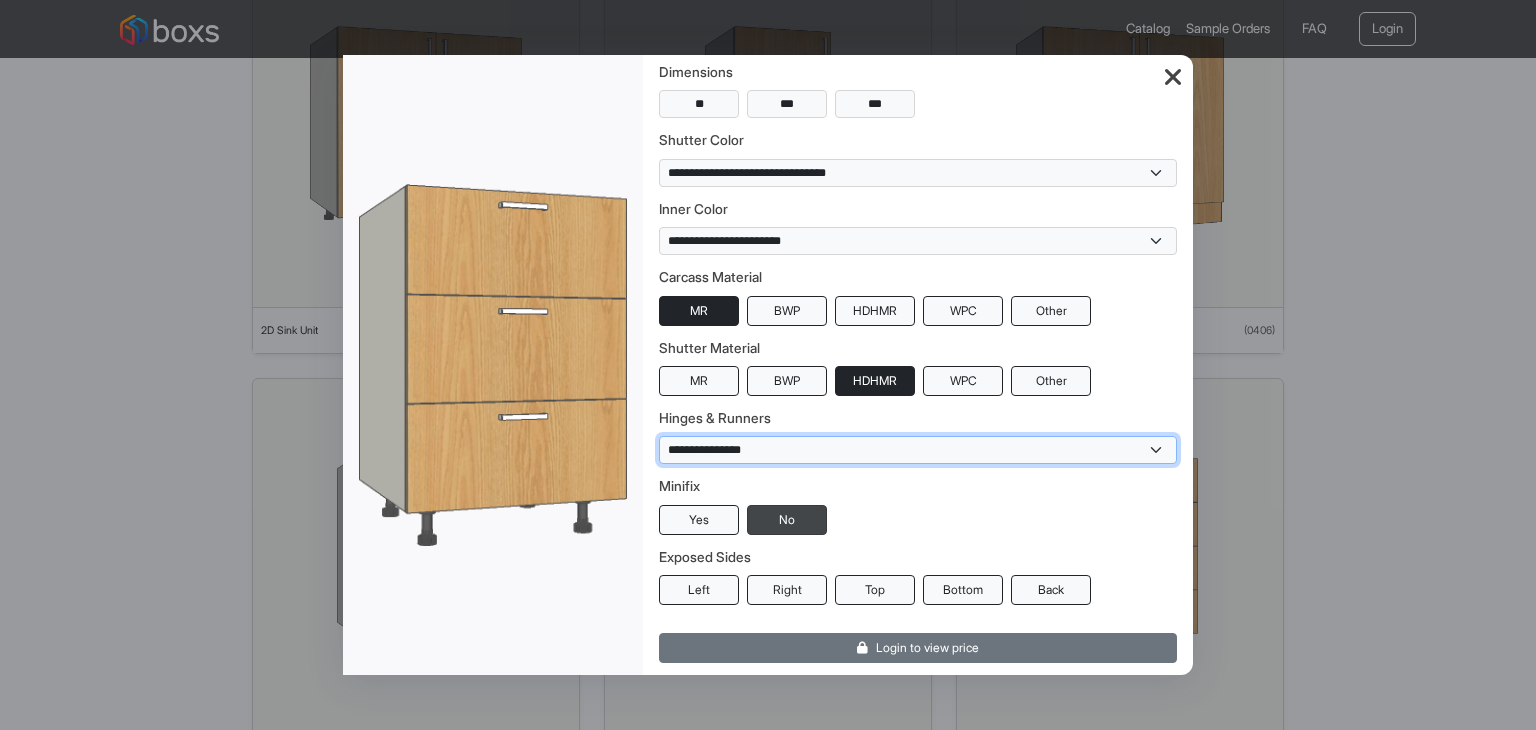 scroll, scrollTop: 856, scrollLeft: 0, axis: vertical 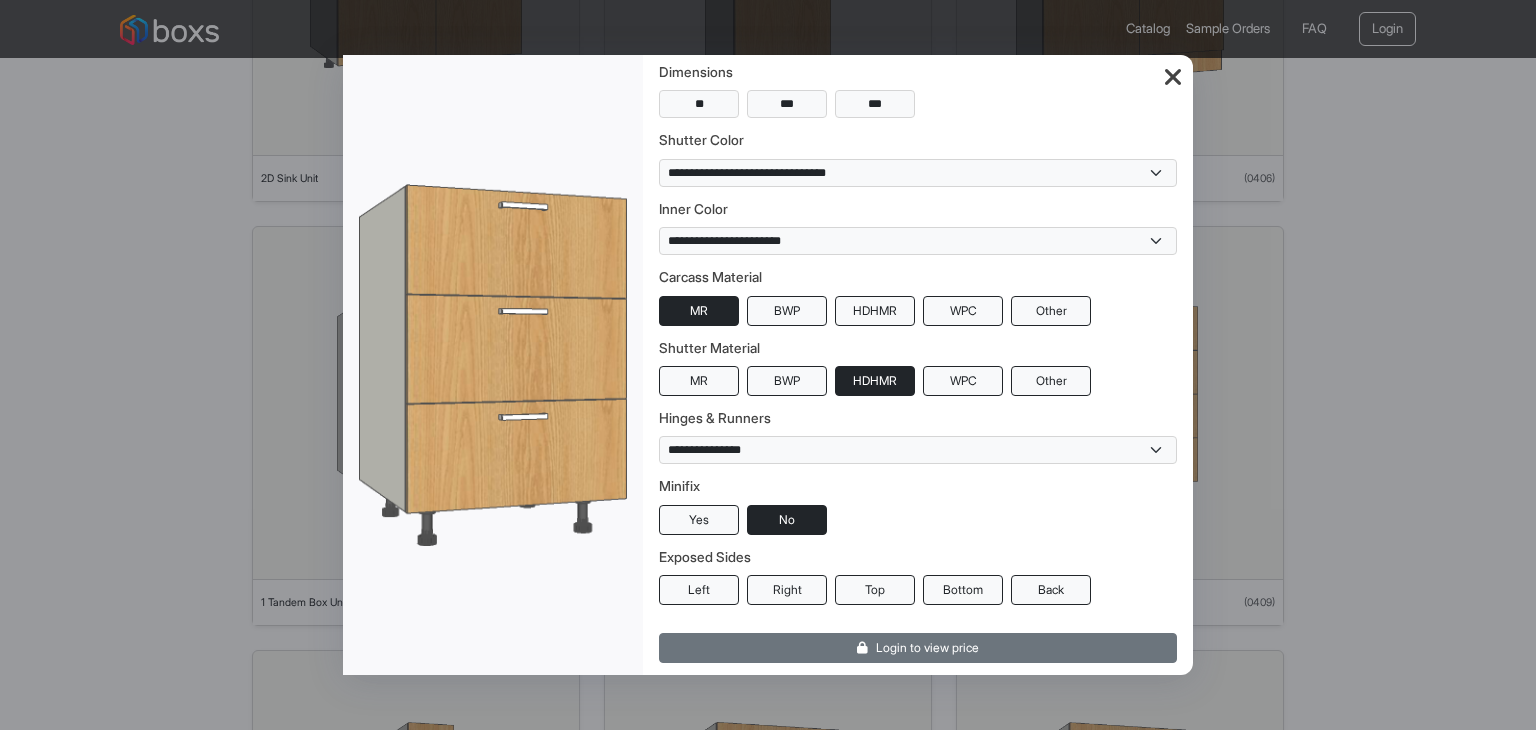 click on "Minifix" at bounding box center [918, 486] 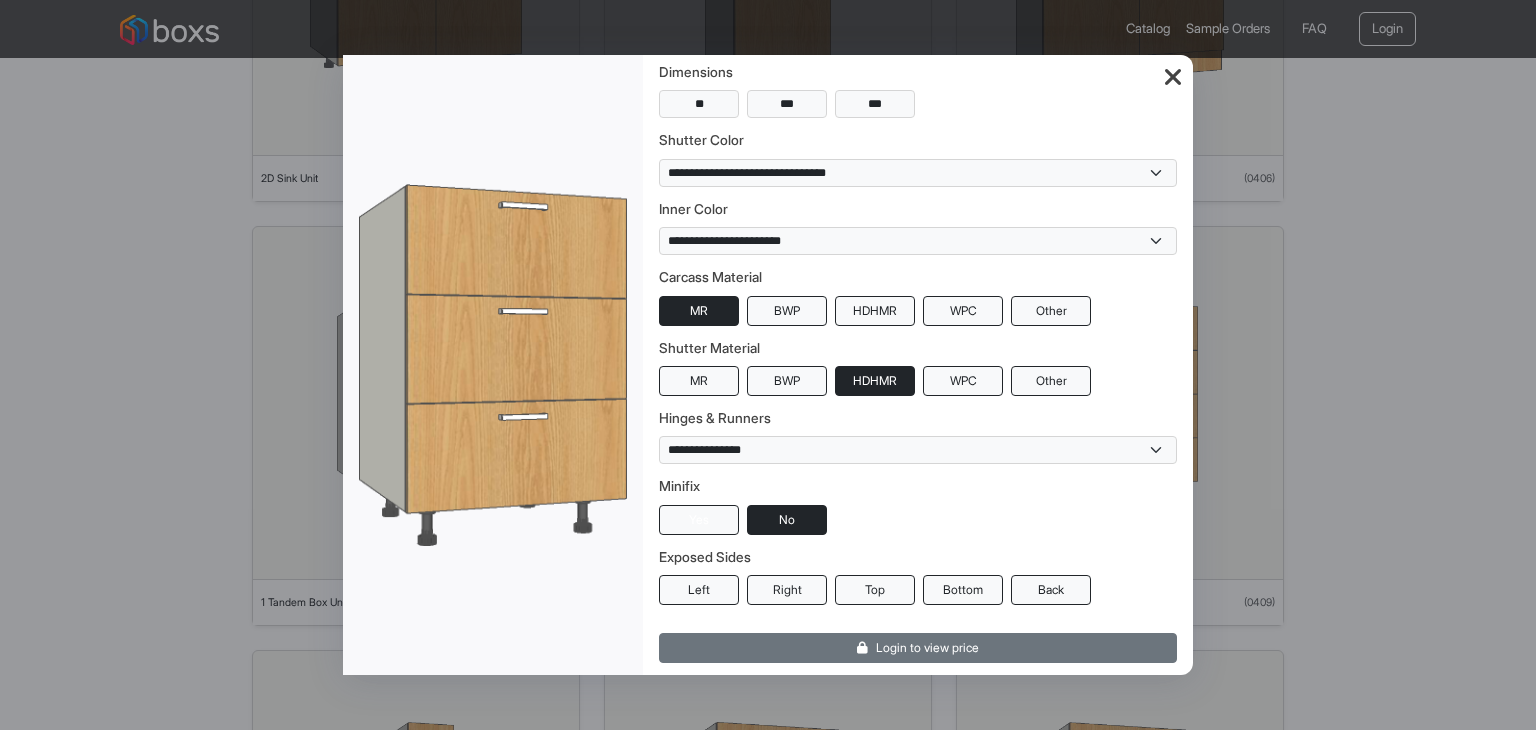 click on "Yes" at bounding box center (699, 520) 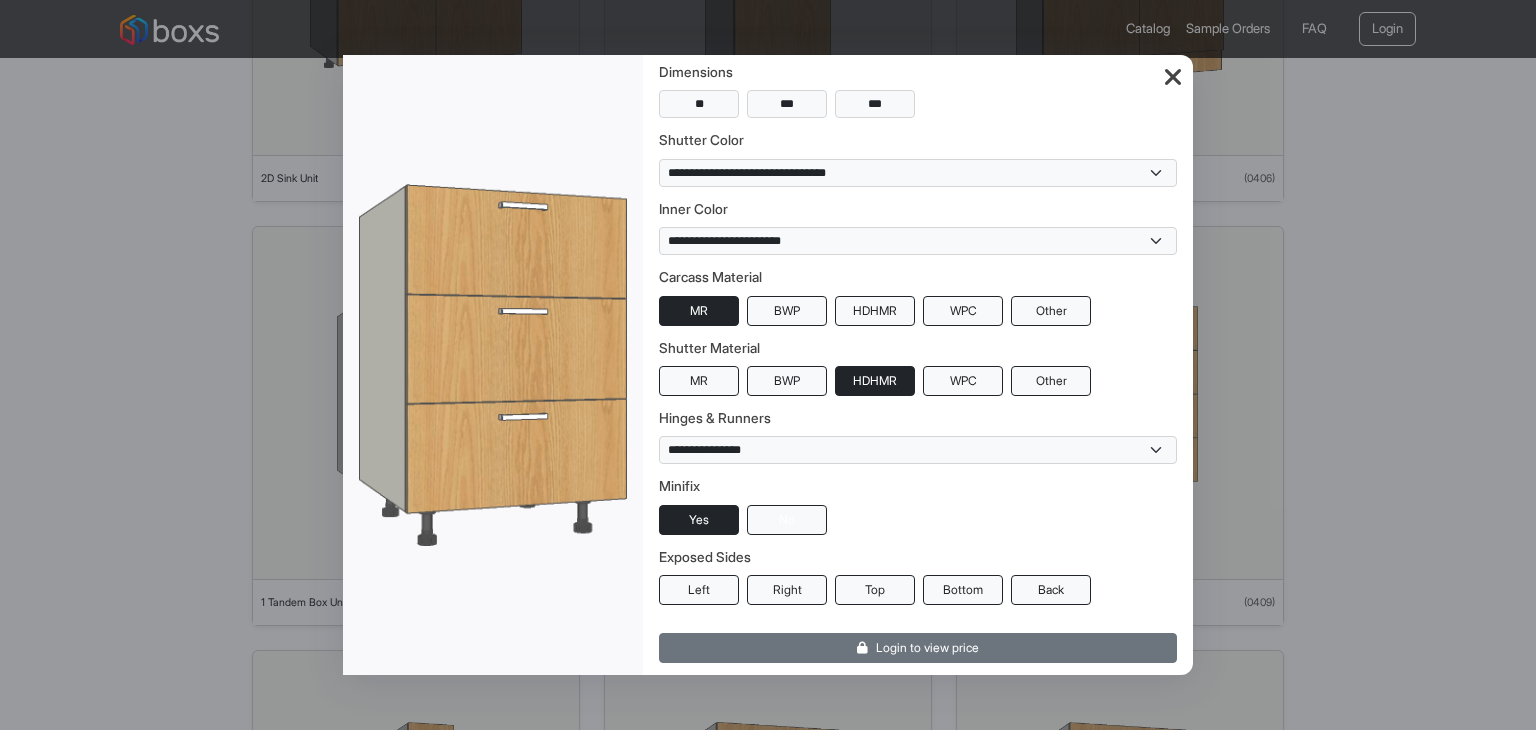 click on "No" at bounding box center [787, 520] 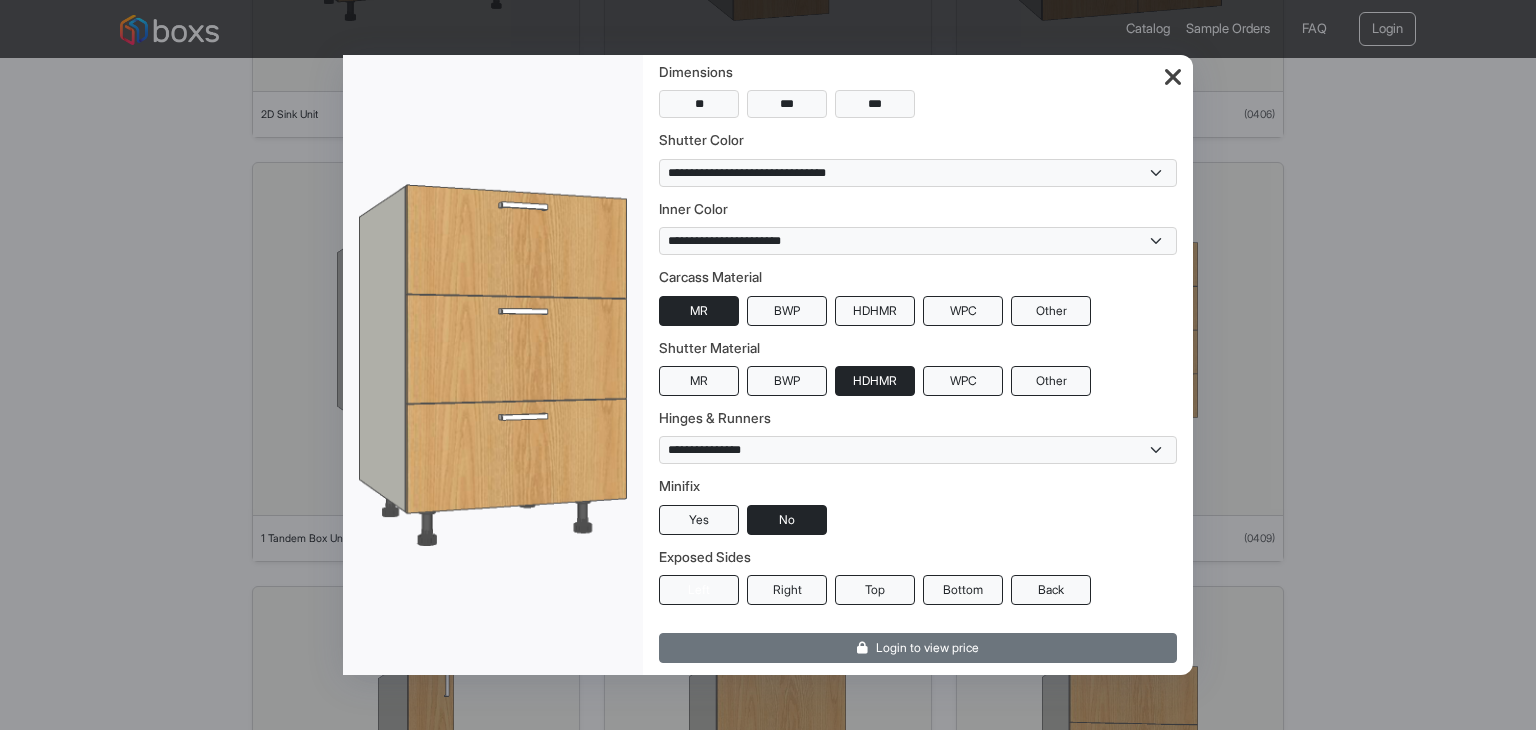 scroll, scrollTop: 920, scrollLeft: 0, axis: vertical 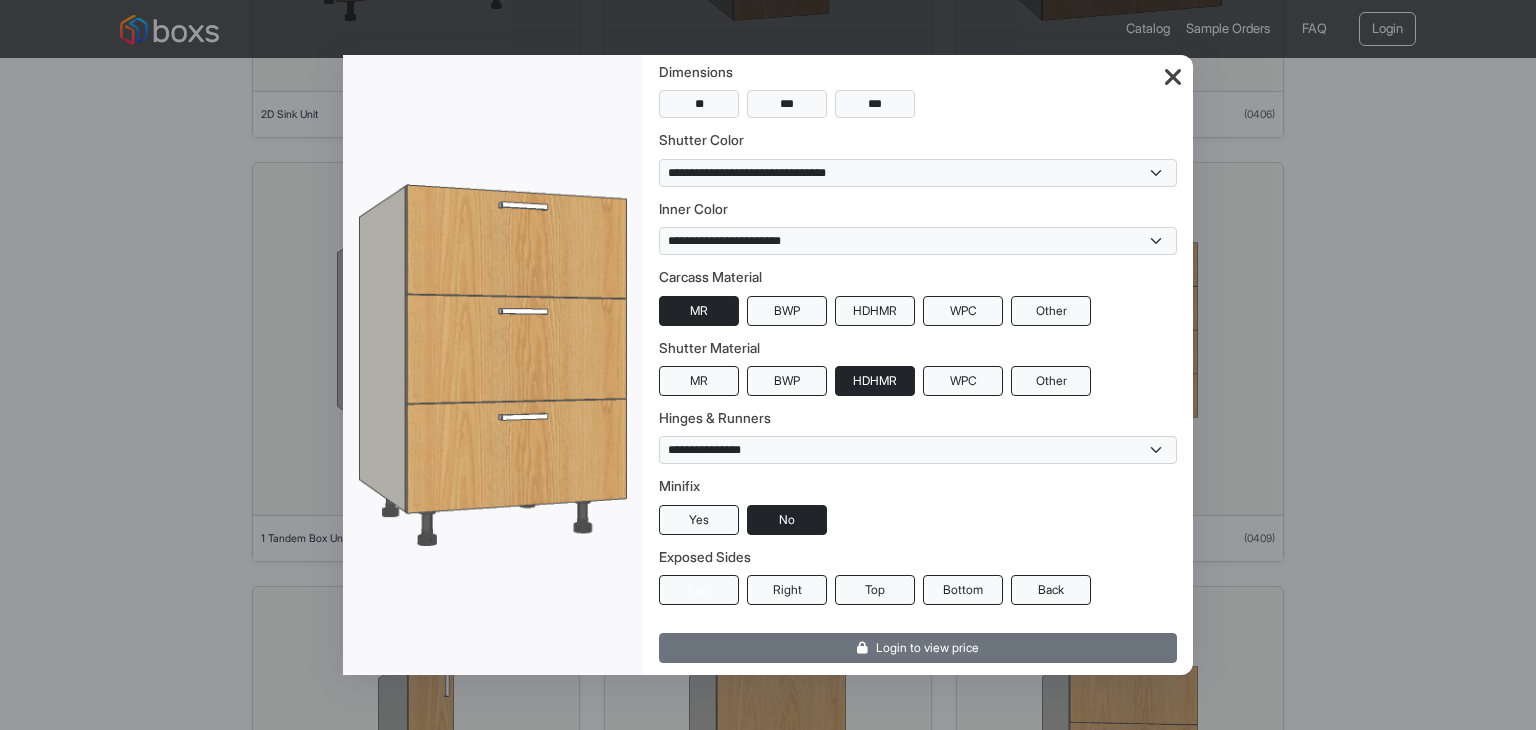 click on "Left" at bounding box center (699, 590) 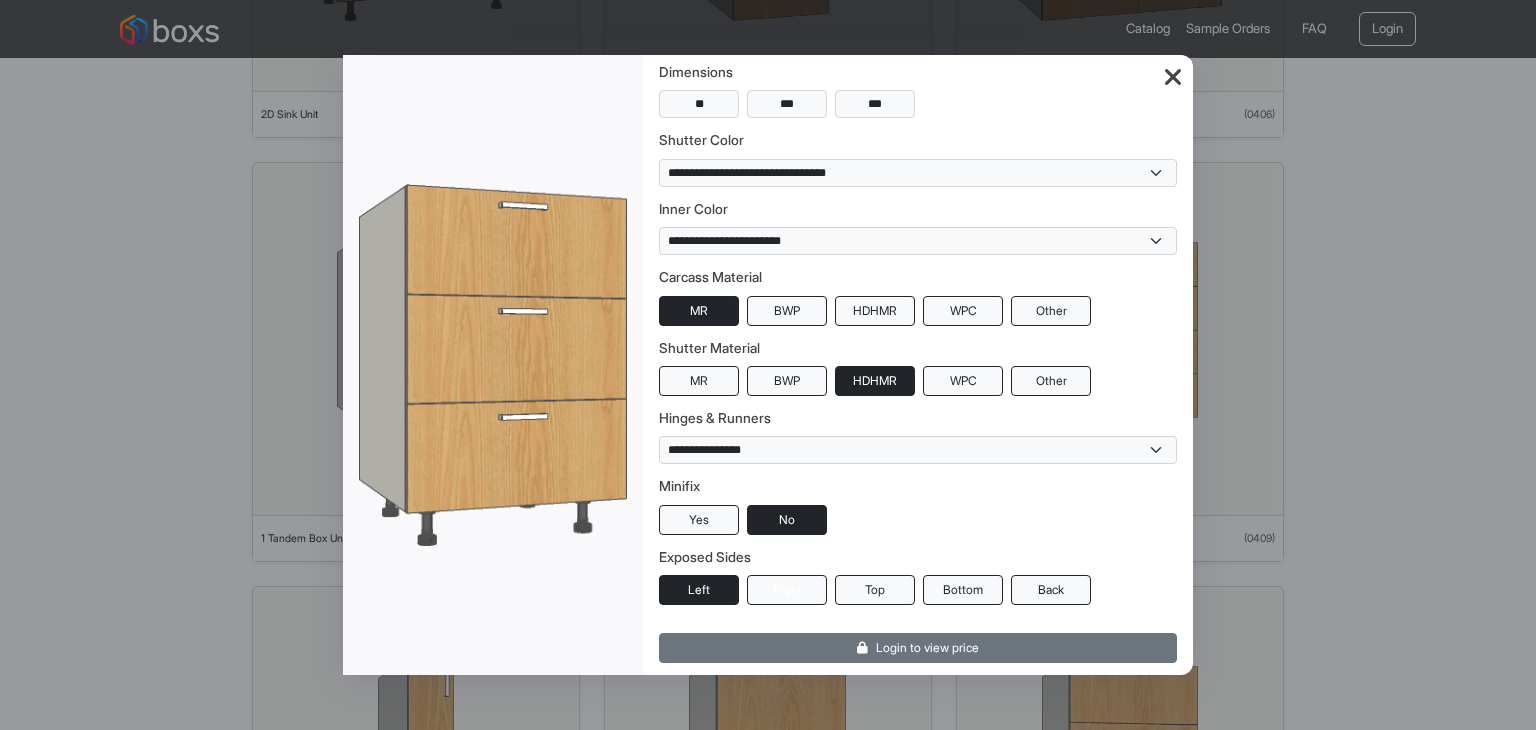 click on "Right" at bounding box center (787, 590) 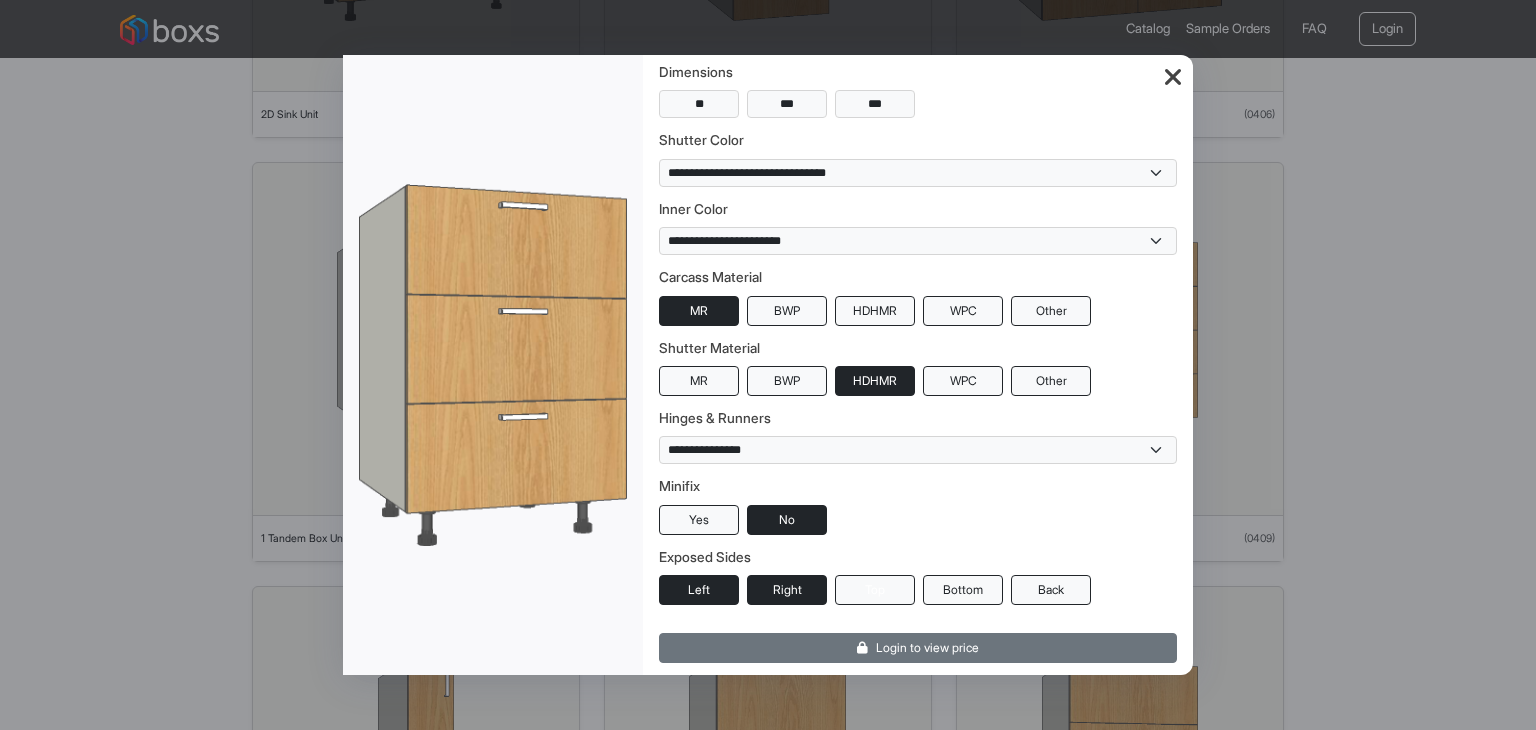 click on "Top" at bounding box center (875, 590) 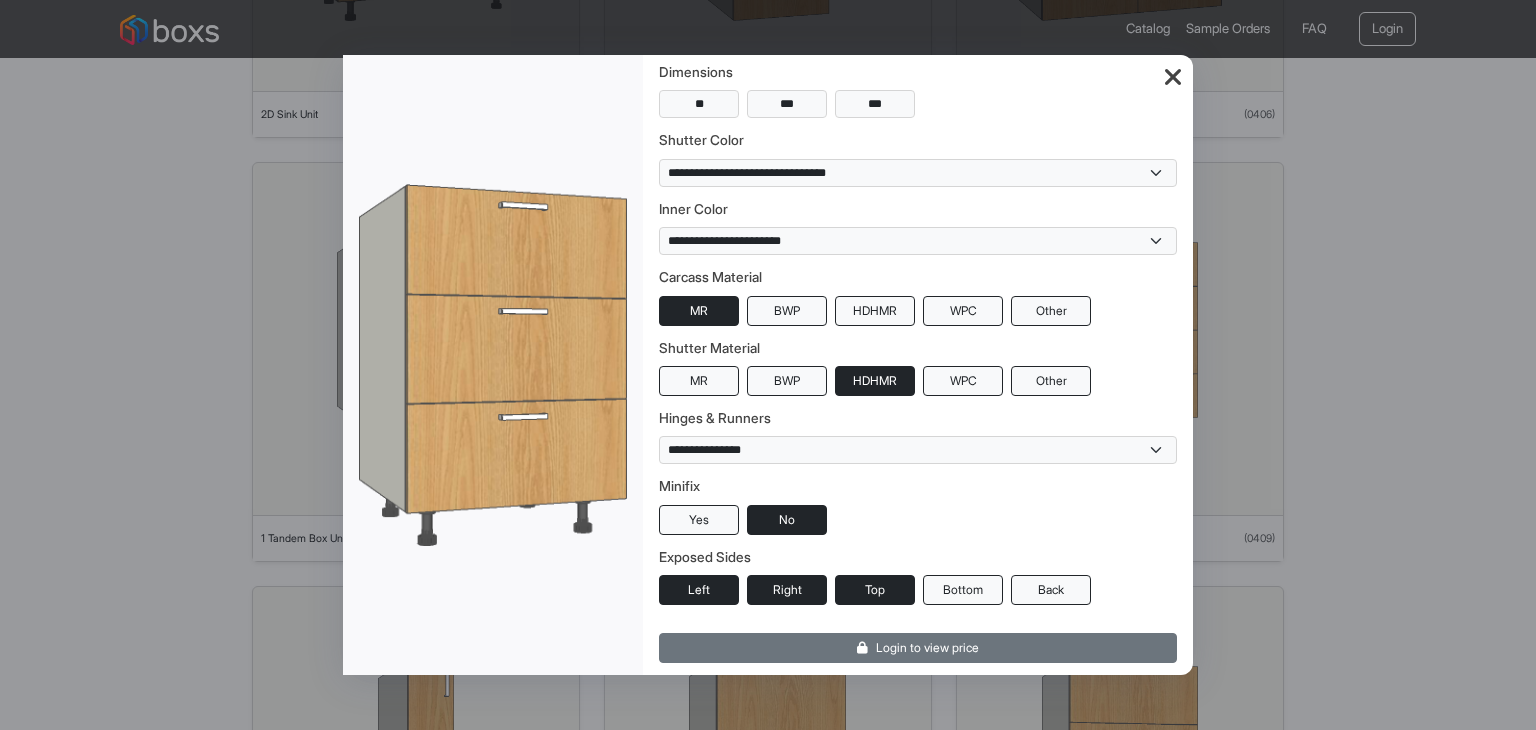 type 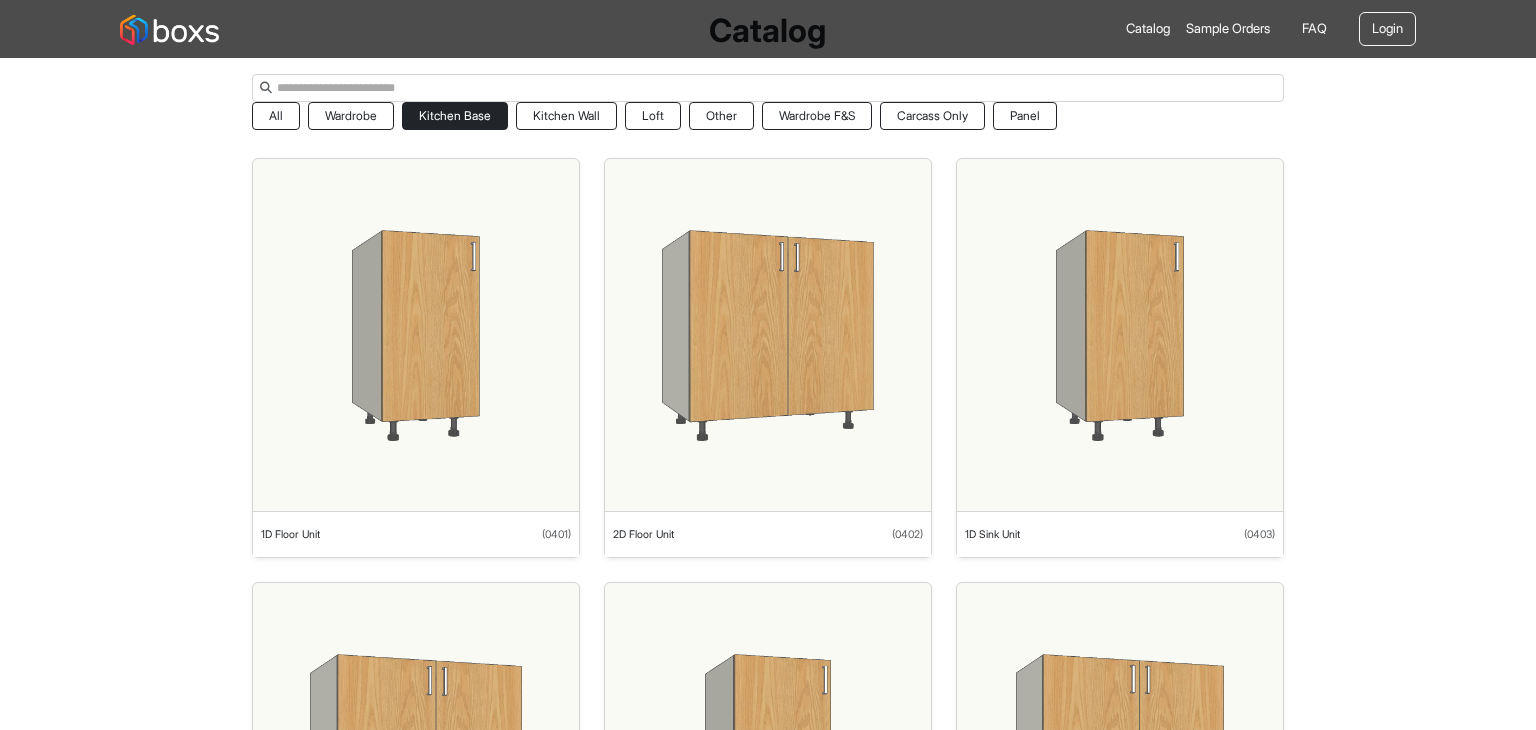 scroll, scrollTop: 0, scrollLeft: 0, axis: both 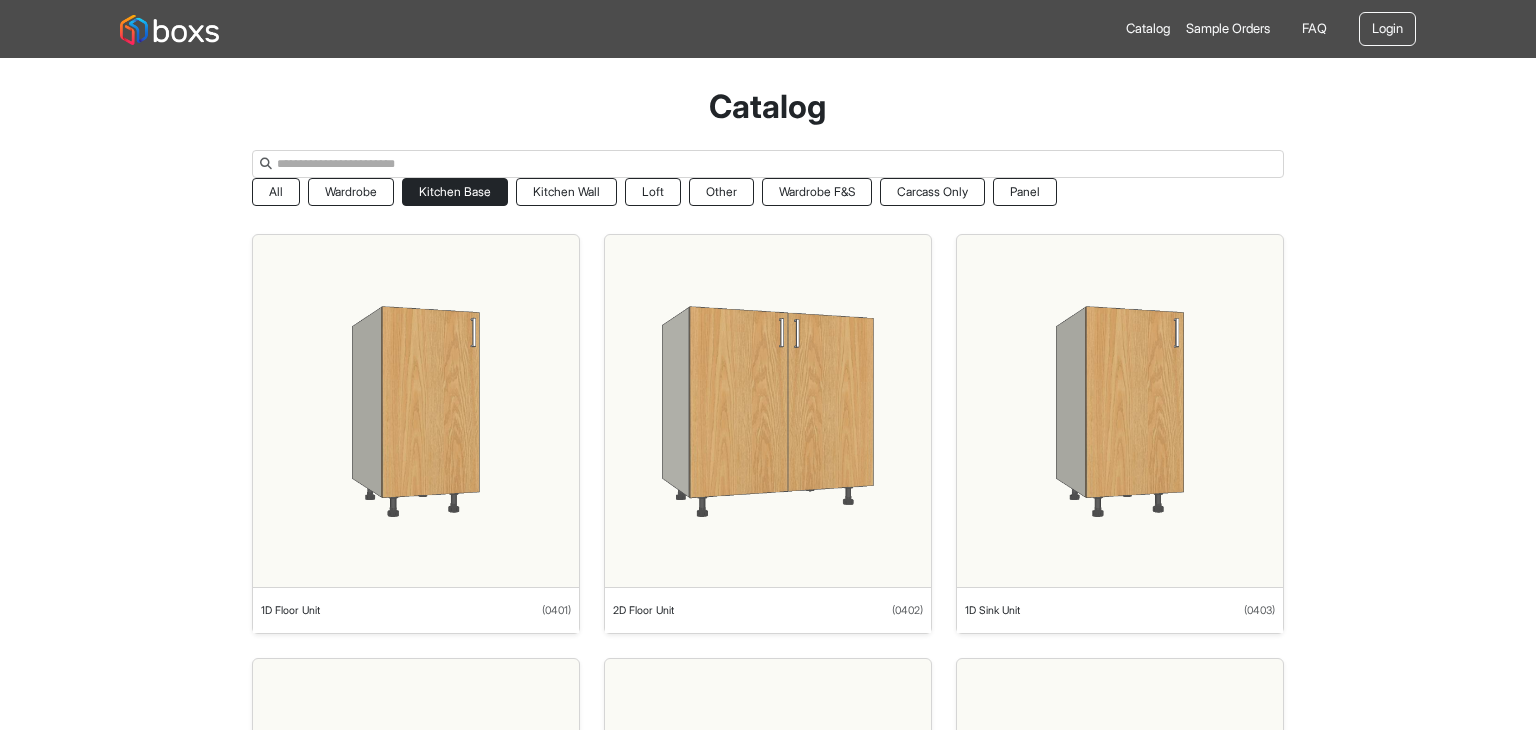 click on "All Wardrobe Kitchen Base Kitchen Wall Loft Other Wardrobe F&S Carcass Only Panel" at bounding box center (768, 194) 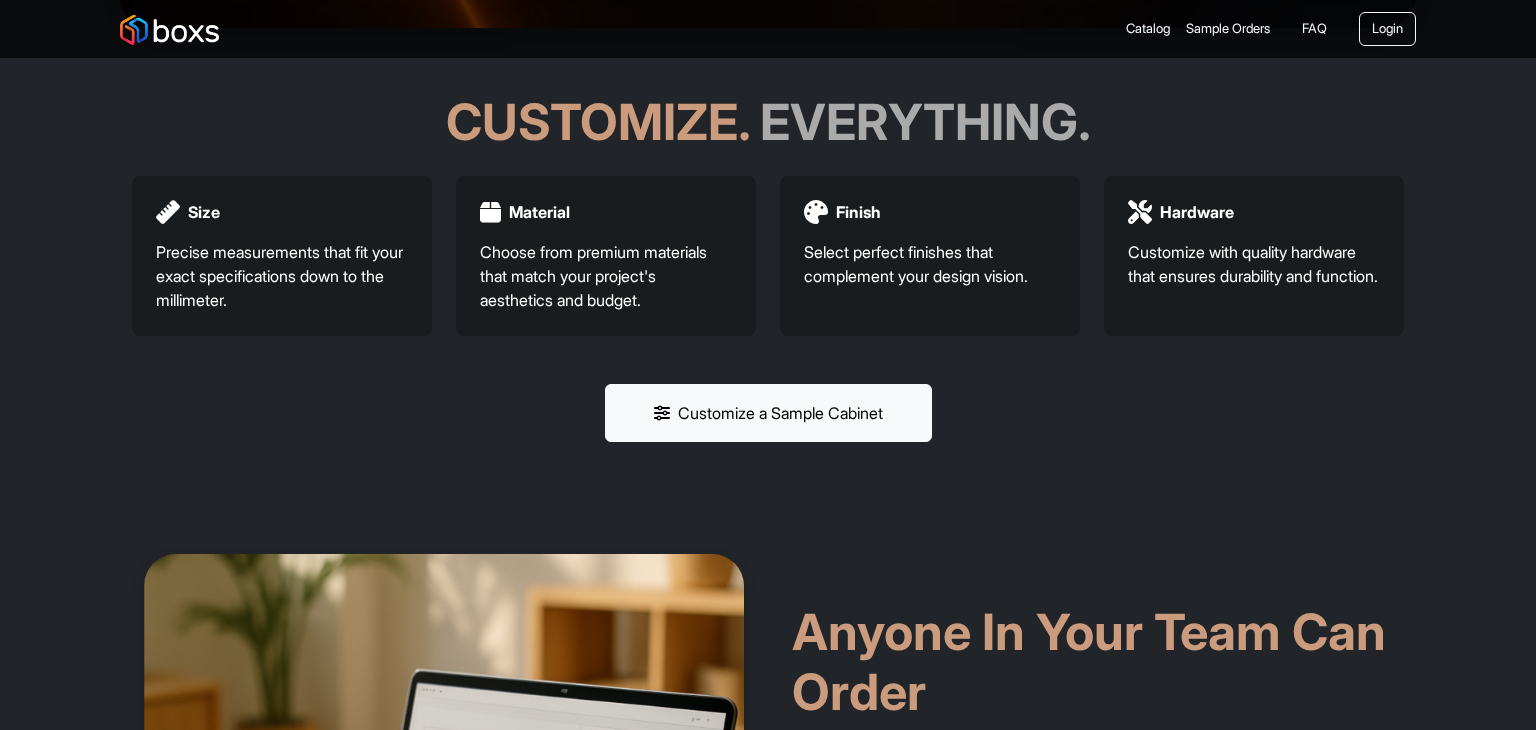scroll, scrollTop: 1156, scrollLeft: 0, axis: vertical 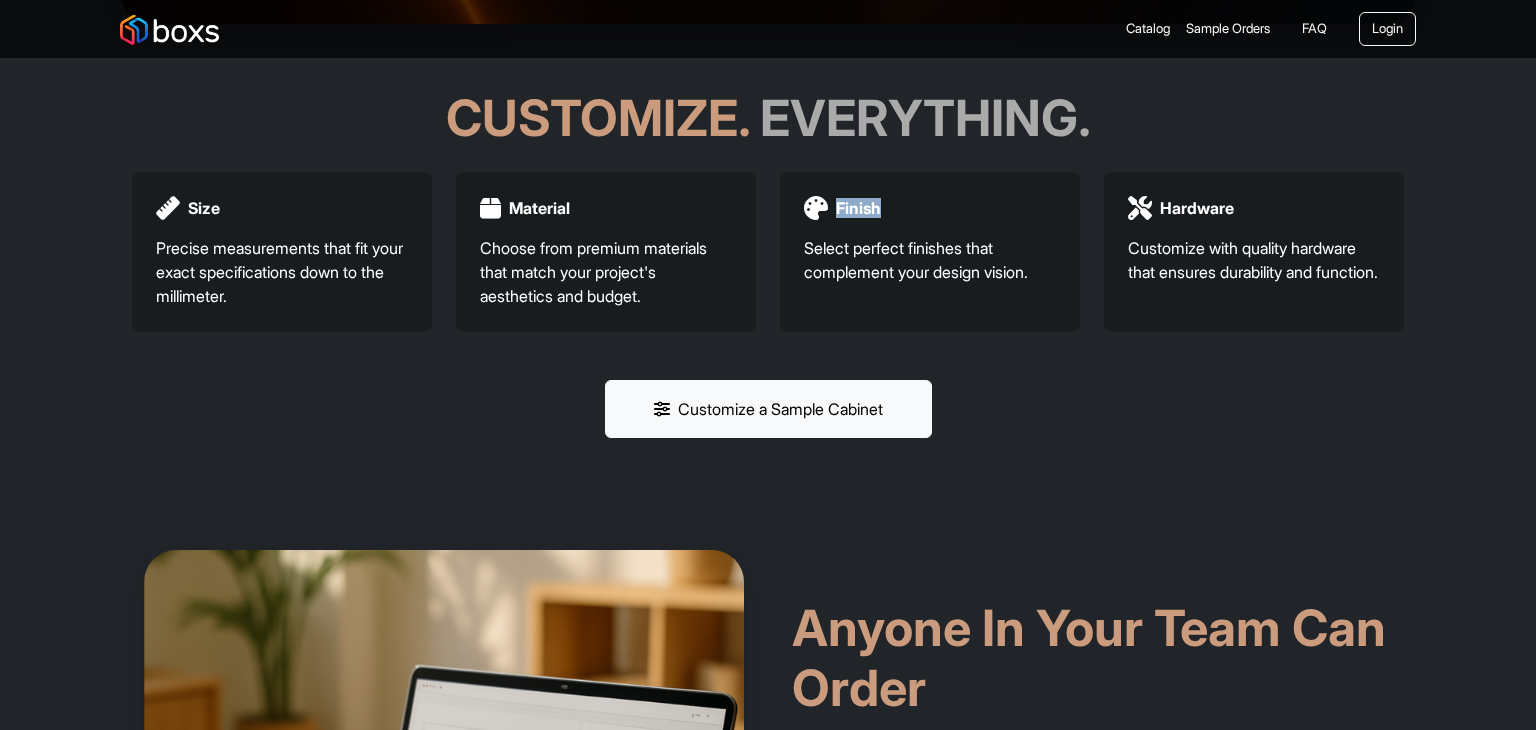drag, startPoint x: 883, startPoint y: 200, endPoint x: 819, endPoint y: 205, distance: 64.195015 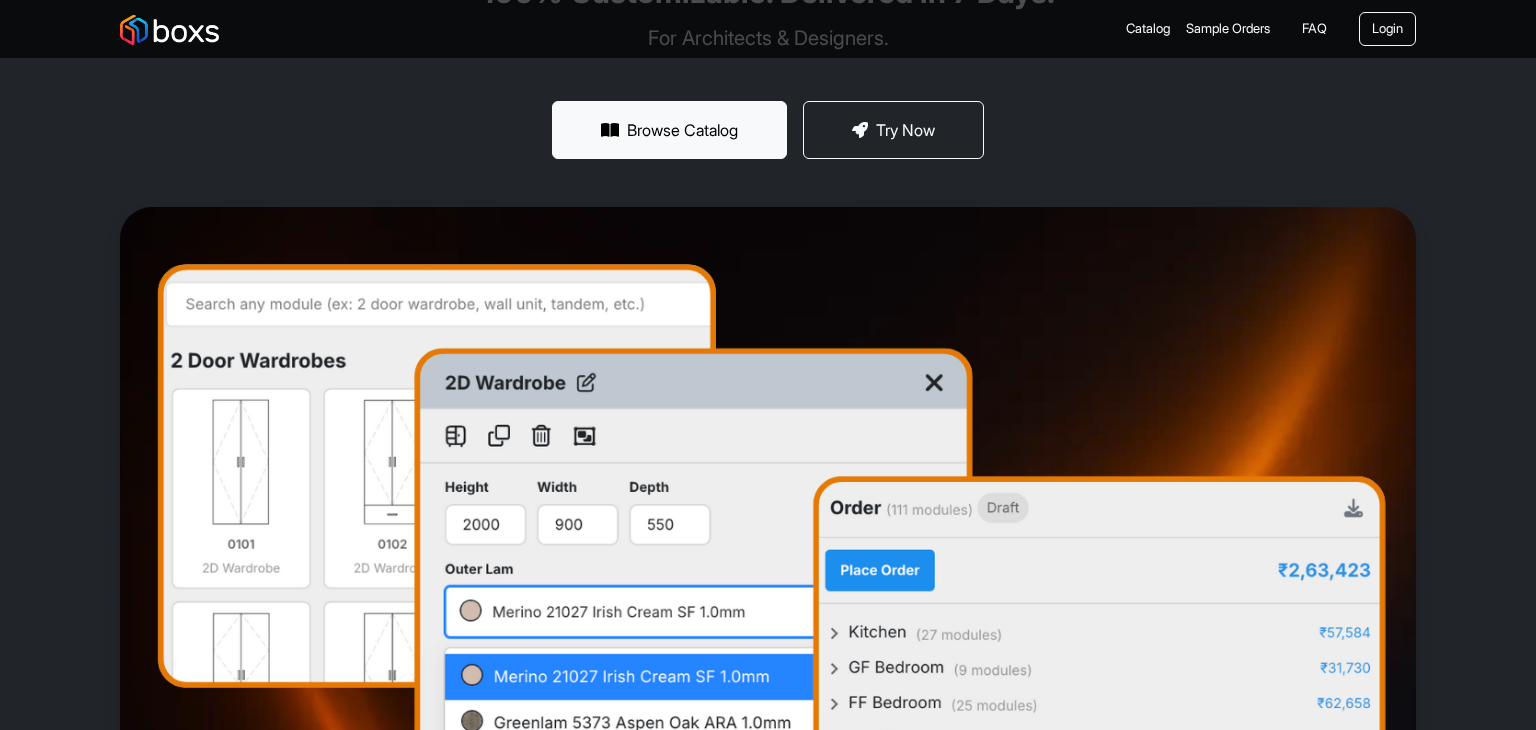 scroll, scrollTop: 0, scrollLeft: 0, axis: both 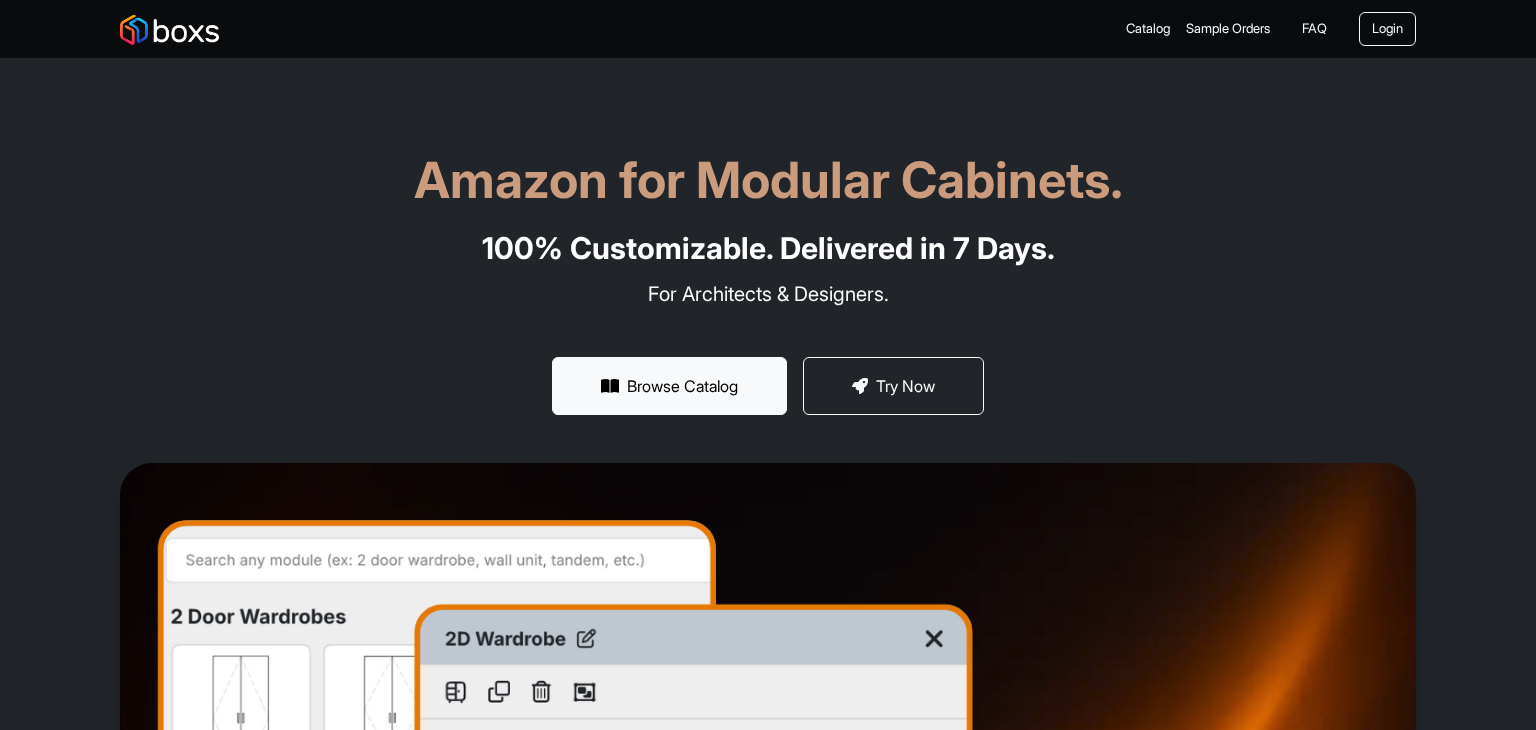 click on "Catalog" at bounding box center (1148, 29) 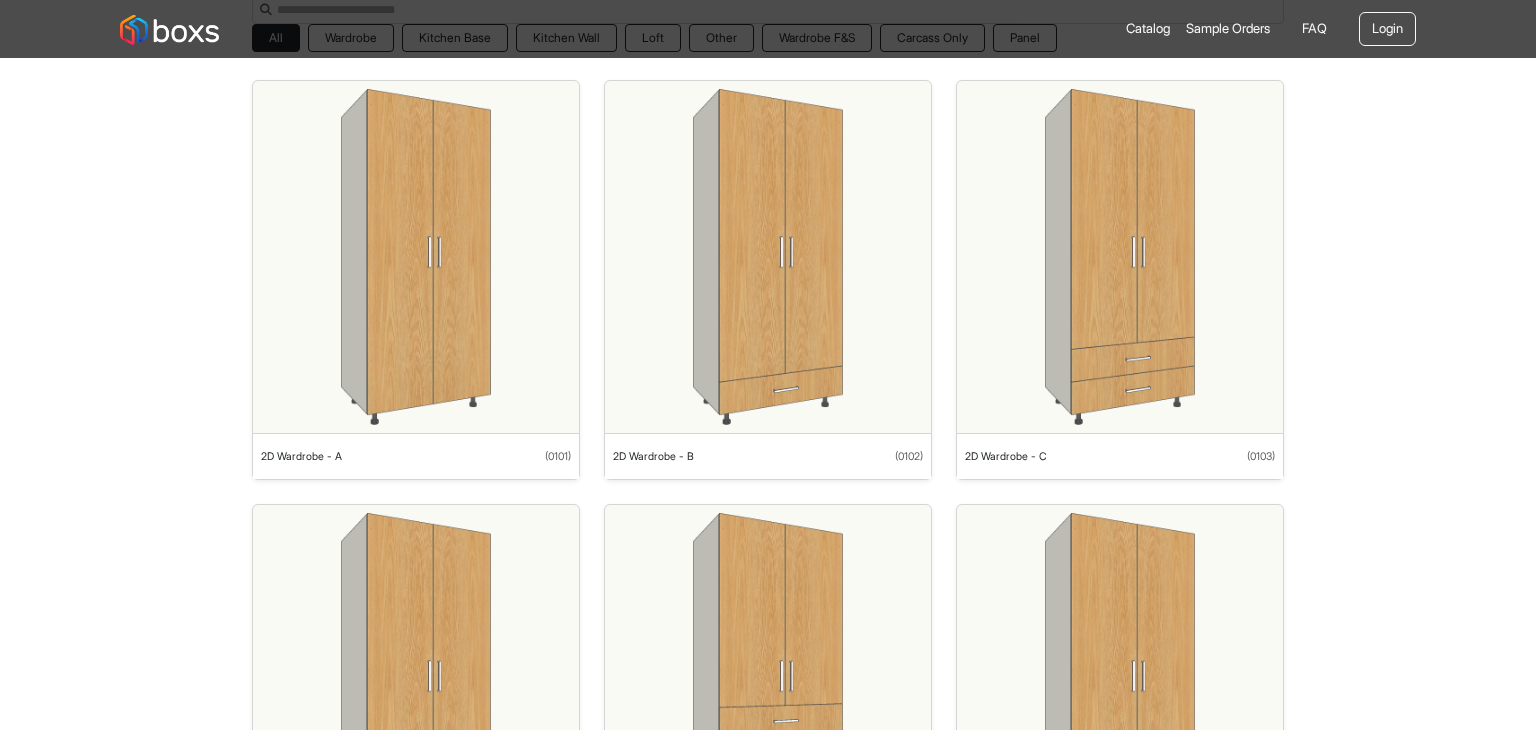 scroll, scrollTop: 0, scrollLeft: 0, axis: both 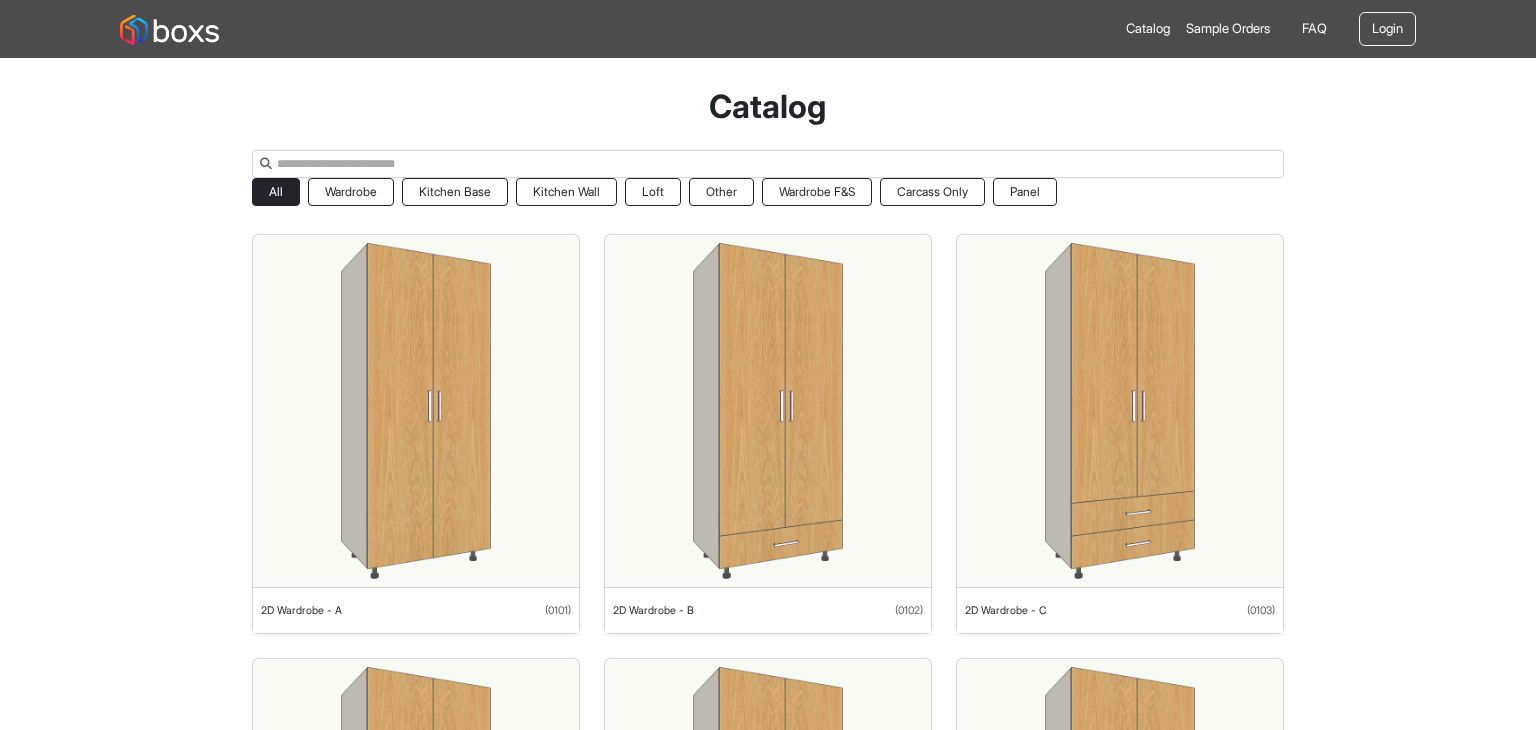 click at bounding box center [415, 411] 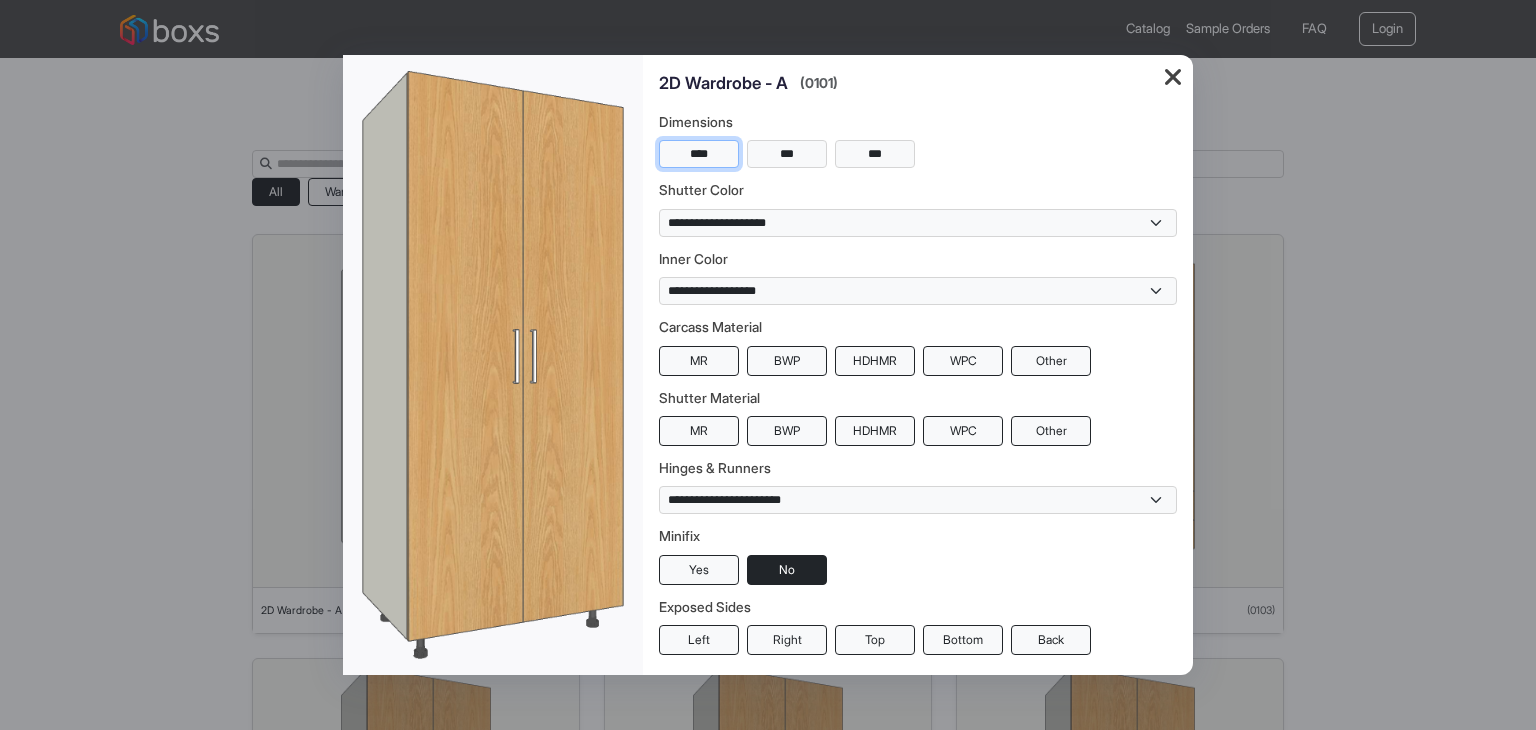 click on "****" at bounding box center (699, 154) 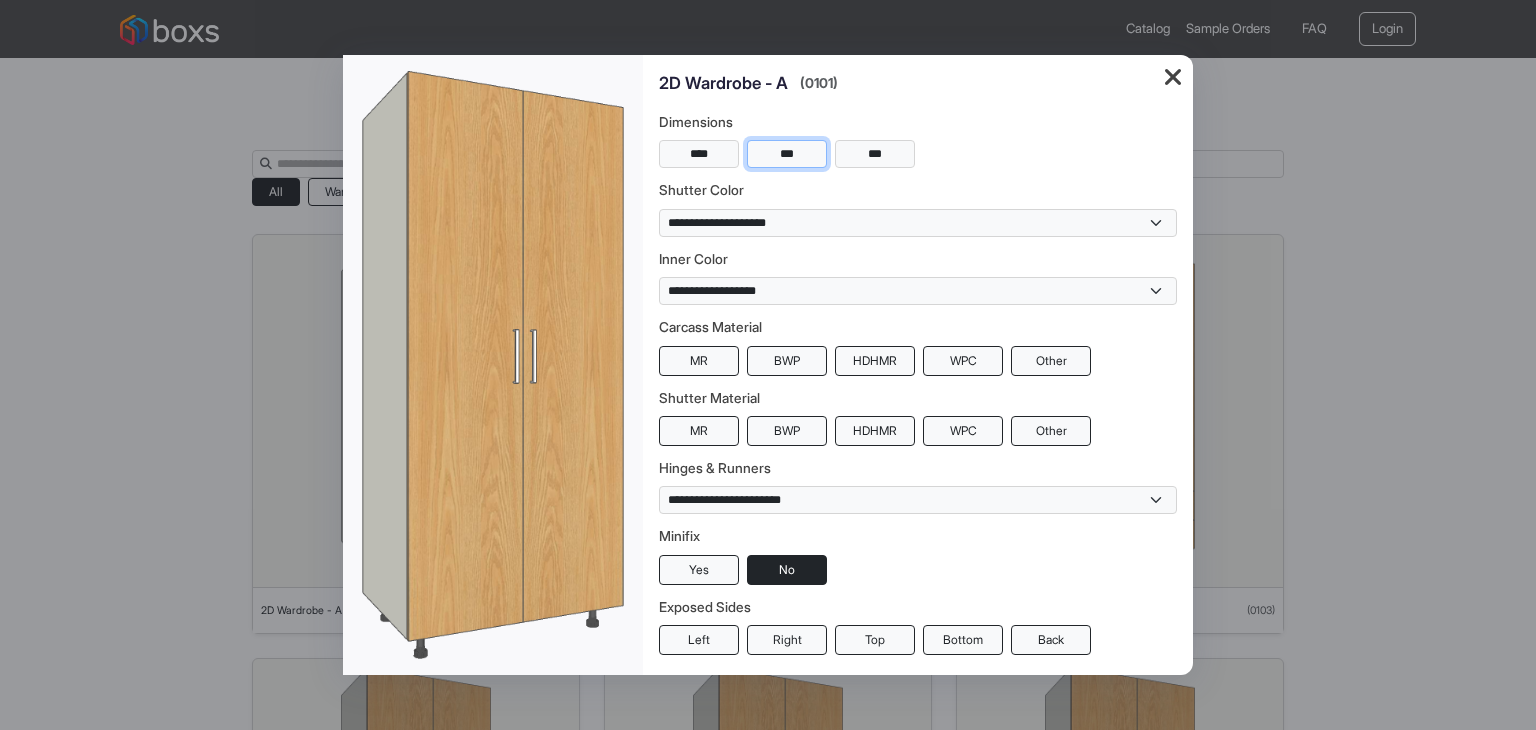 click on "***" at bounding box center (787, 154) 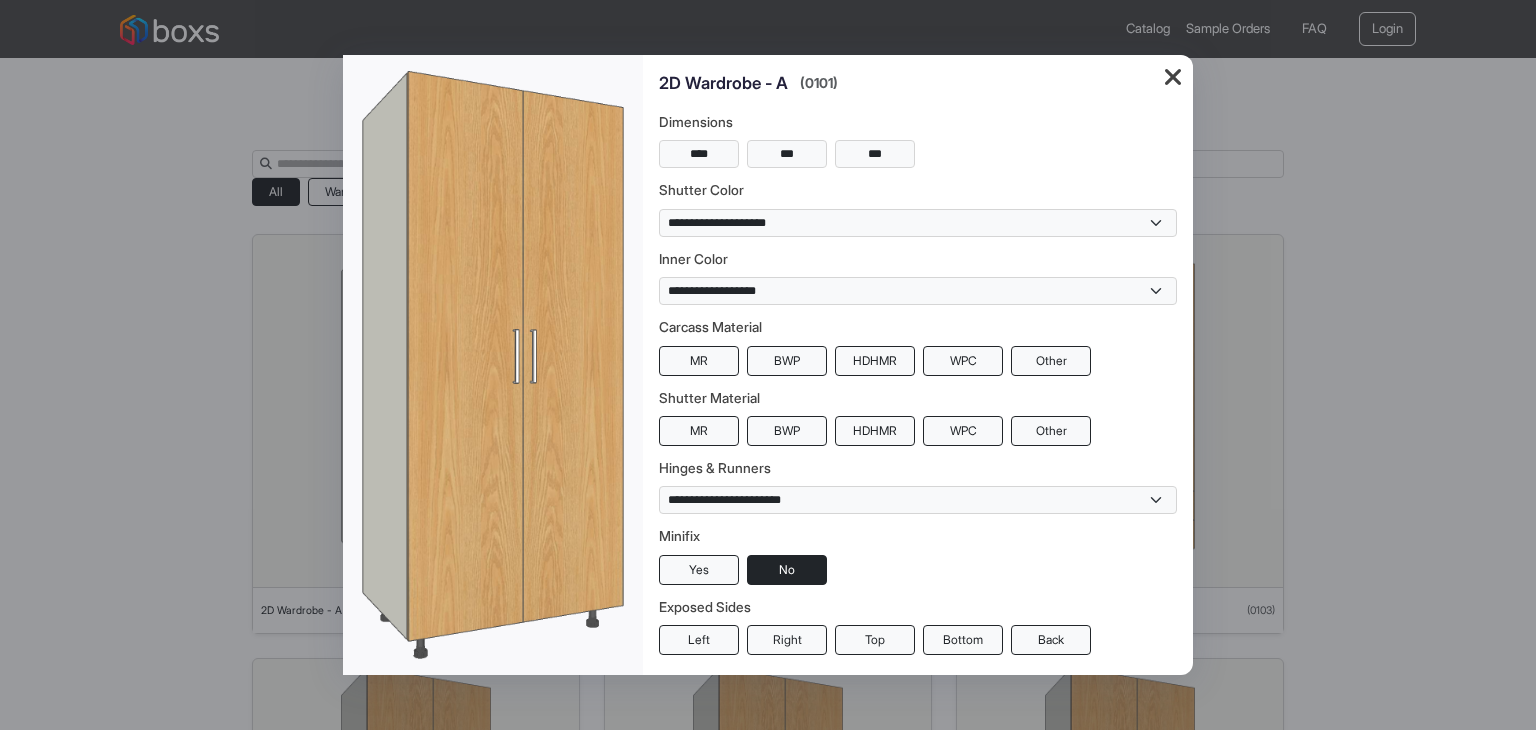 click on "Shutter Material" at bounding box center [918, 398] 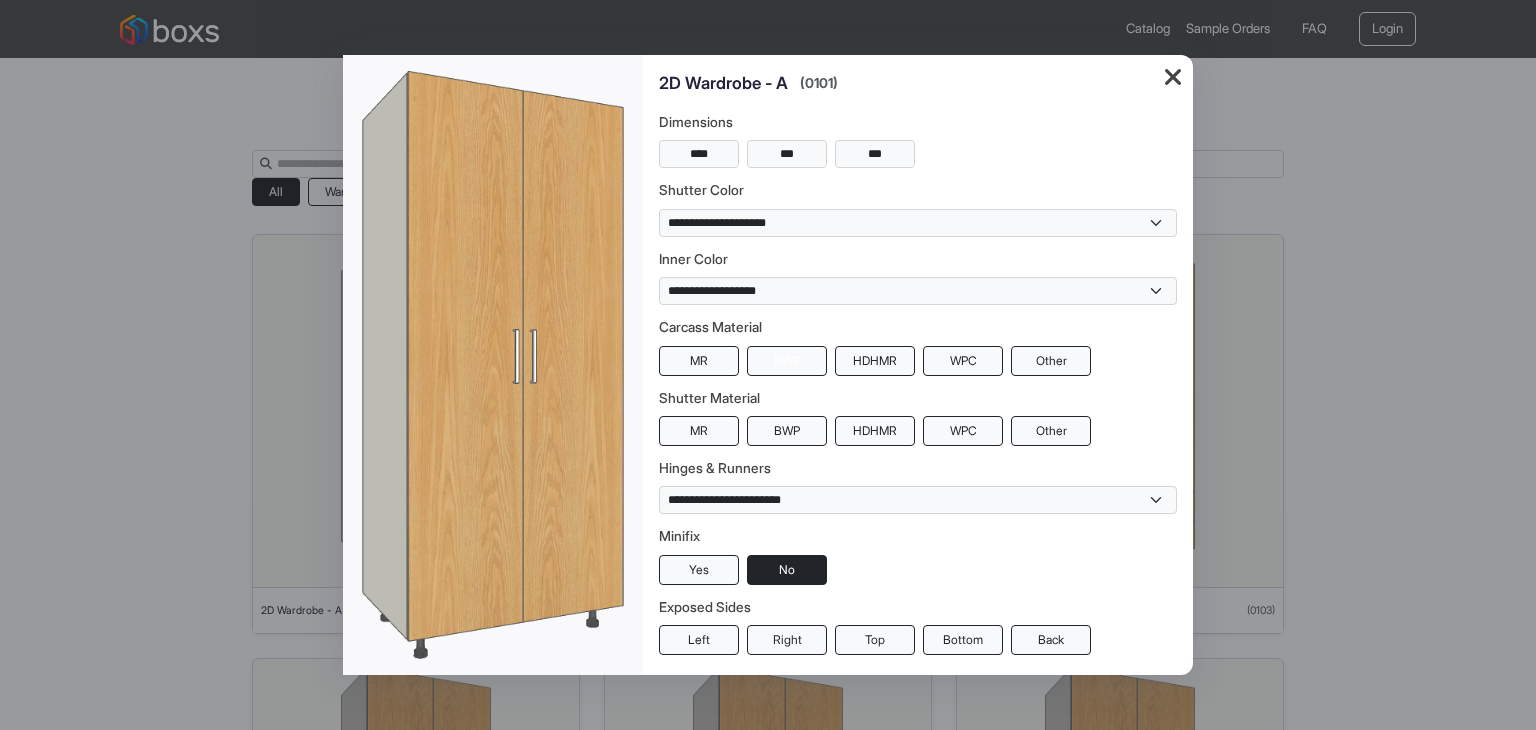 click on "BWP" at bounding box center [787, 361] 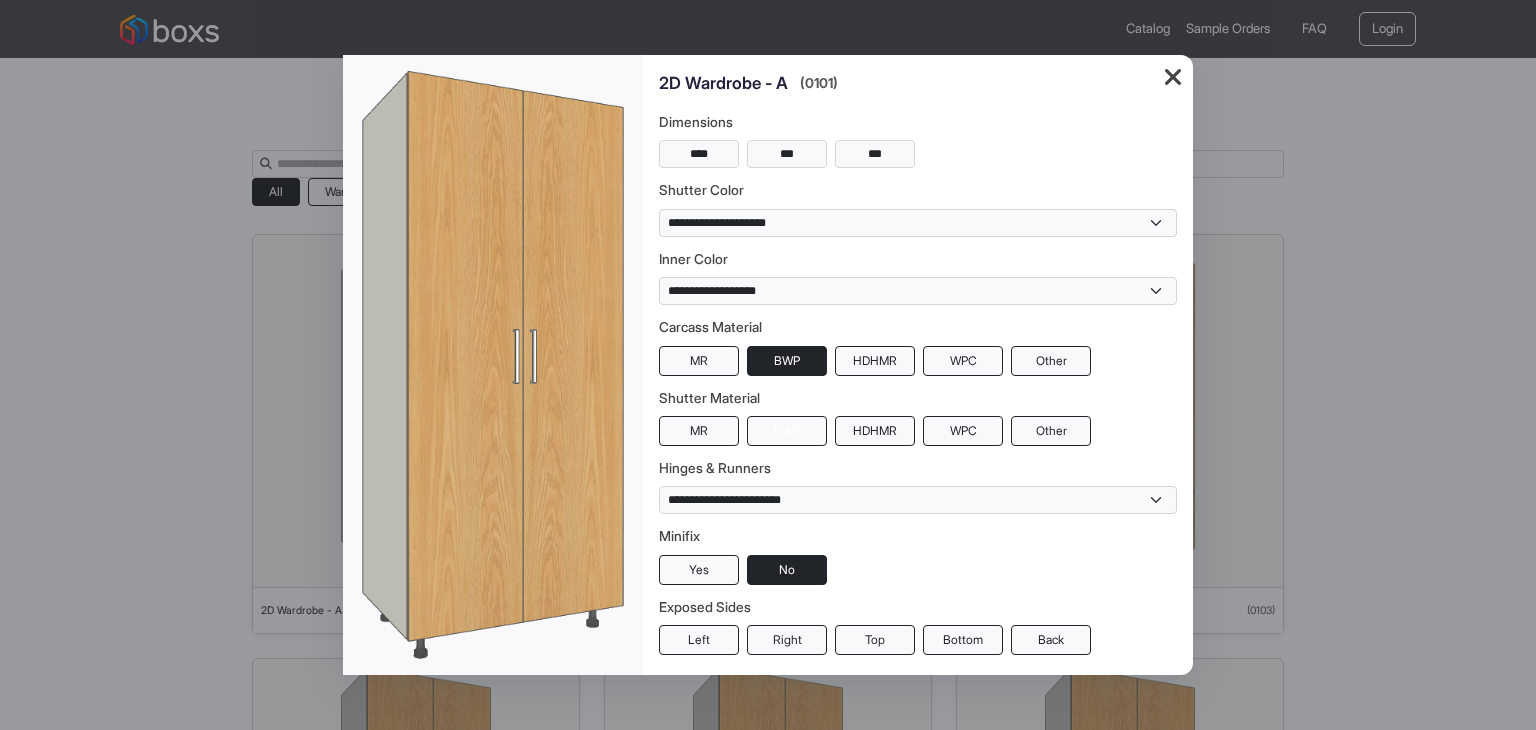 click on "BWP" at bounding box center (787, 431) 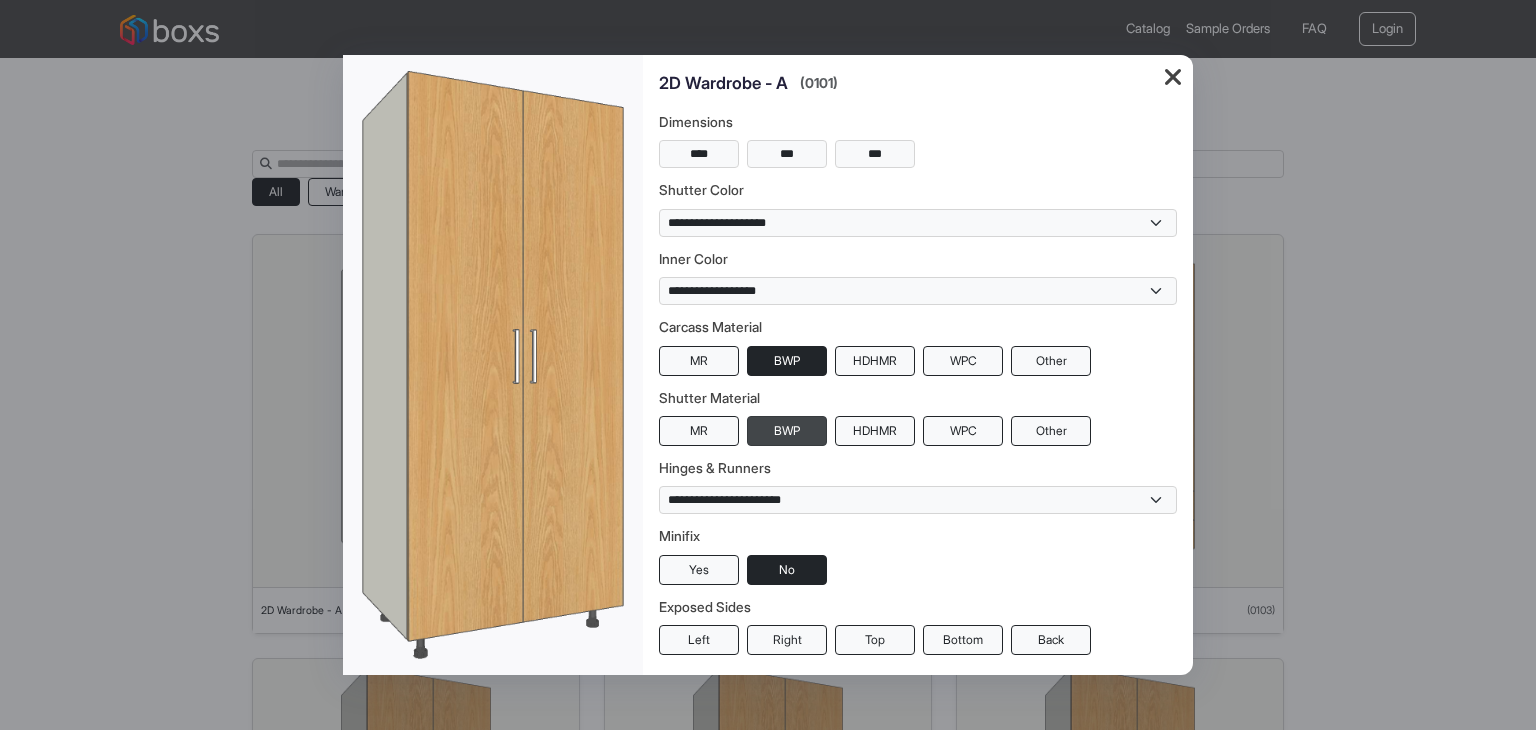 scroll, scrollTop: 50, scrollLeft: 0, axis: vertical 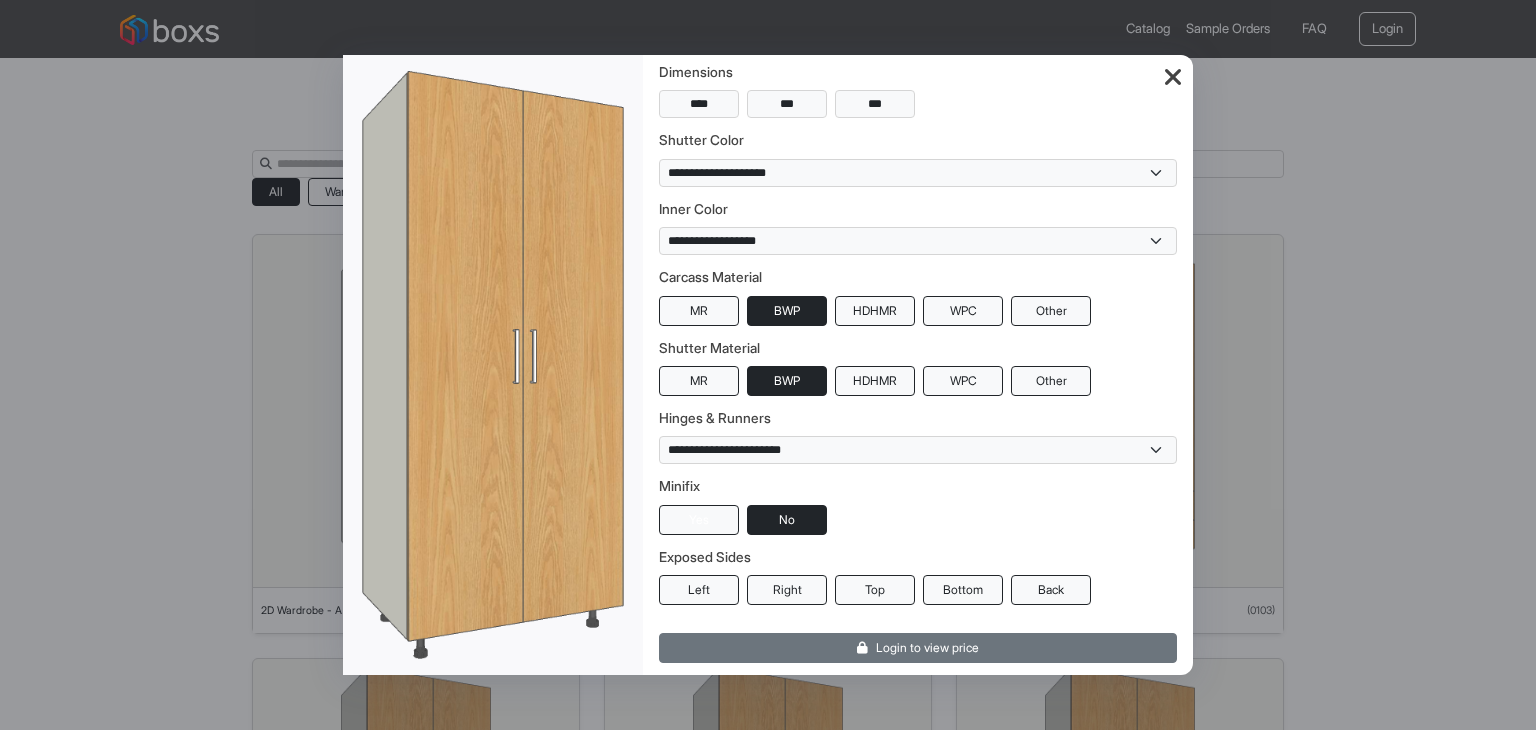 click on "Yes" at bounding box center (699, 520) 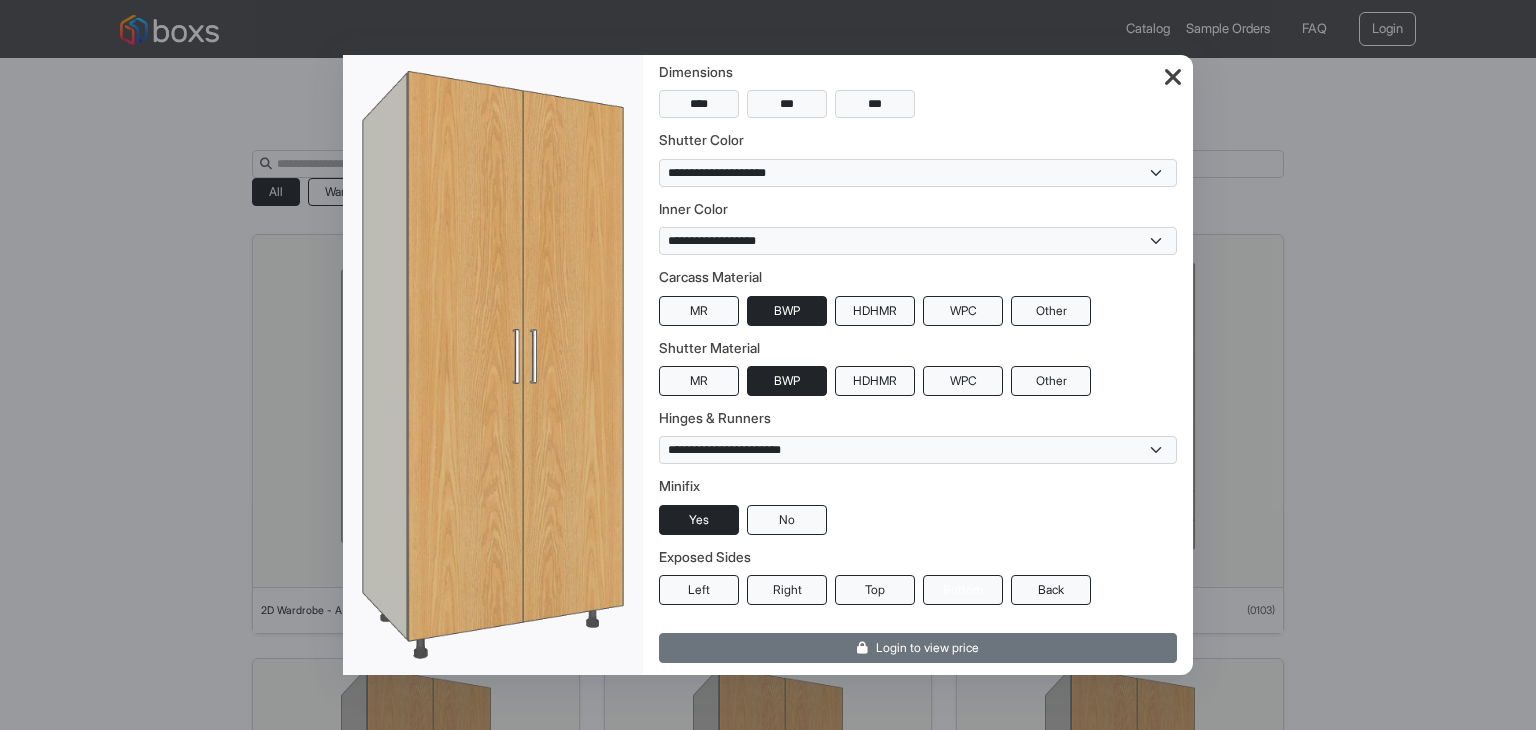 click on "Bottom" at bounding box center (963, 590) 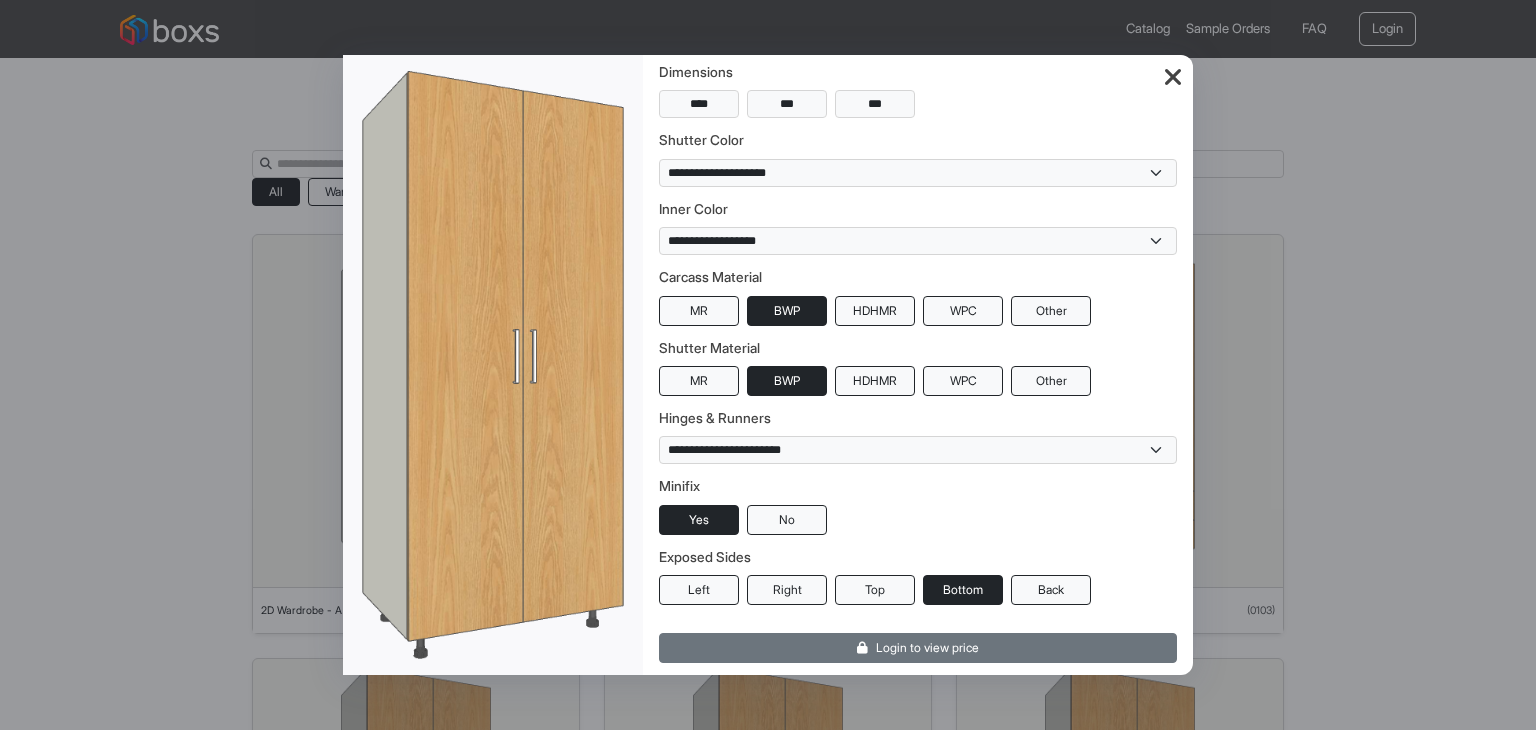 click on "Left Right Top Bottom Back" at bounding box center [918, 590] 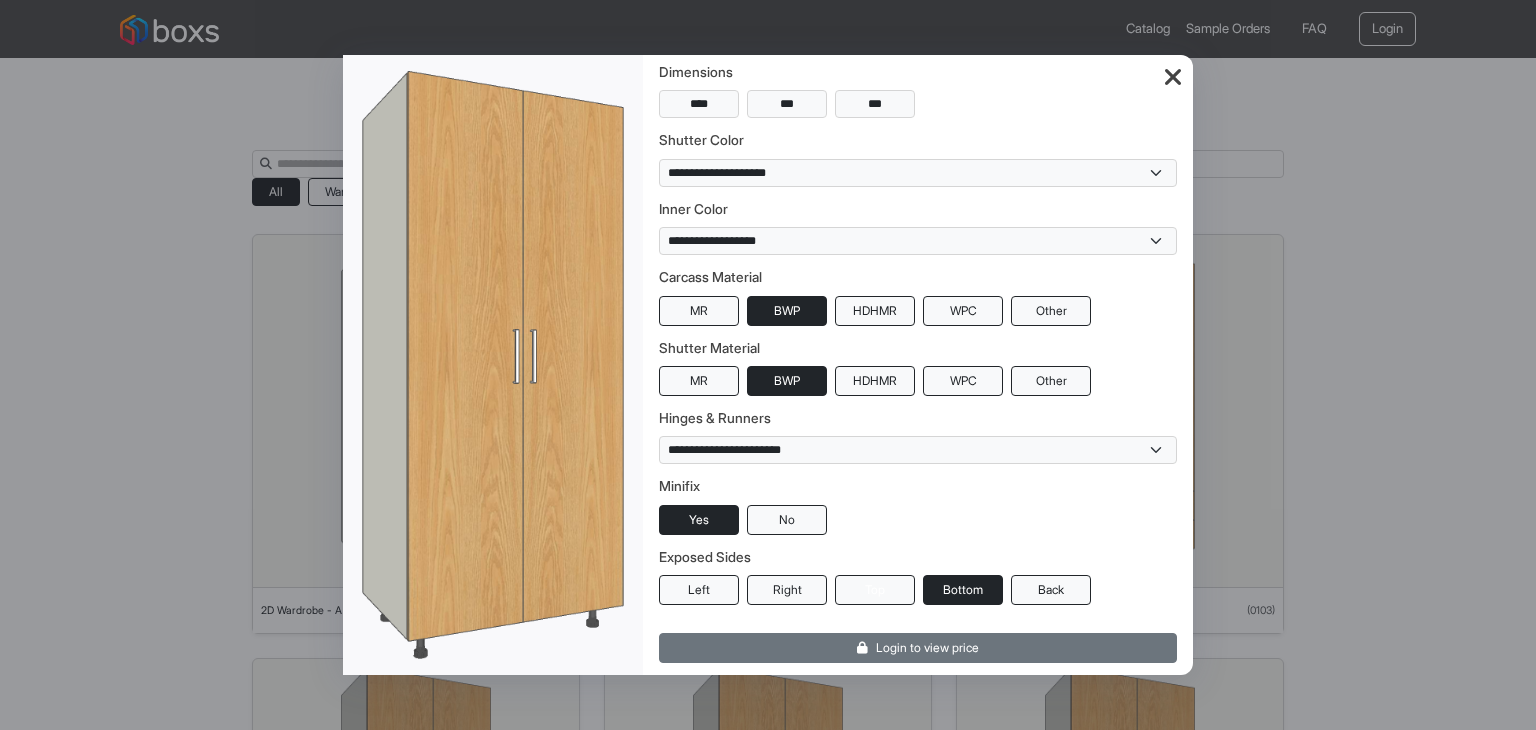 click on "Top" at bounding box center [875, 590] 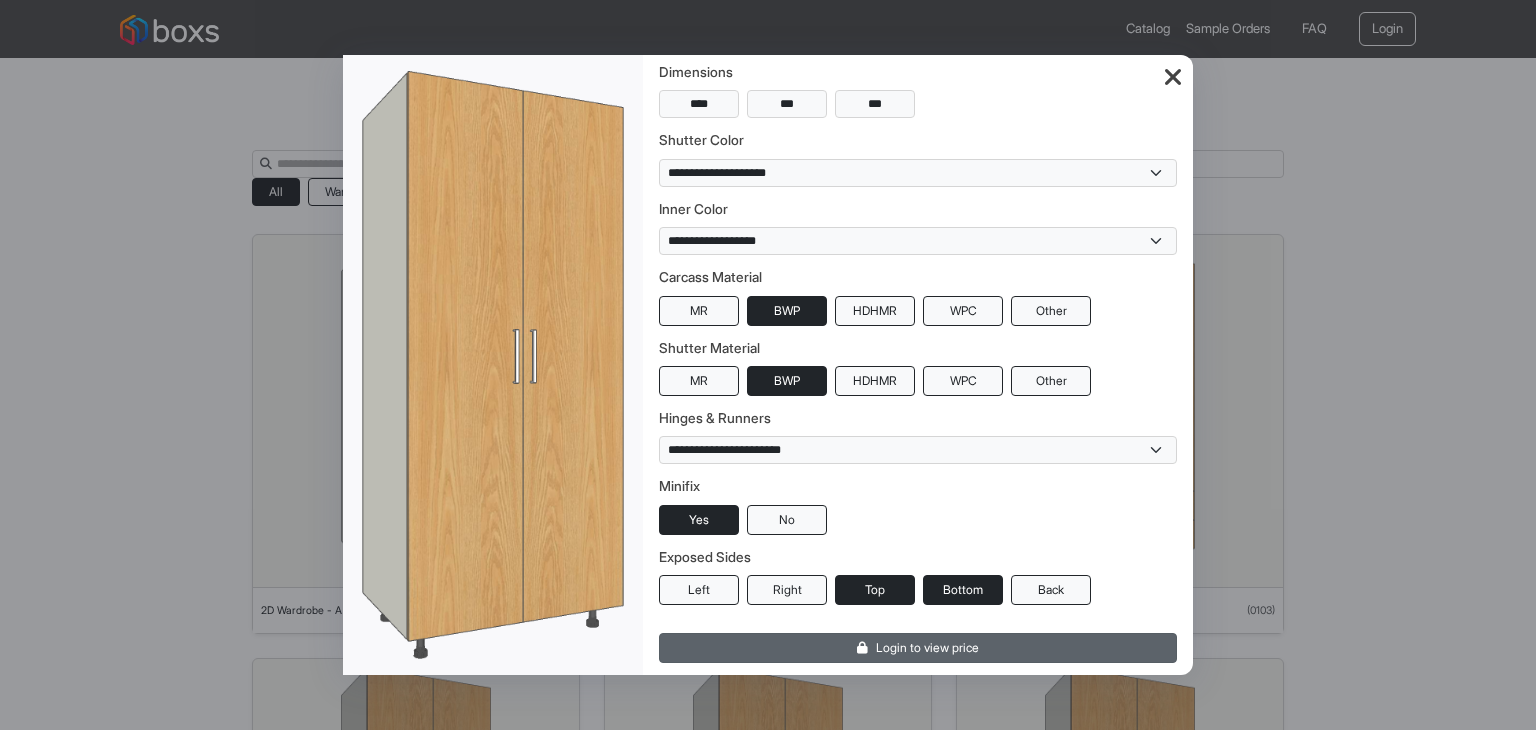 click on "Login to view price" at bounding box center [918, 648] 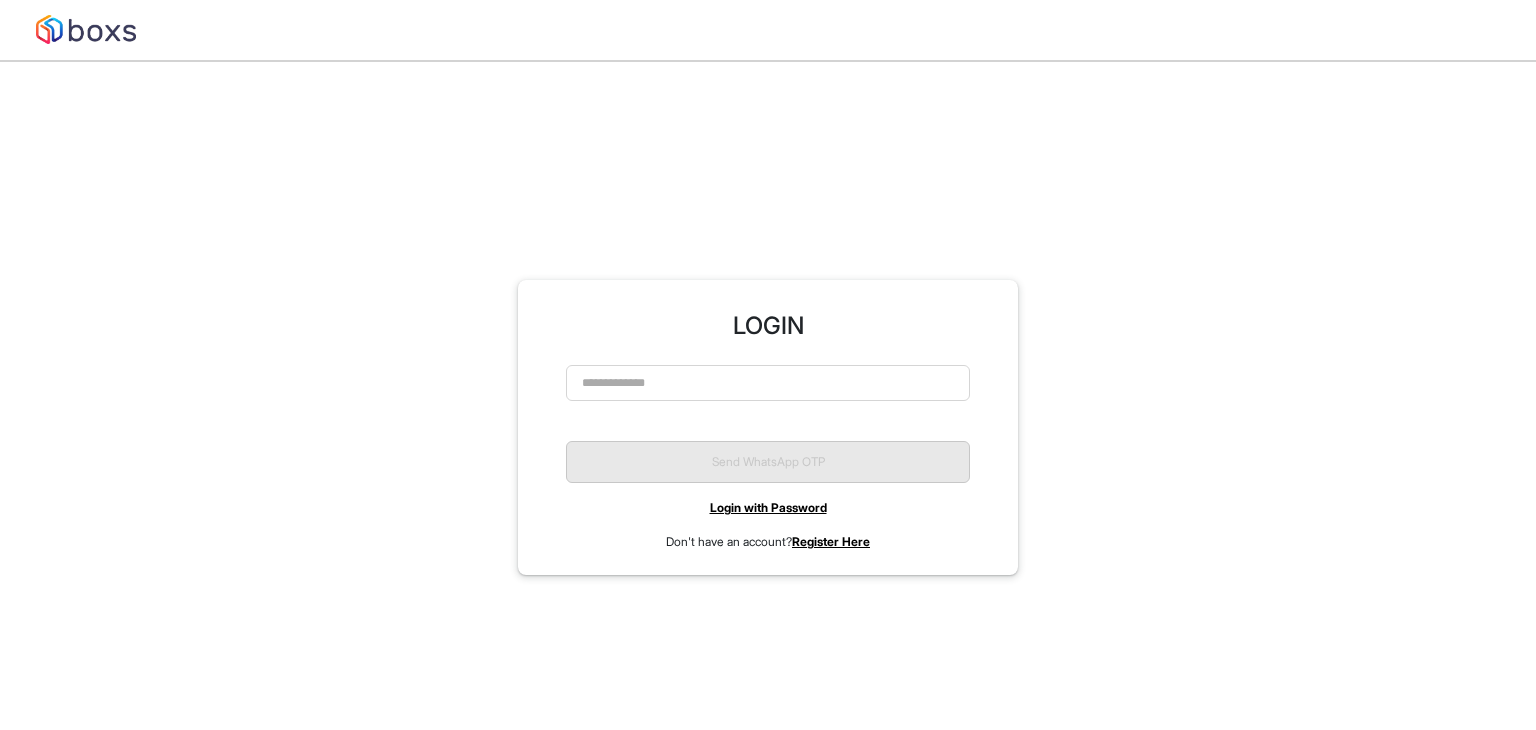 scroll, scrollTop: 0, scrollLeft: 0, axis: both 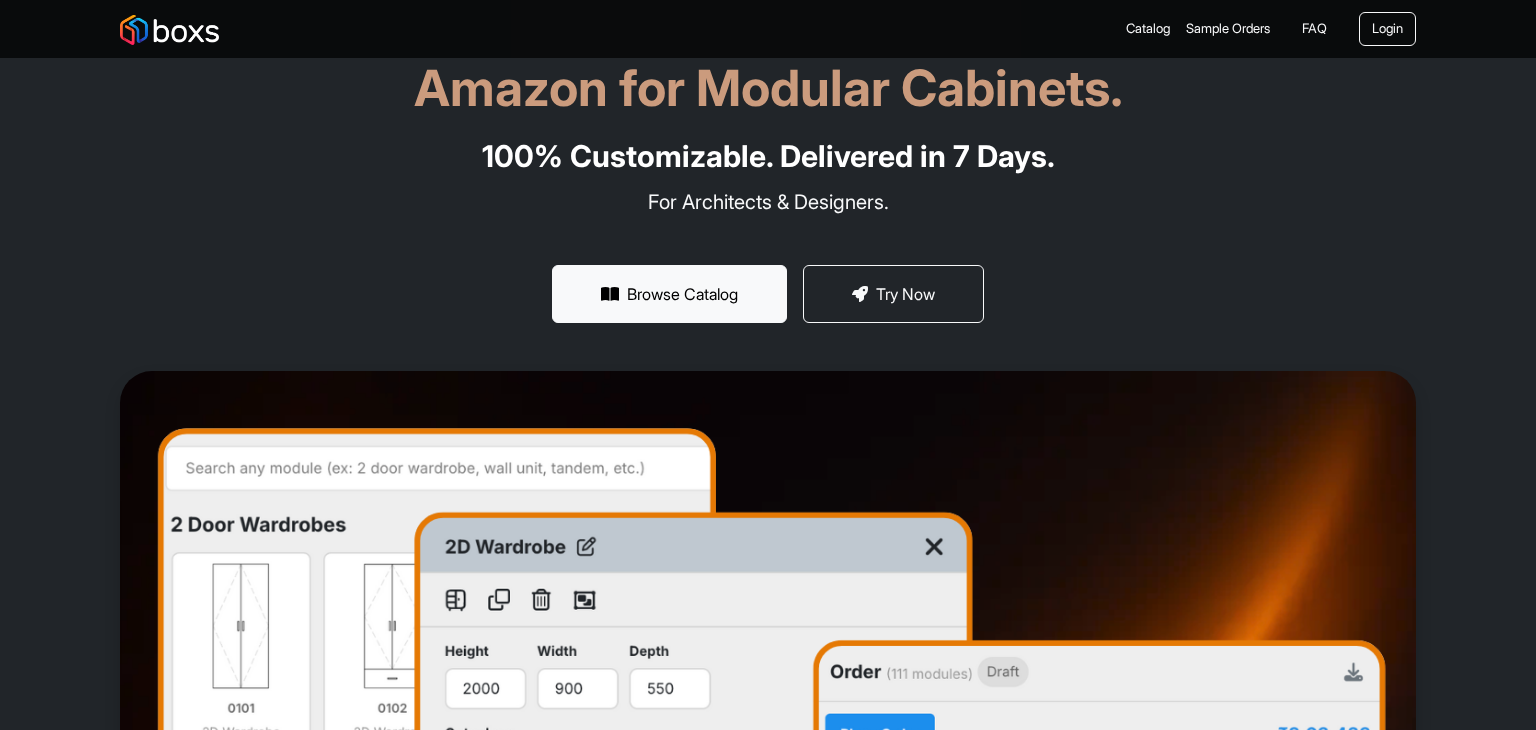 click on "Amazon for Modular Cabinets. 100% Customizable. Delivered in 7 Days. For Architects & Designers.  Browse Catalog  Try Now" at bounding box center [768, 573] 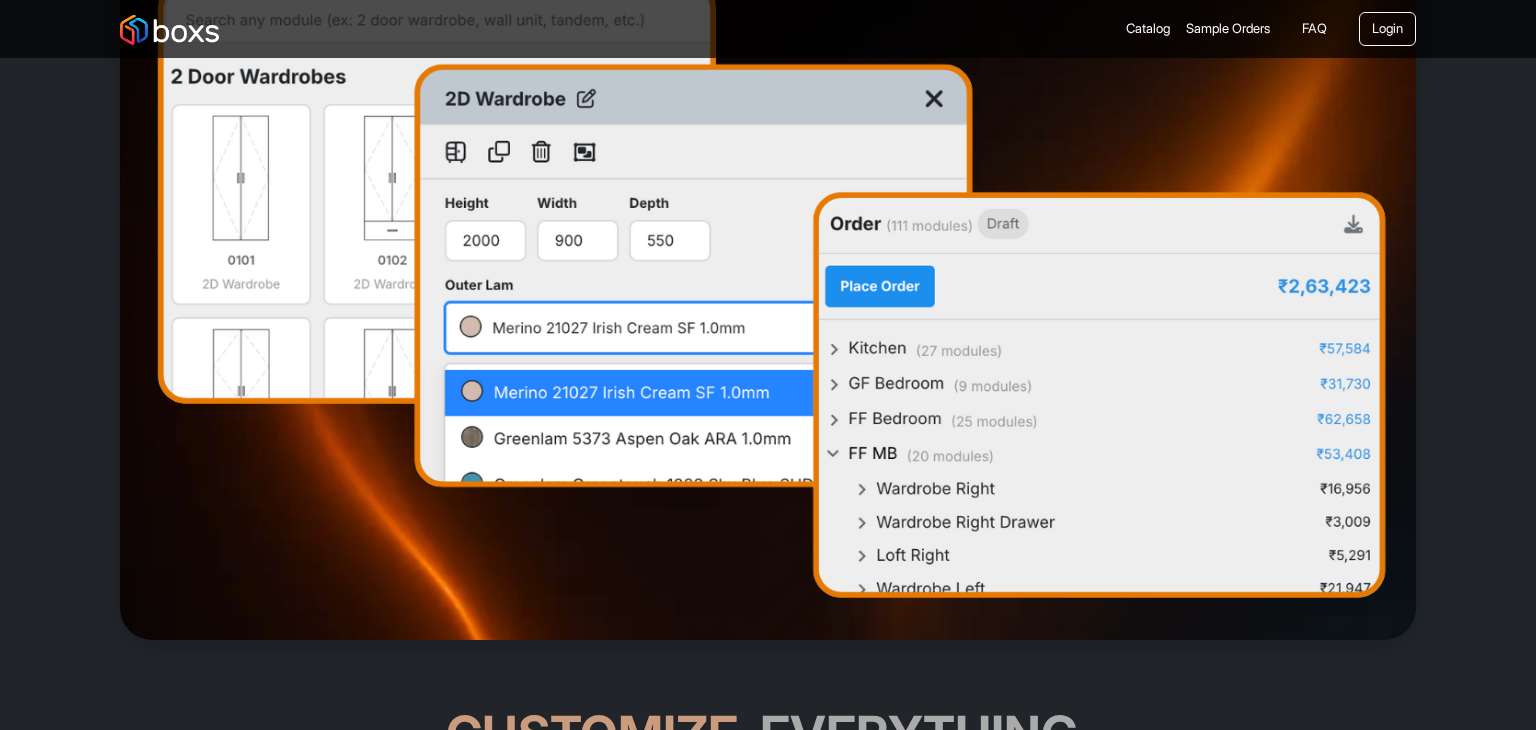 scroll, scrollTop: 0, scrollLeft: 0, axis: both 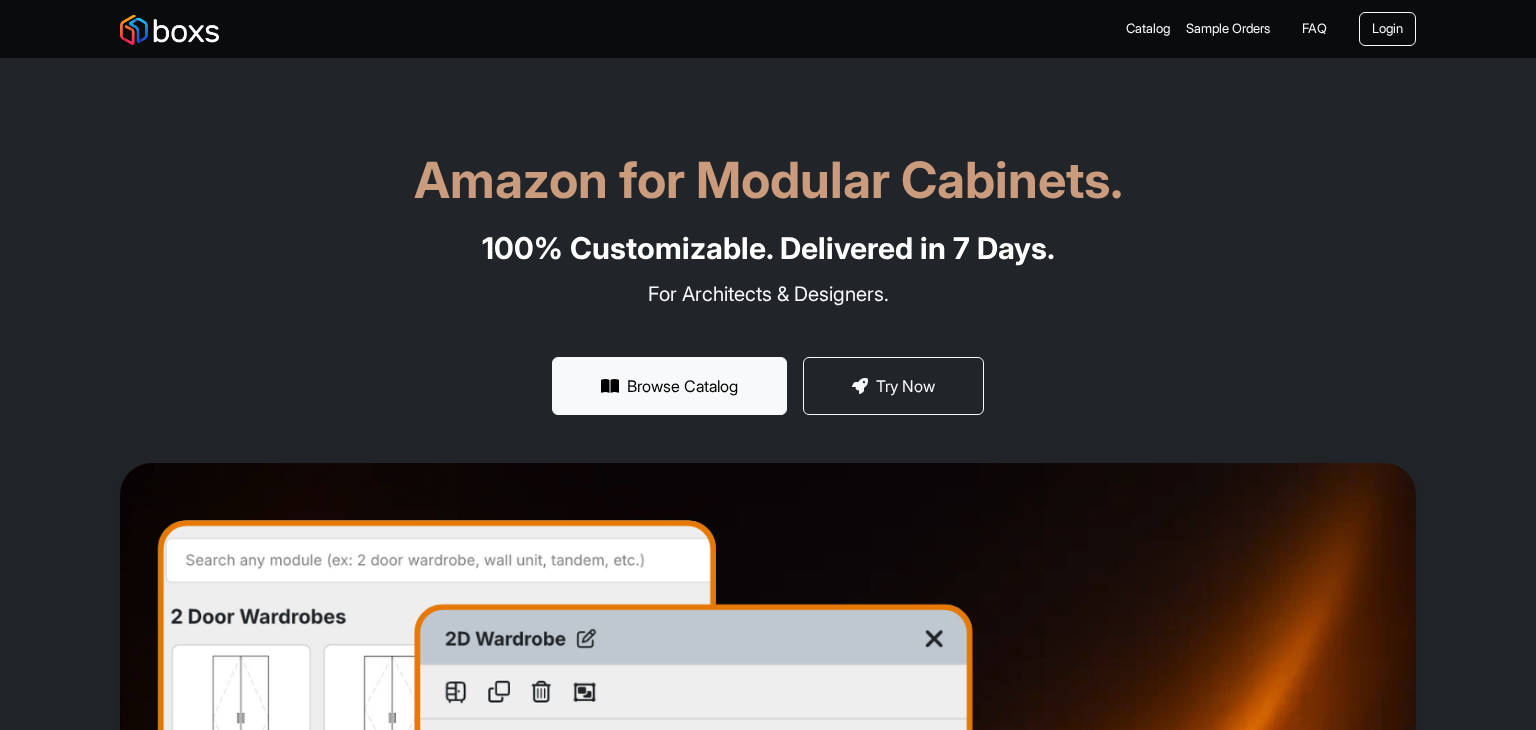 click on "Amazon for Modular Cabinets. 100% Customizable. Delivered in 7 Days. For Architects & Designers.  Browse Catalog  Try Now" at bounding box center [768, 665] 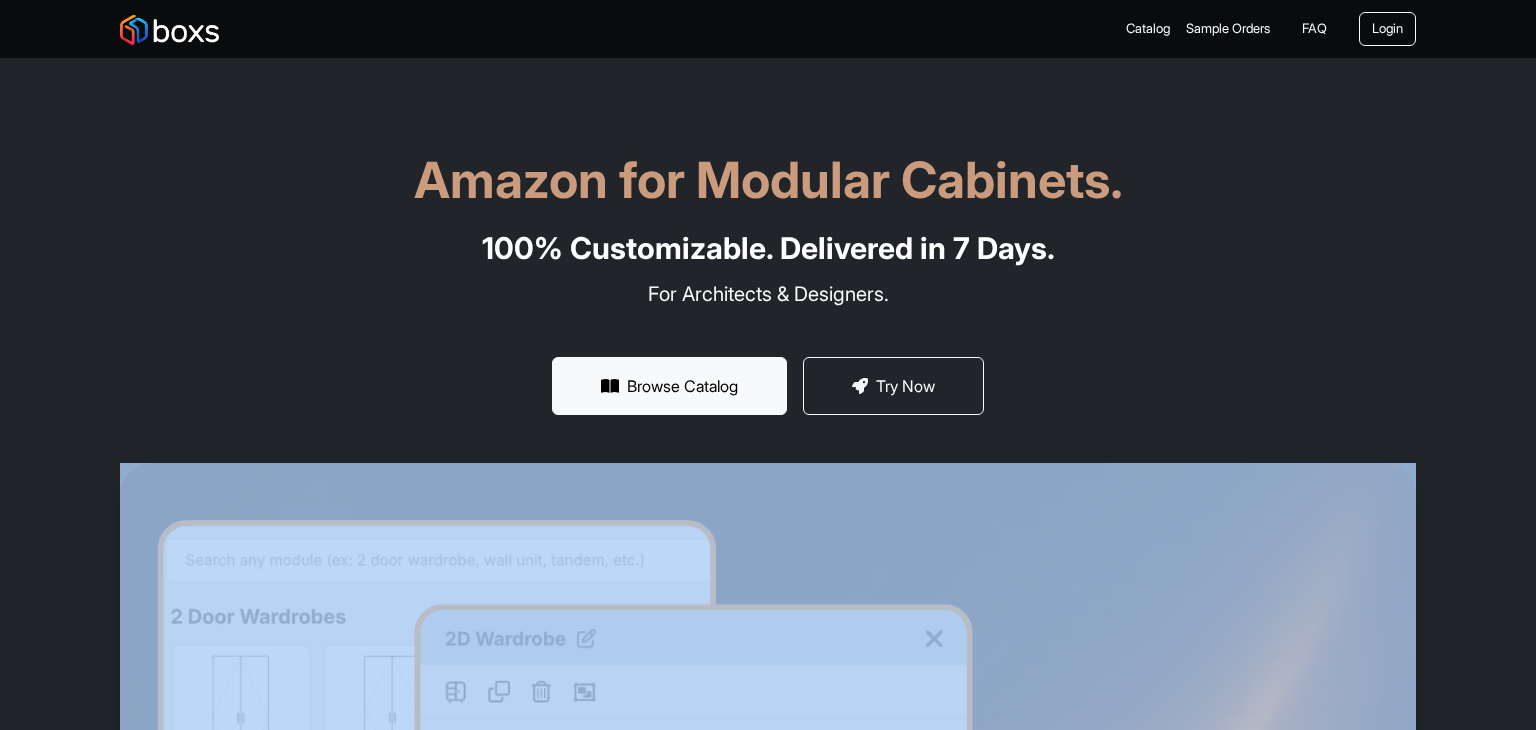 click on "Amazon for Modular Cabinets. 100% Customizable. Delivered in 7 Days. For Architects & Designers.  Browse Catalog  Try Now" at bounding box center (768, 665) 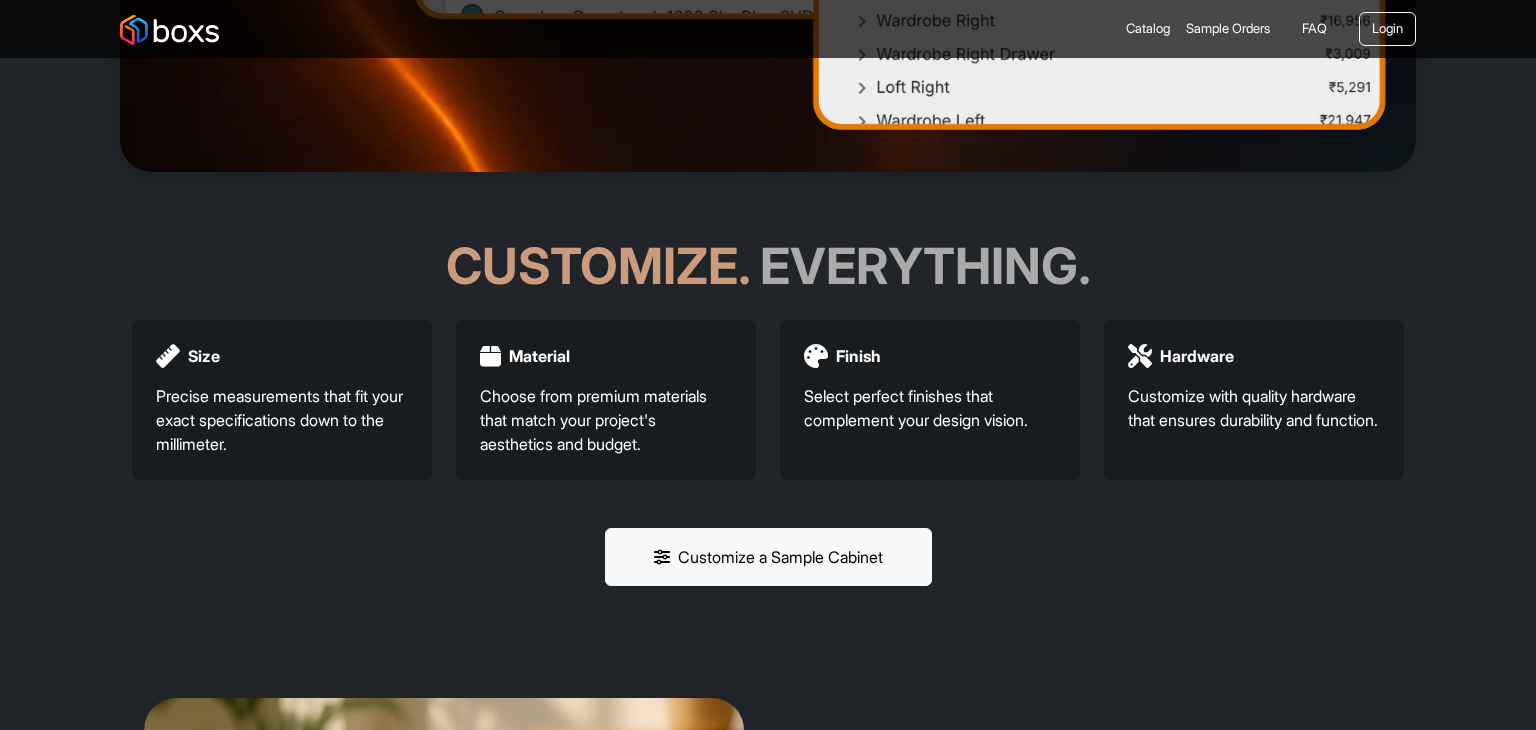 scroll, scrollTop: 0, scrollLeft: 0, axis: both 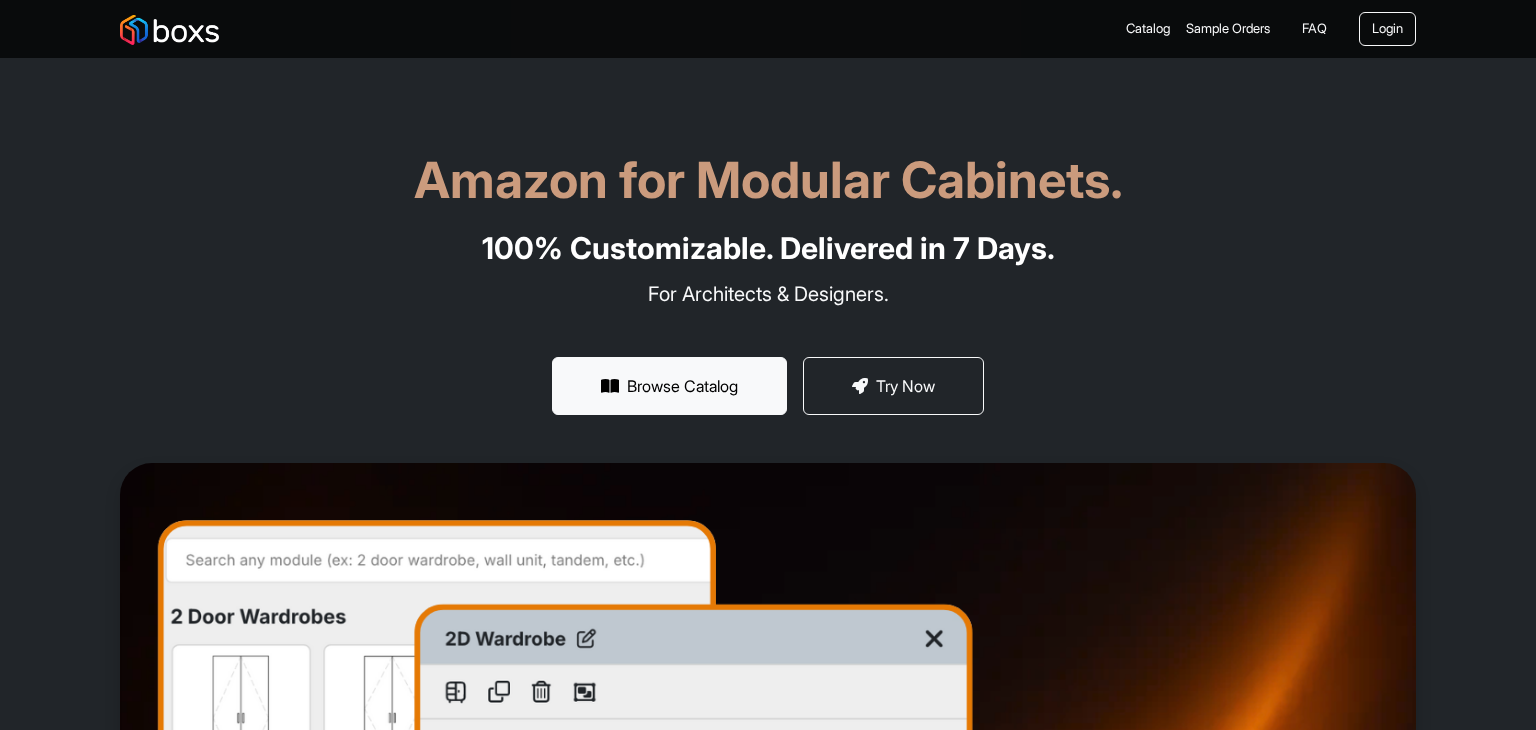 click at bounding box center [169, 29] 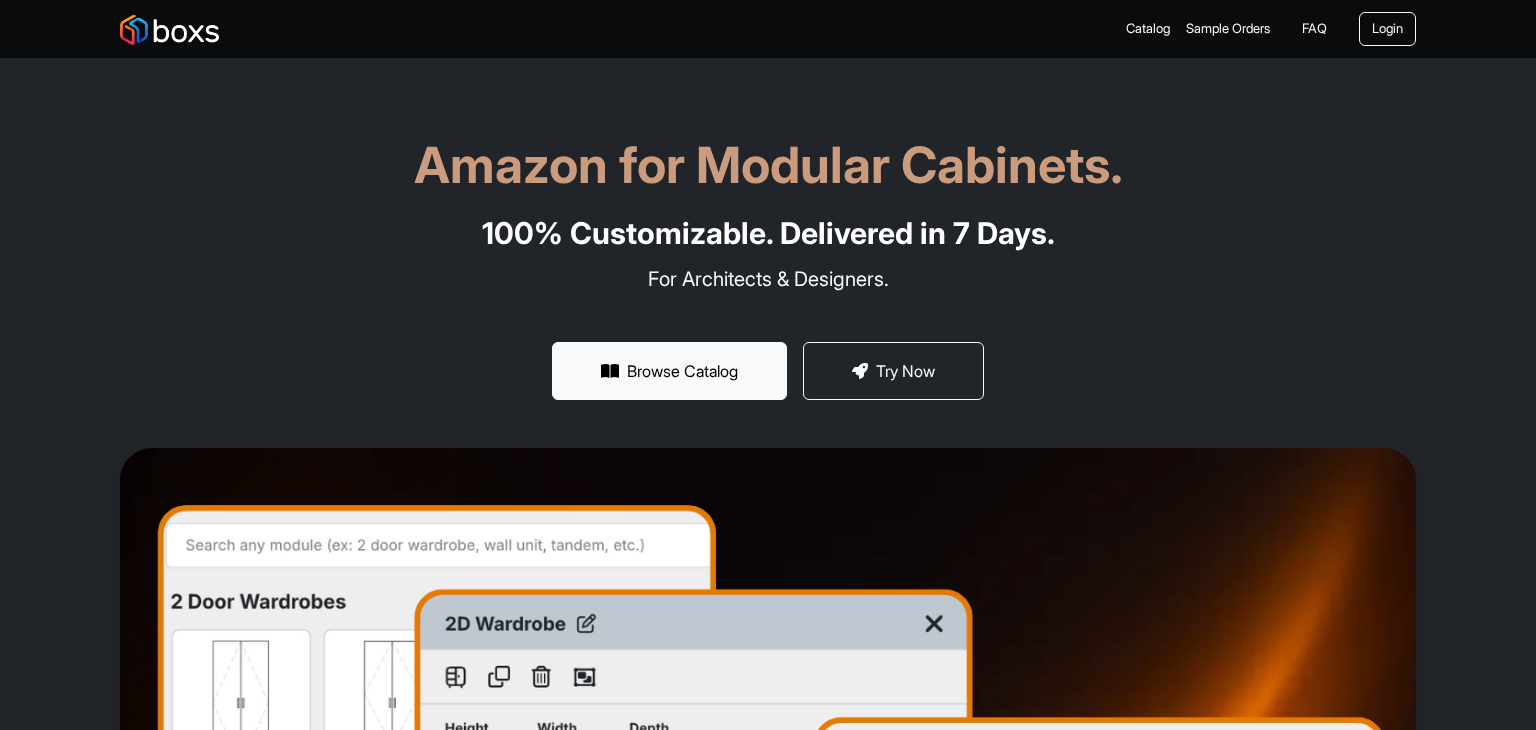 scroll, scrollTop: 0, scrollLeft: 0, axis: both 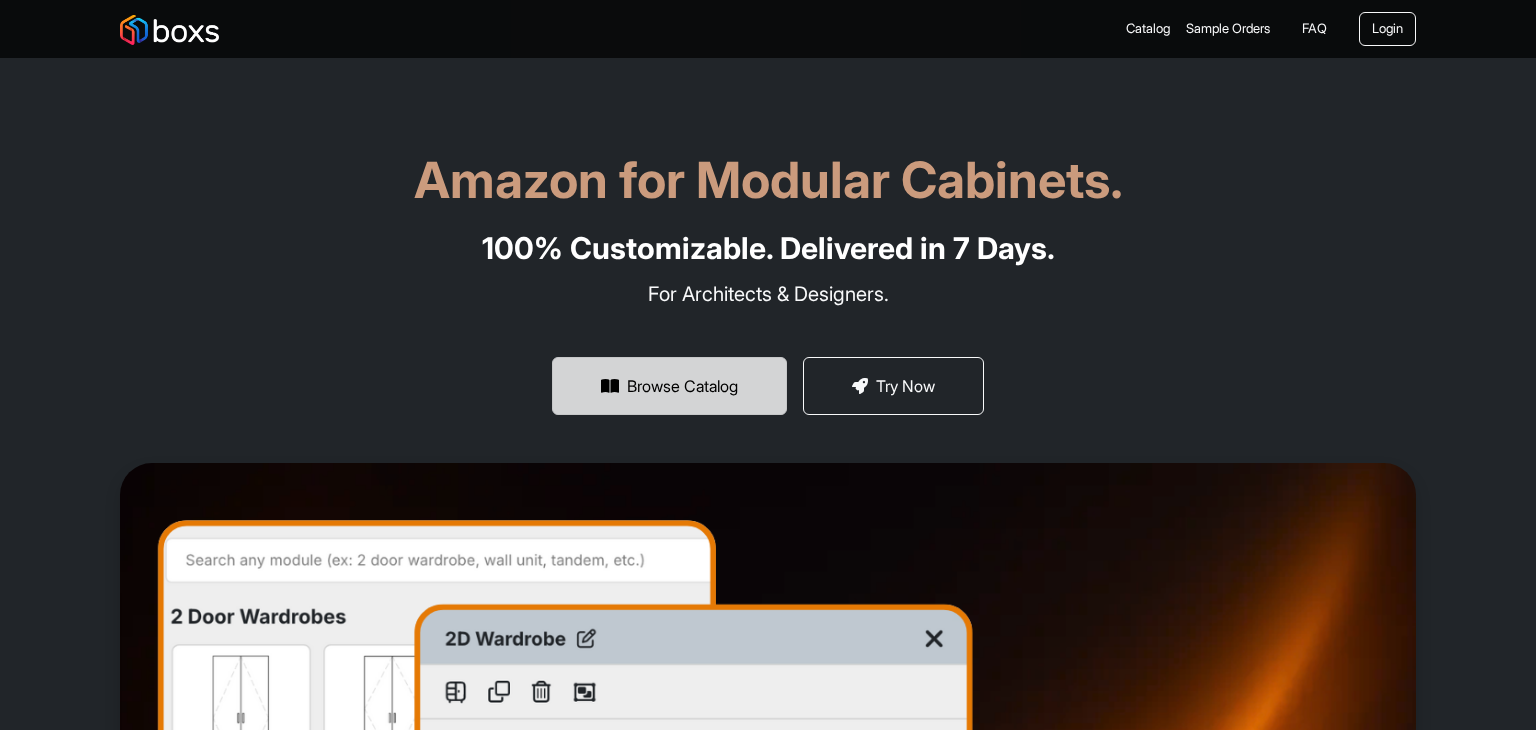 click on "Browse Catalog" at bounding box center [669, 386] 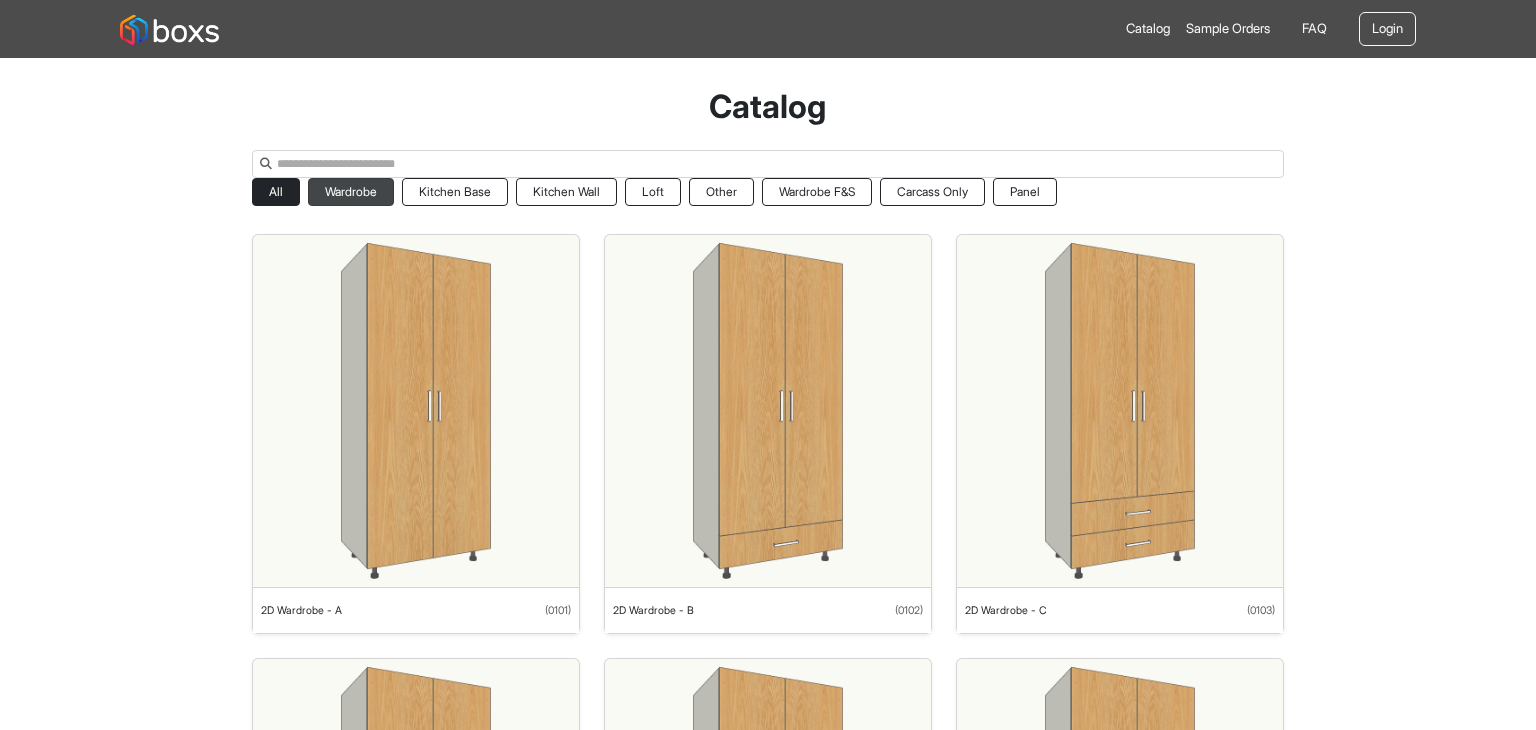 click on "Wardrobe" at bounding box center (351, 192) 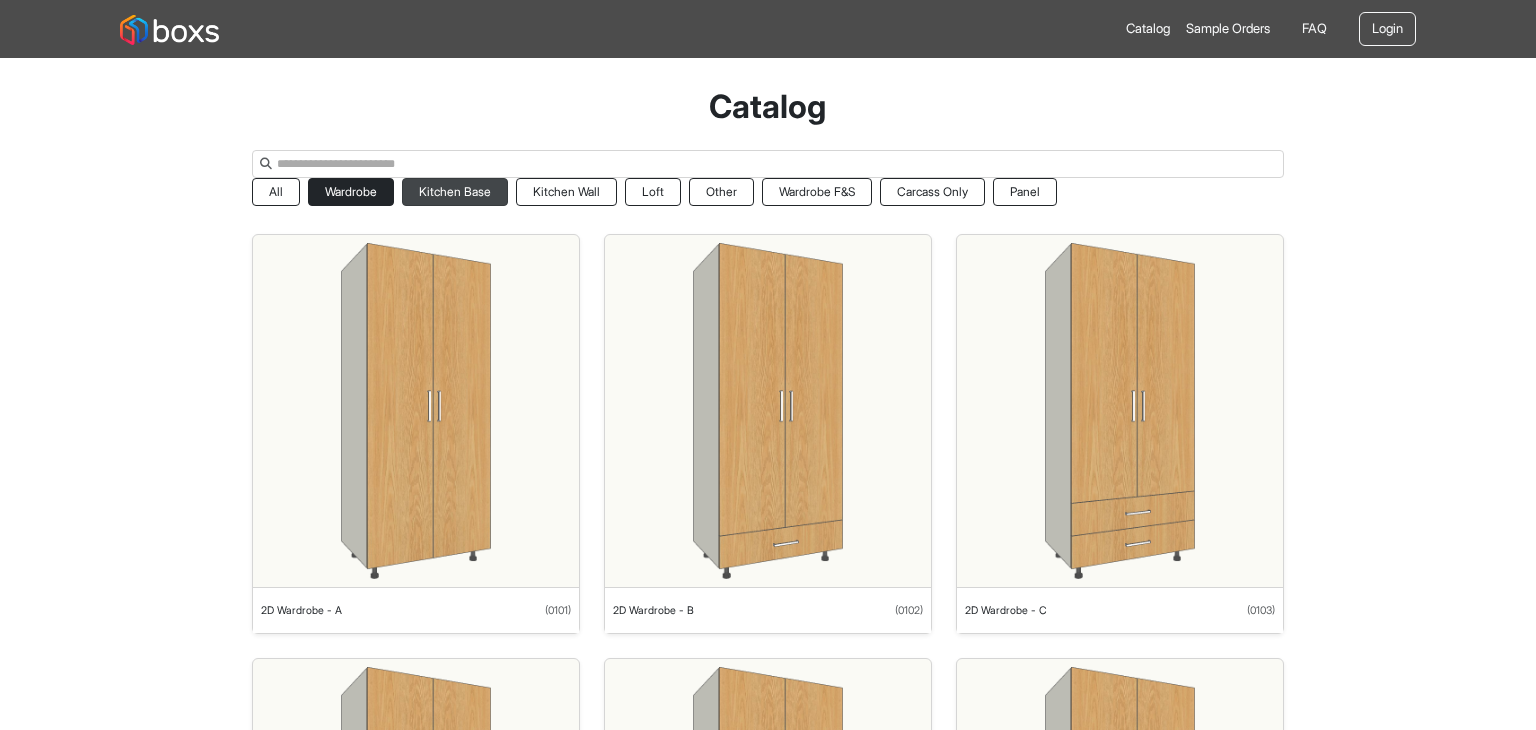 click on "Kitchen Base" at bounding box center (455, 192) 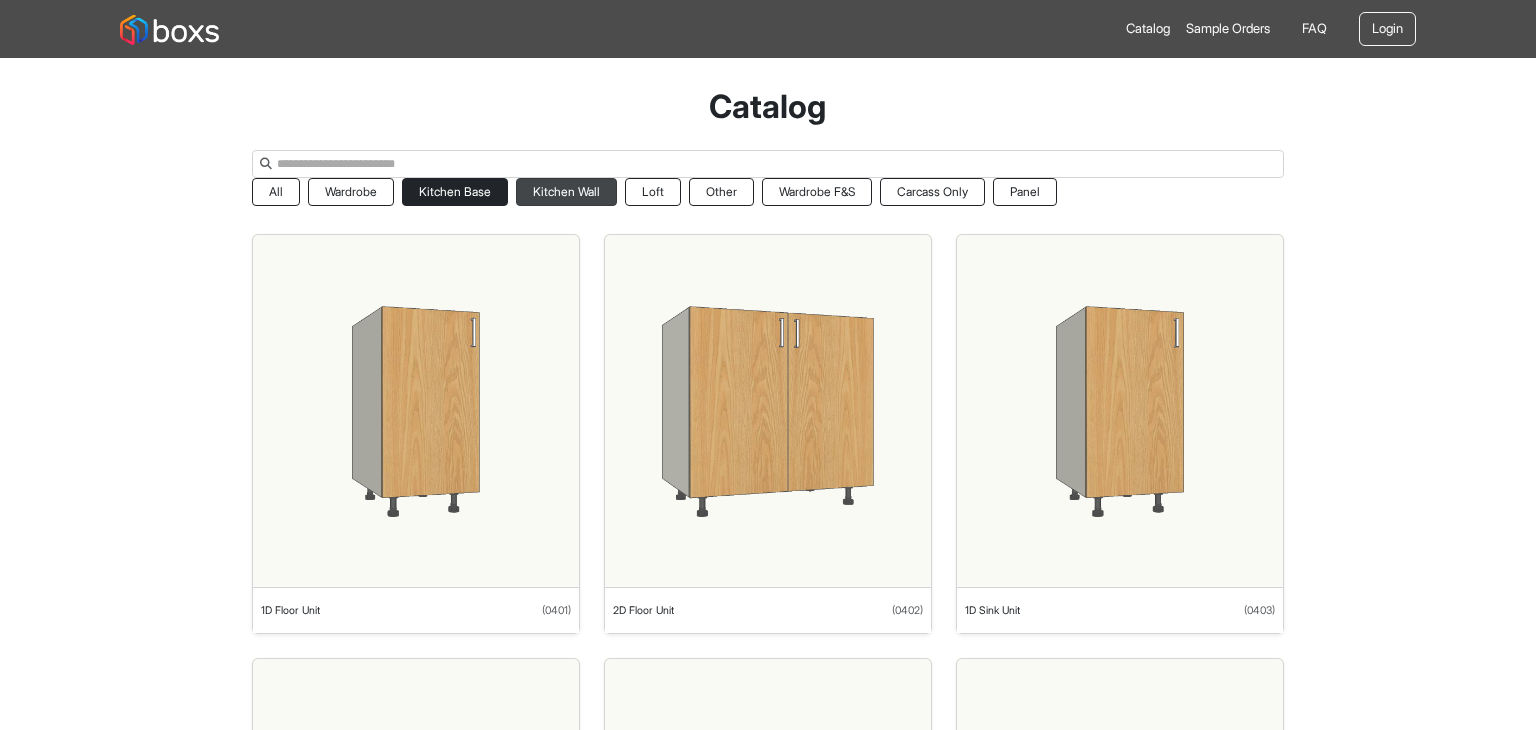 click on "Kitchen Wall" at bounding box center (566, 192) 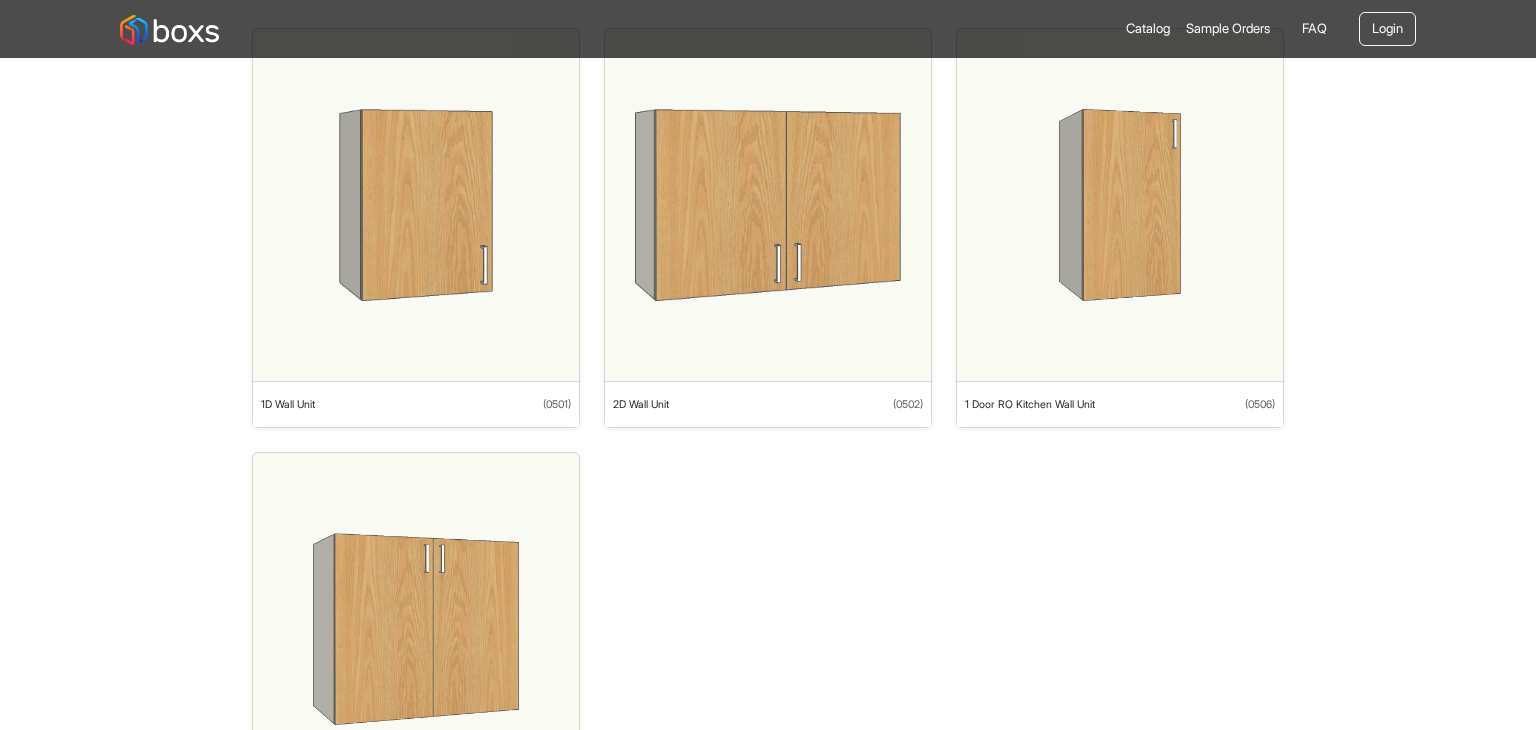 scroll, scrollTop: 36, scrollLeft: 0, axis: vertical 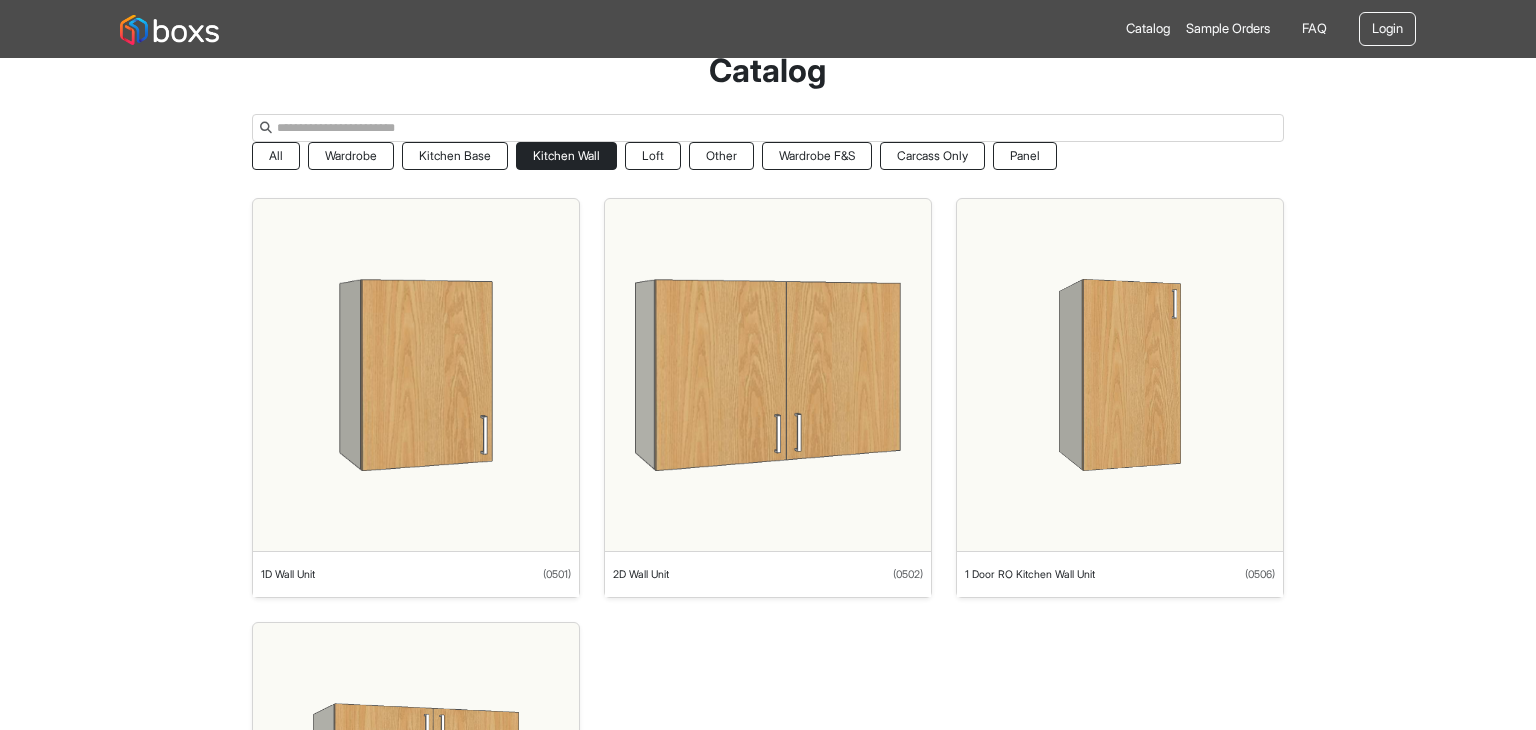 click at bounding box center [416, 375] 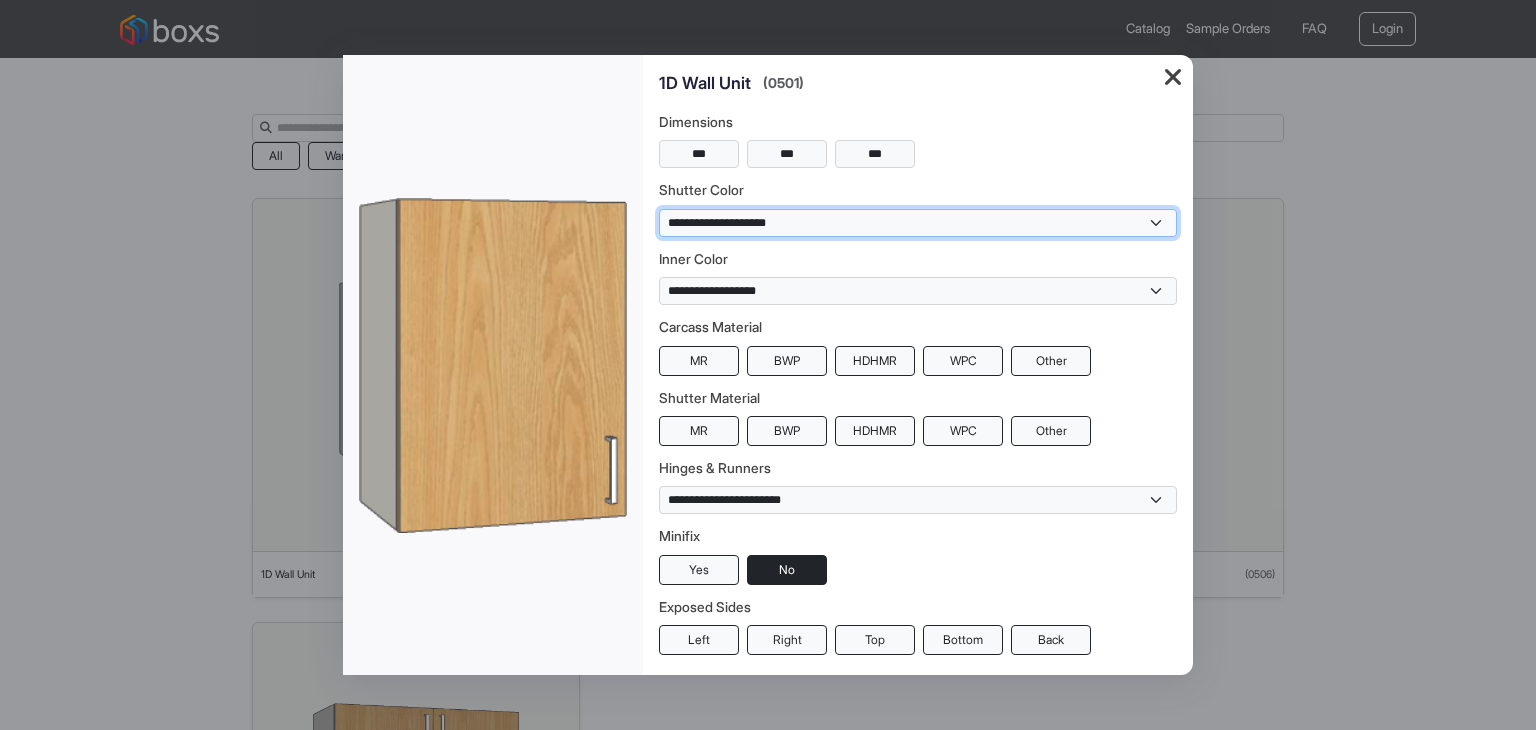 click on "**********" at bounding box center [918, 223] 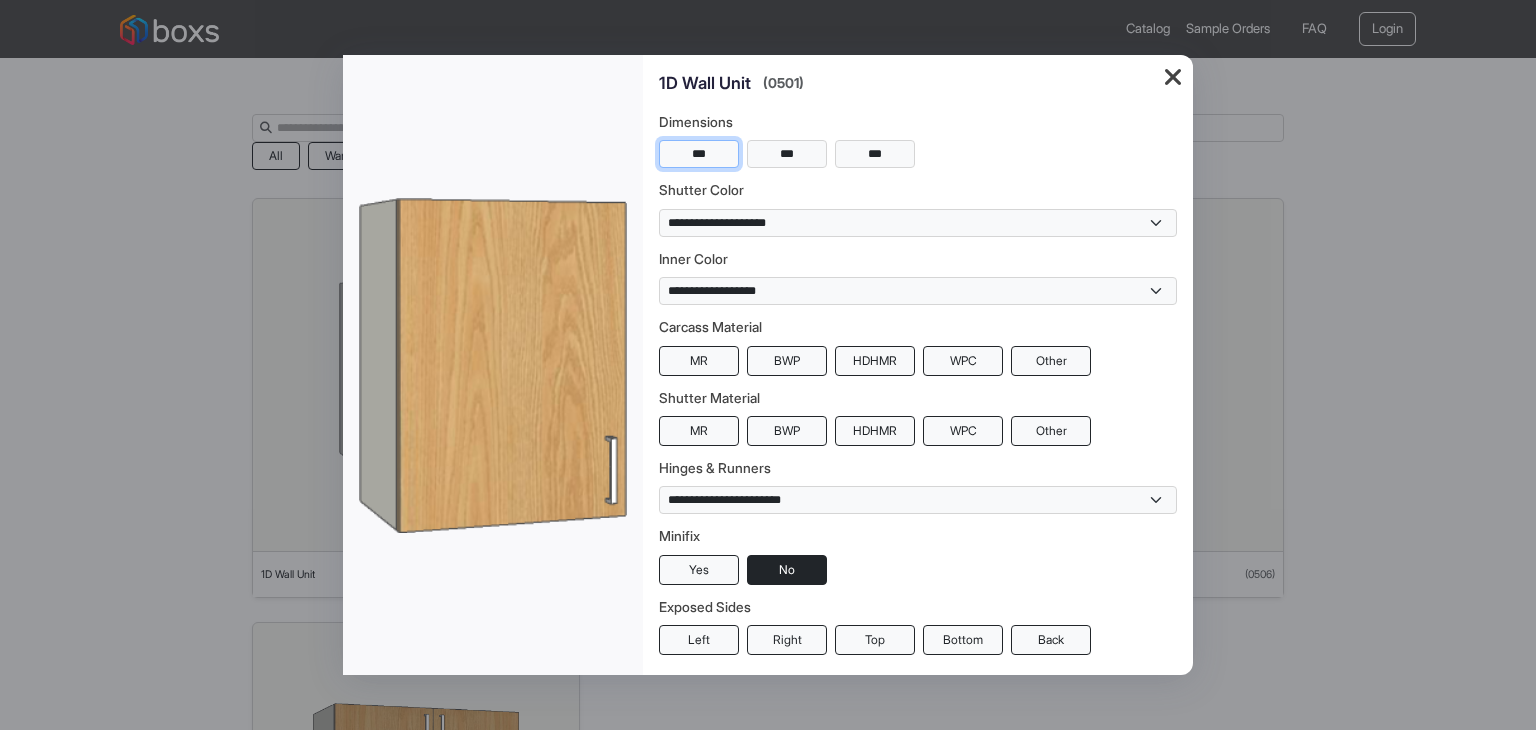 click on "***" at bounding box center [699, 154] 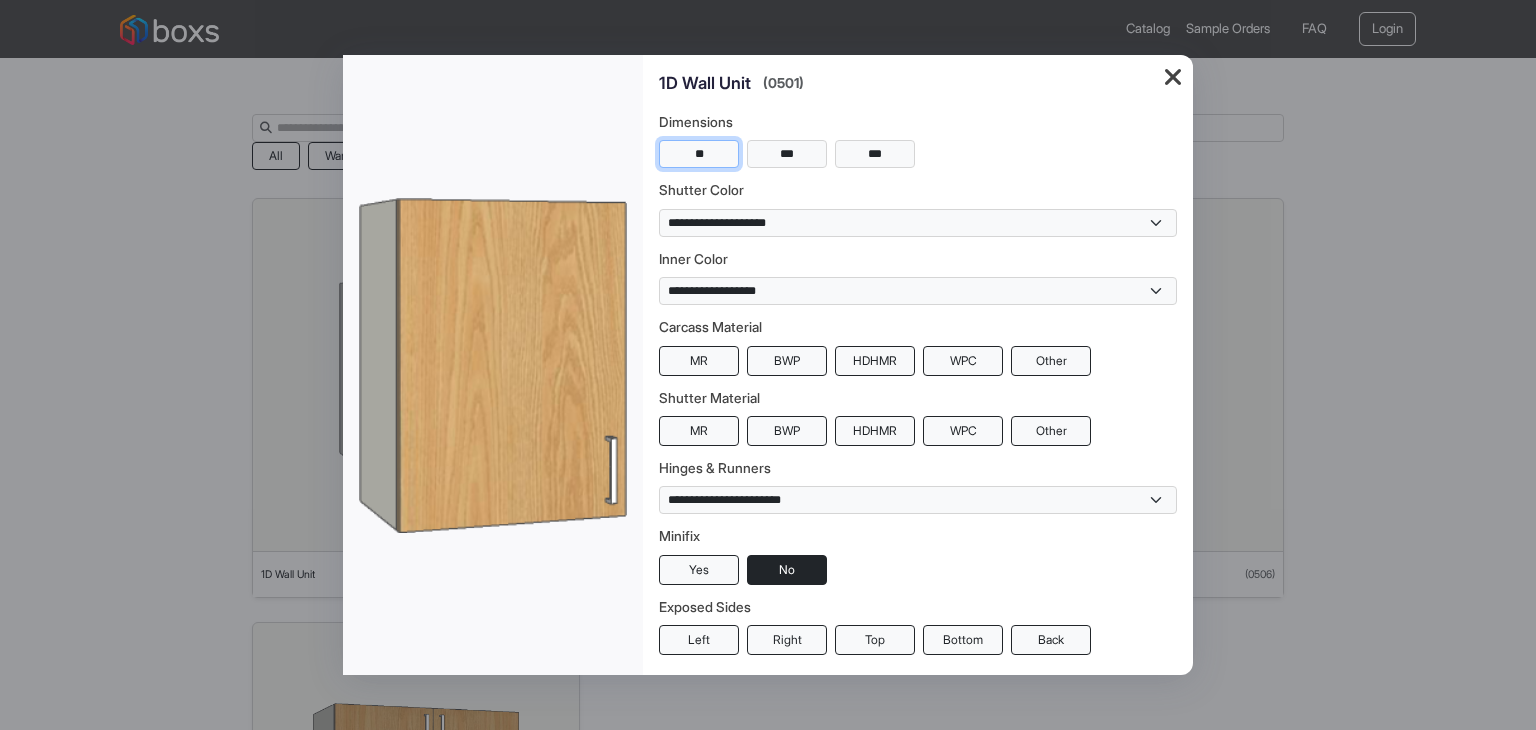 type on "*" 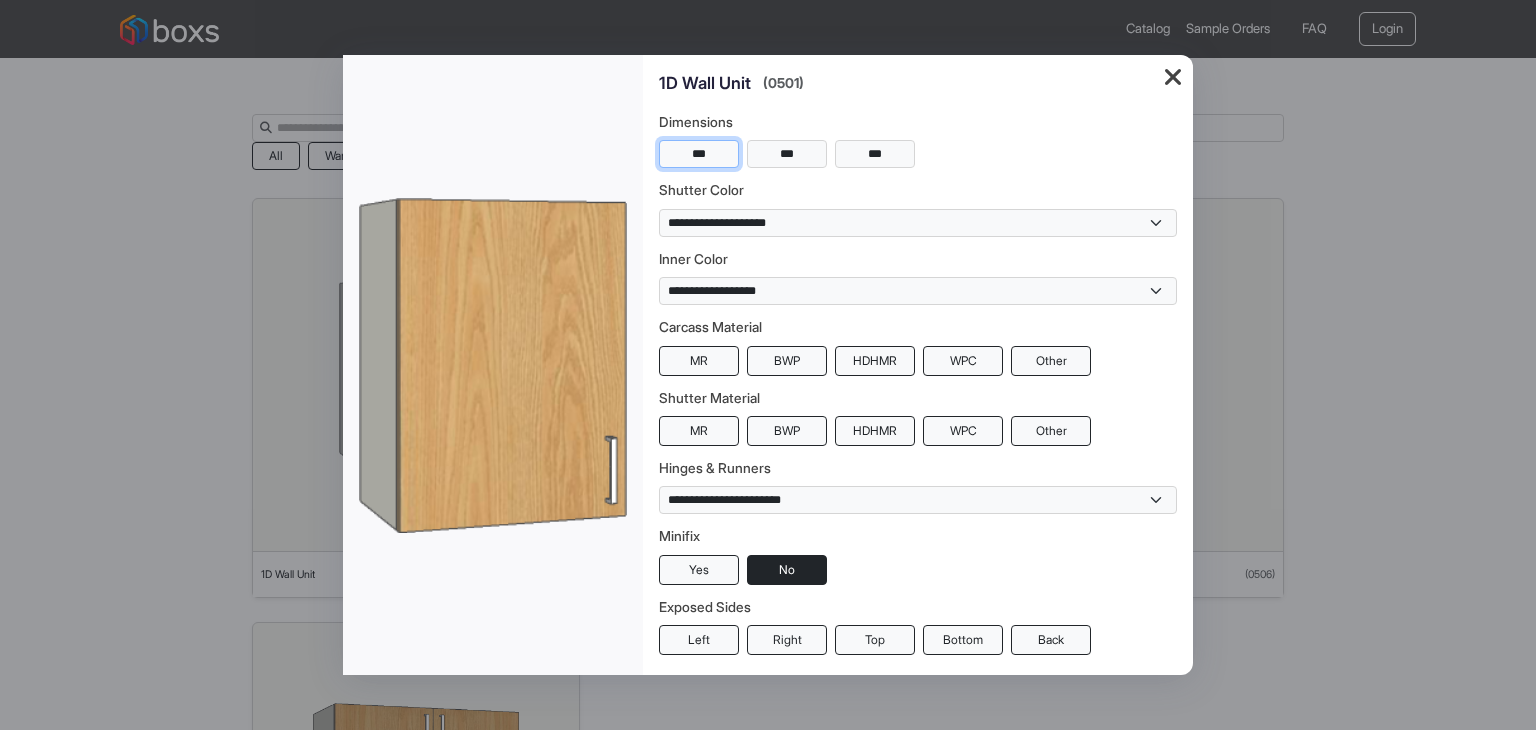 type on "***" 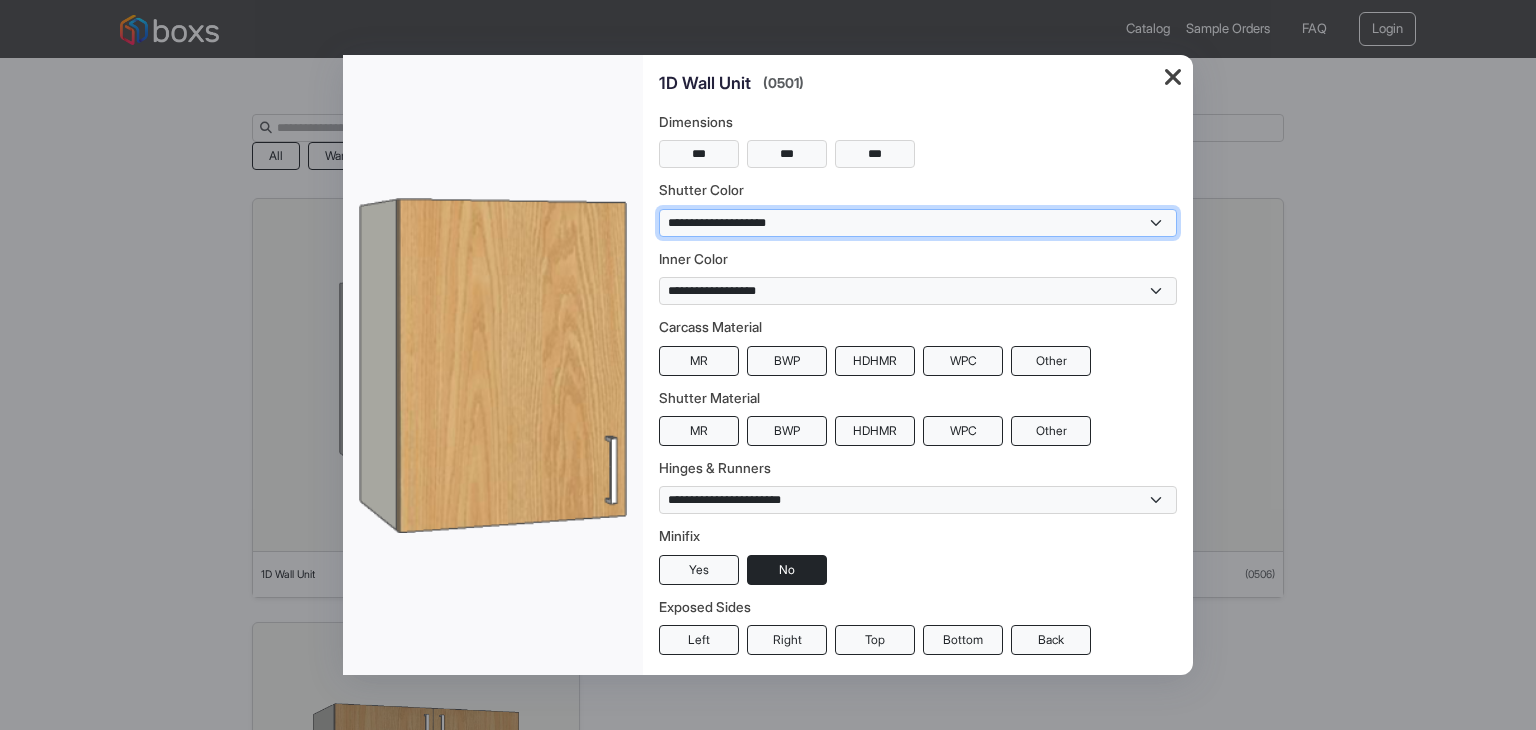 click on "**********" at bounding box center [918, 223] 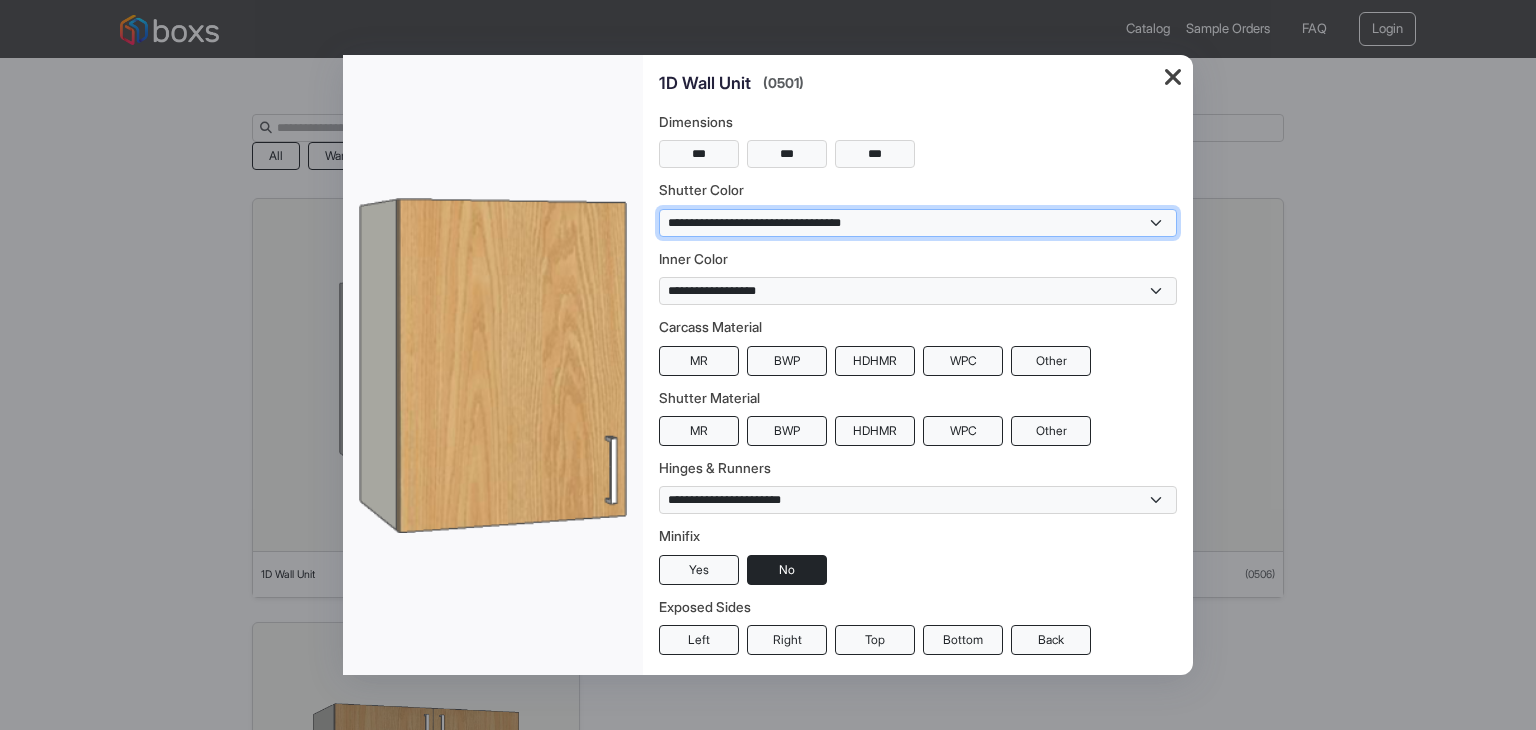 click on "**********" at bounding box center (918, 223) 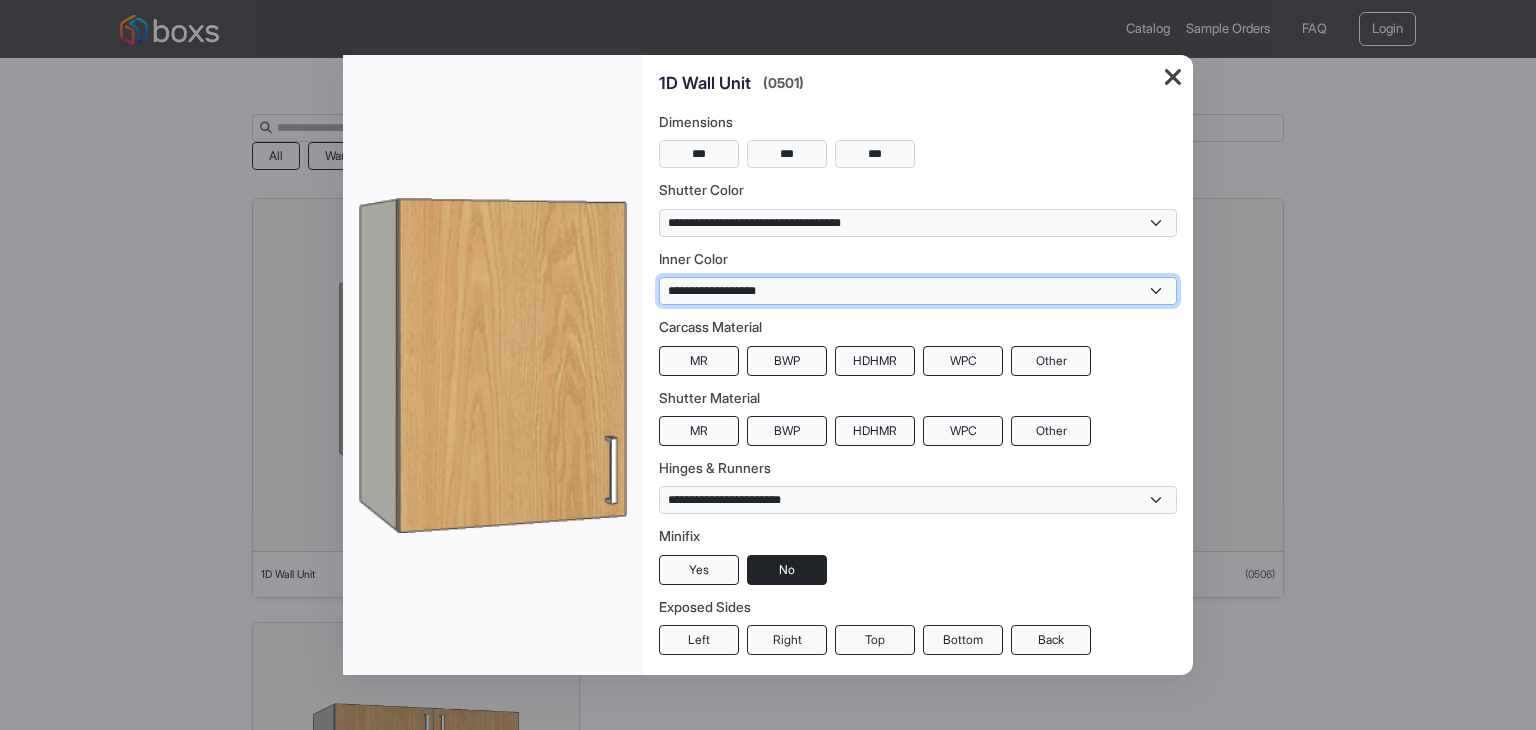 click on "**********" at bounding box center (918, 291) 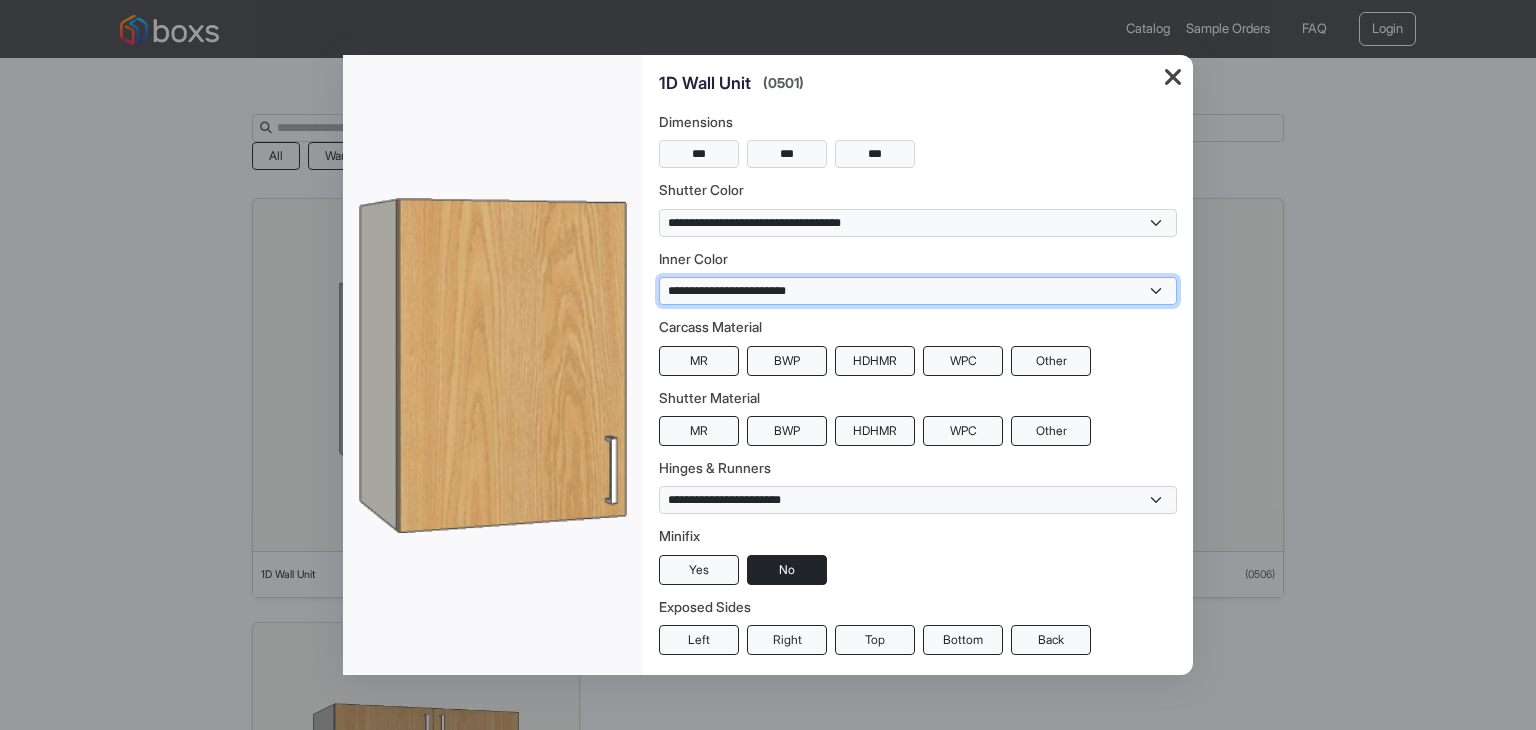 click on "**********" at bounding box center (918, 291) 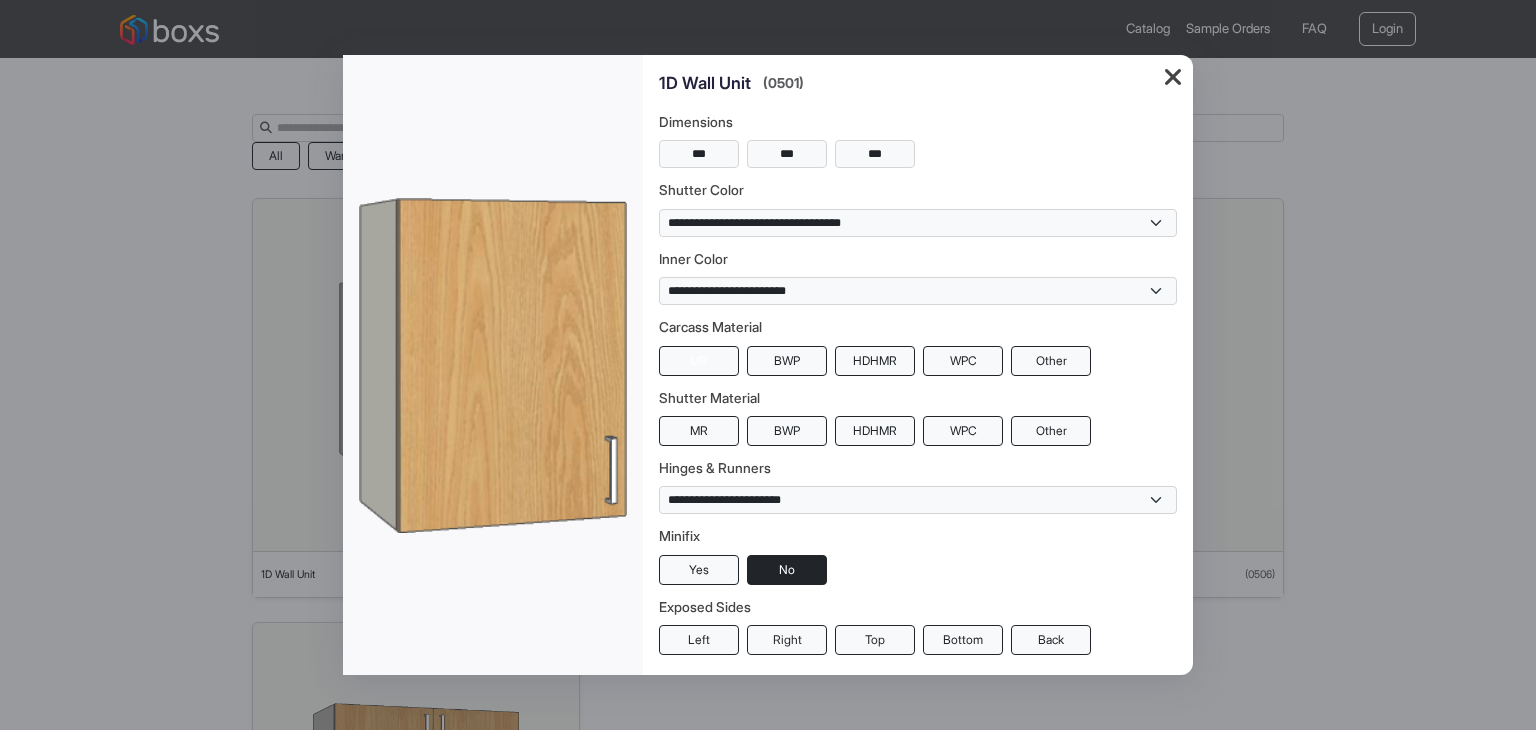 click on "MR" at bounding box center (699, 361) 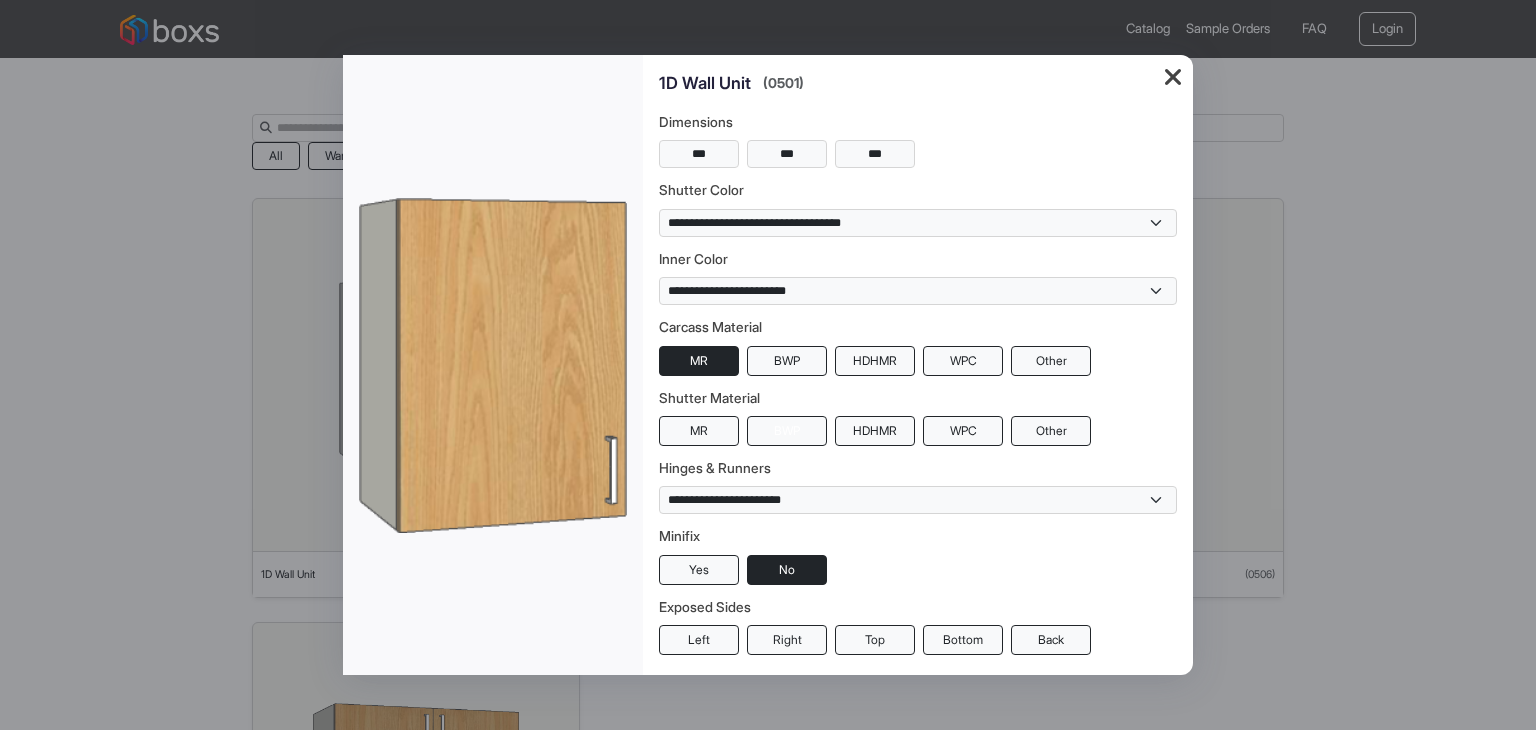 click on "BWP" at bounding box center [787, 431] 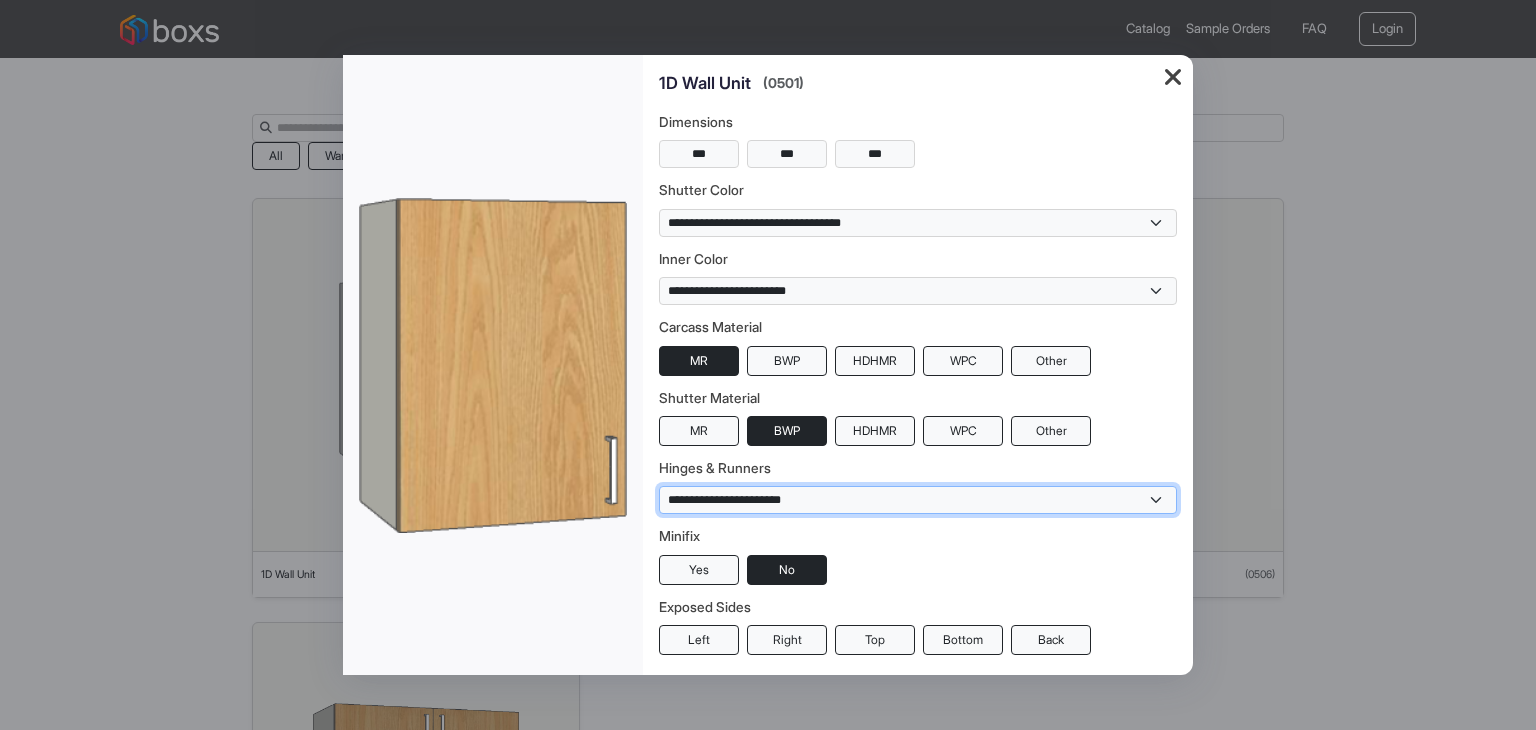 click on "**********" at bounding box center [918, 500] 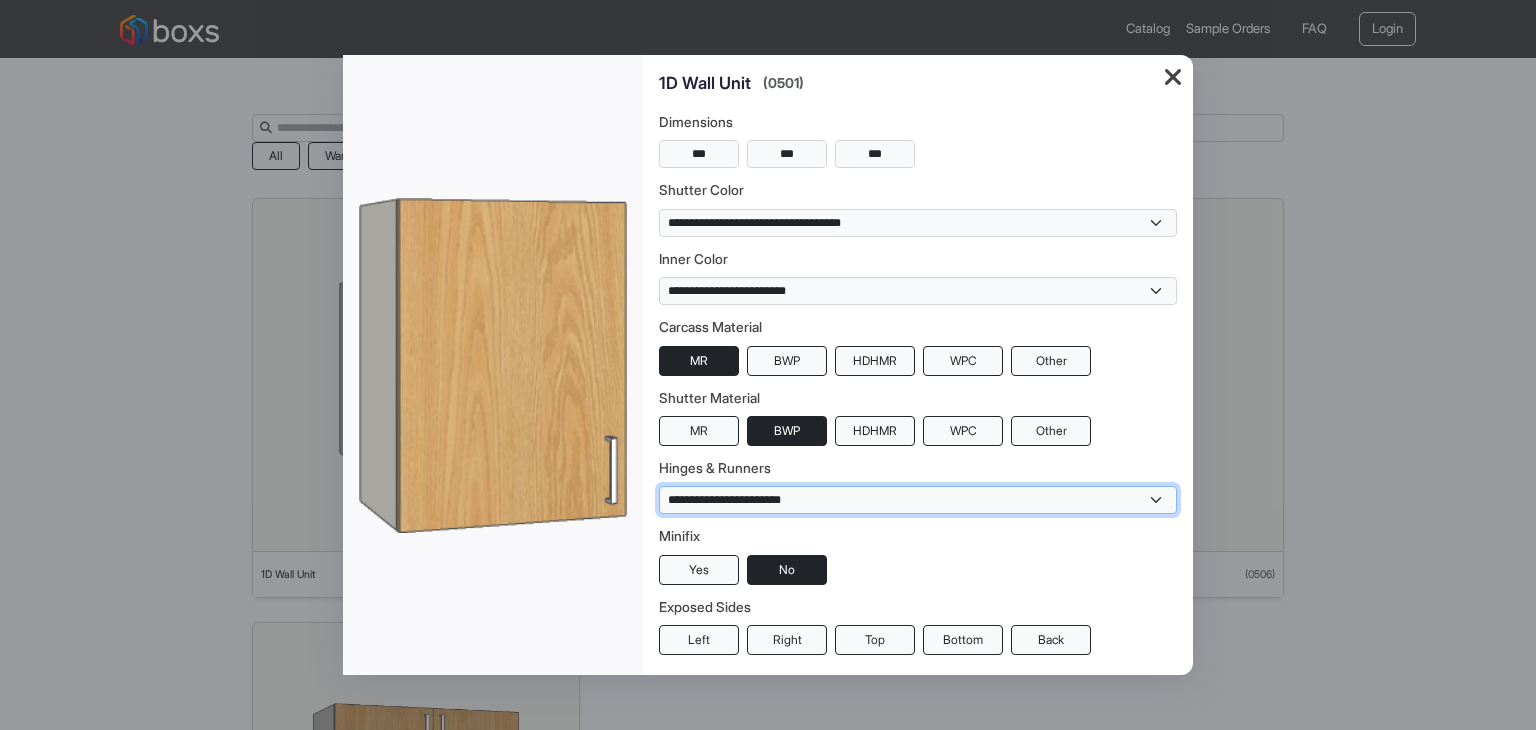 select on "**********" 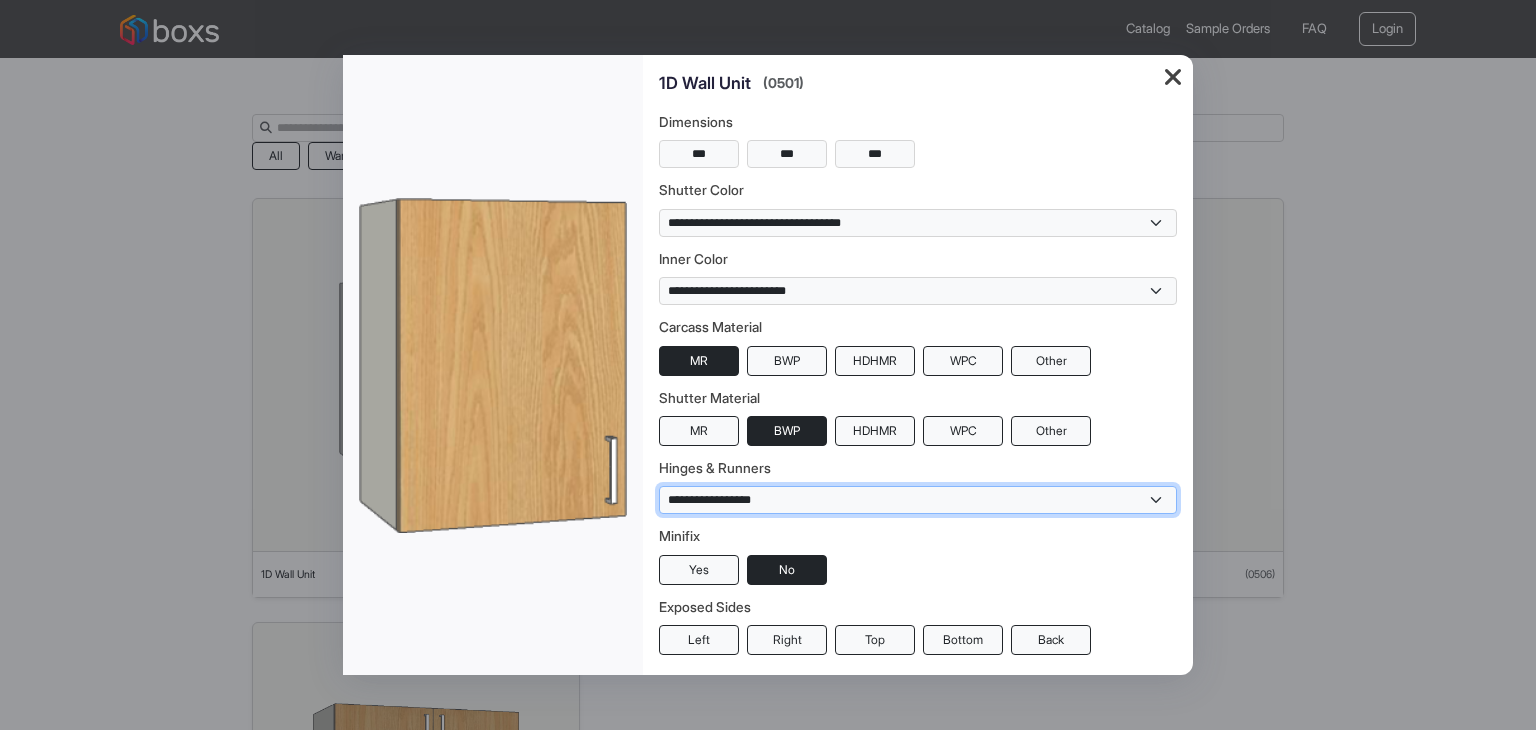 click on "**********" at bounding box center (918, 500) 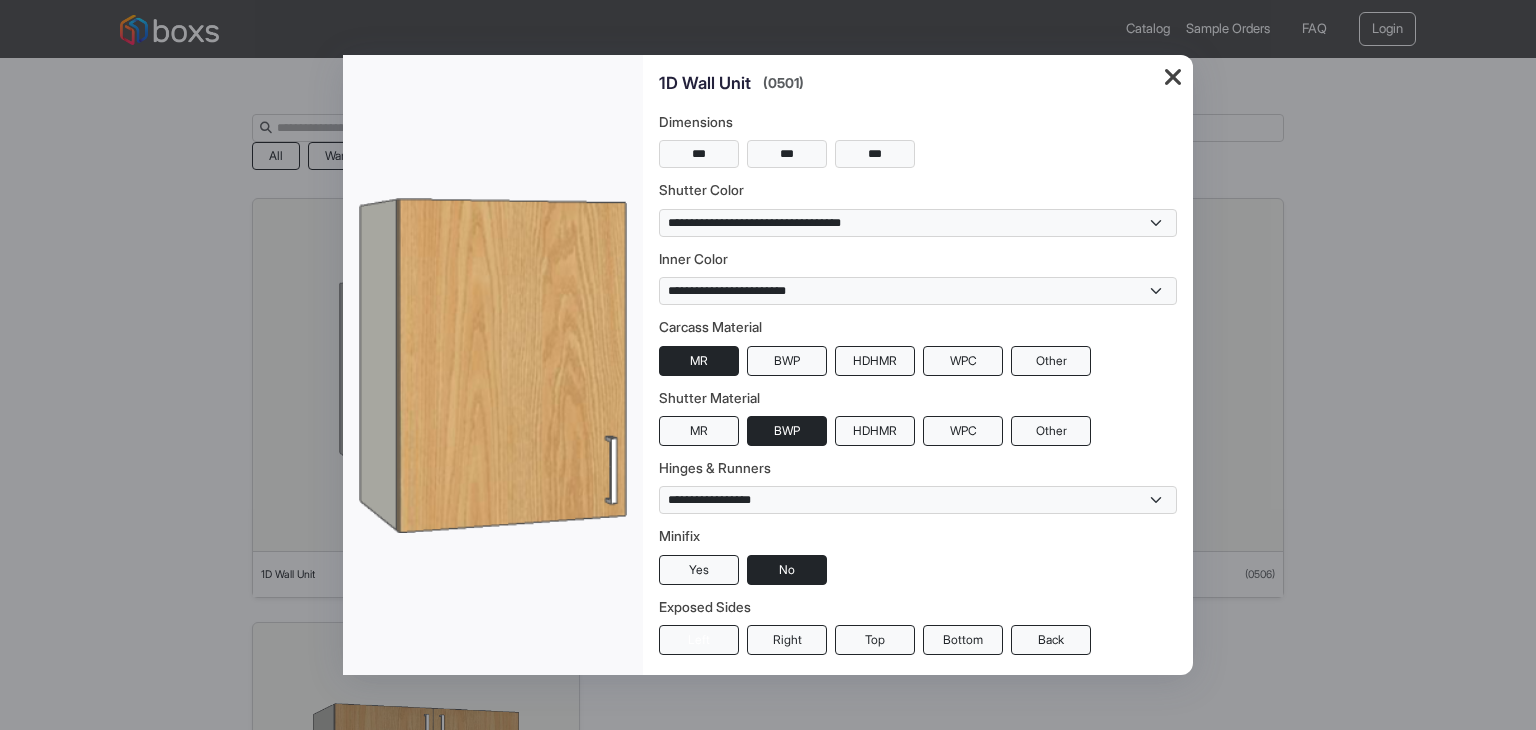 click on "Left" at bounding box center (699, 640) 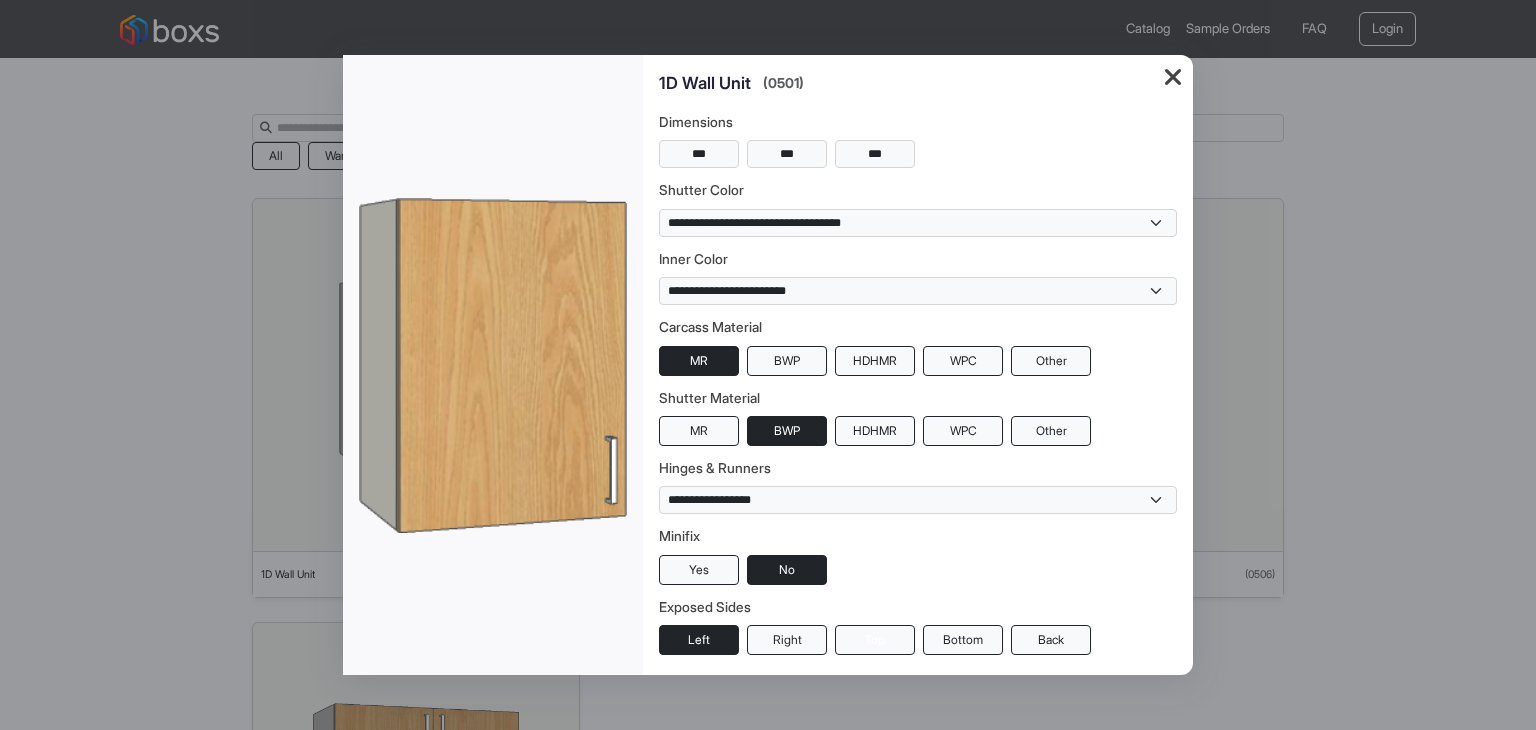click on "Top" at bounding box center [875, 640] 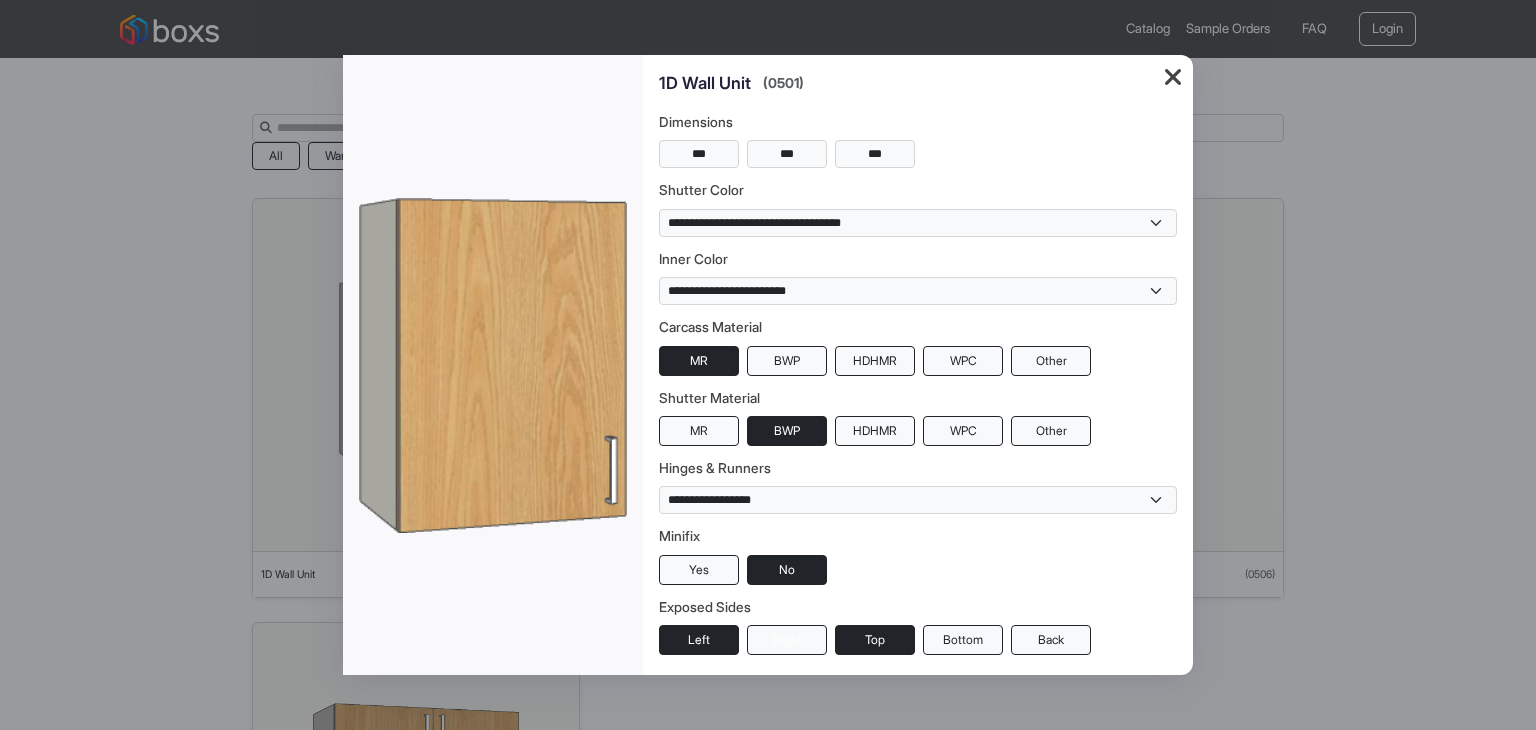 click on "Right" at bounding box center [787, 640] 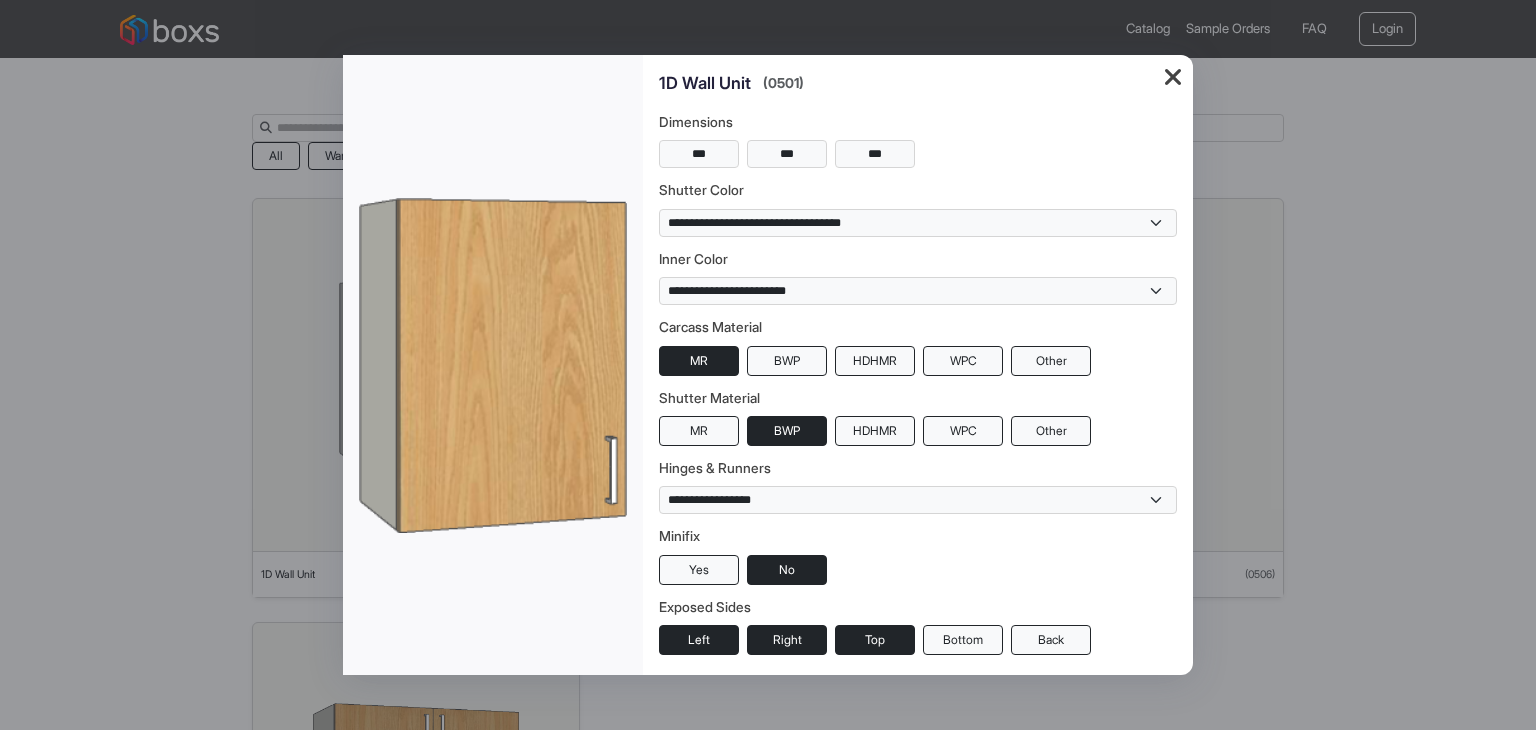 scroll, scrollTop: 50, scrollLeft: 0, axis: vertical 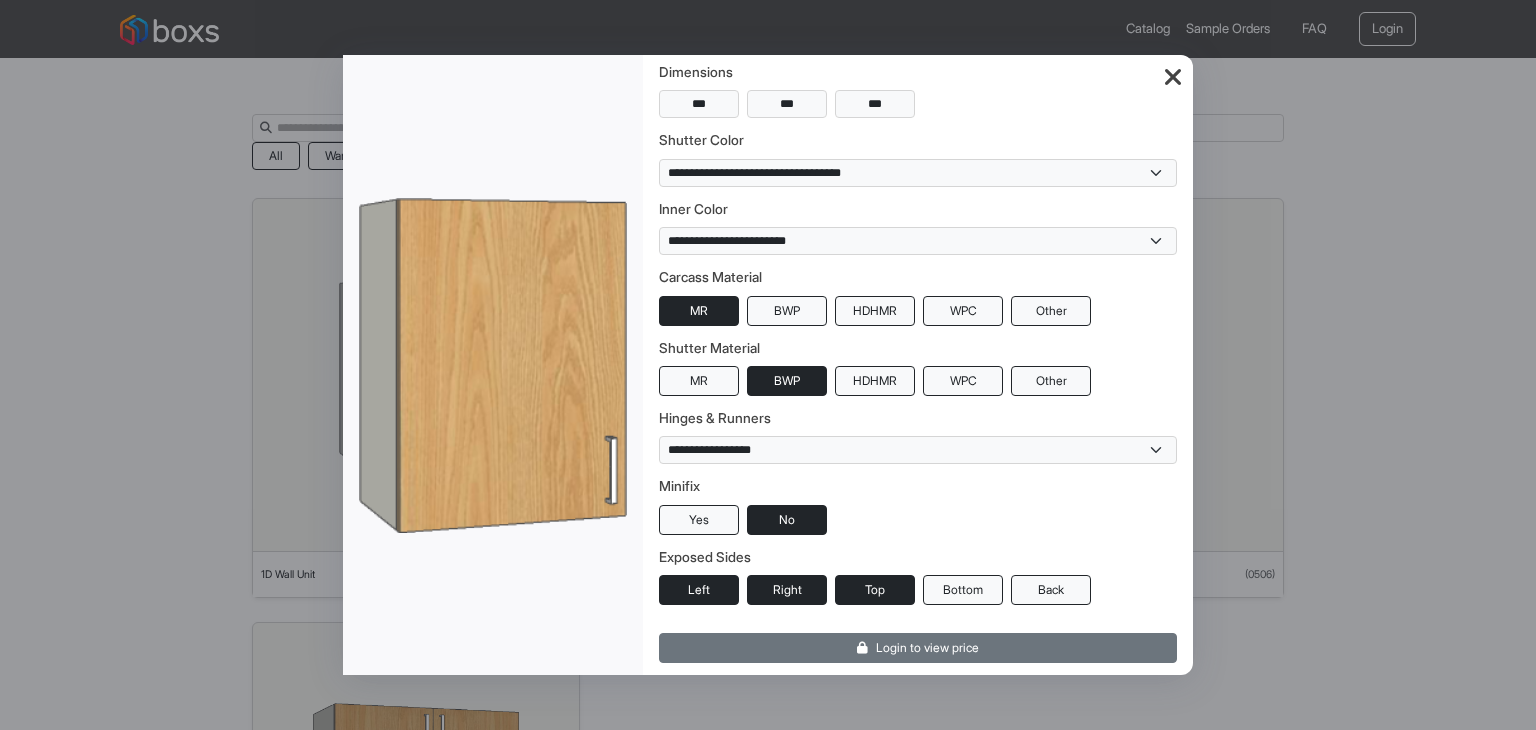 click at bounding box center (1173, 78) 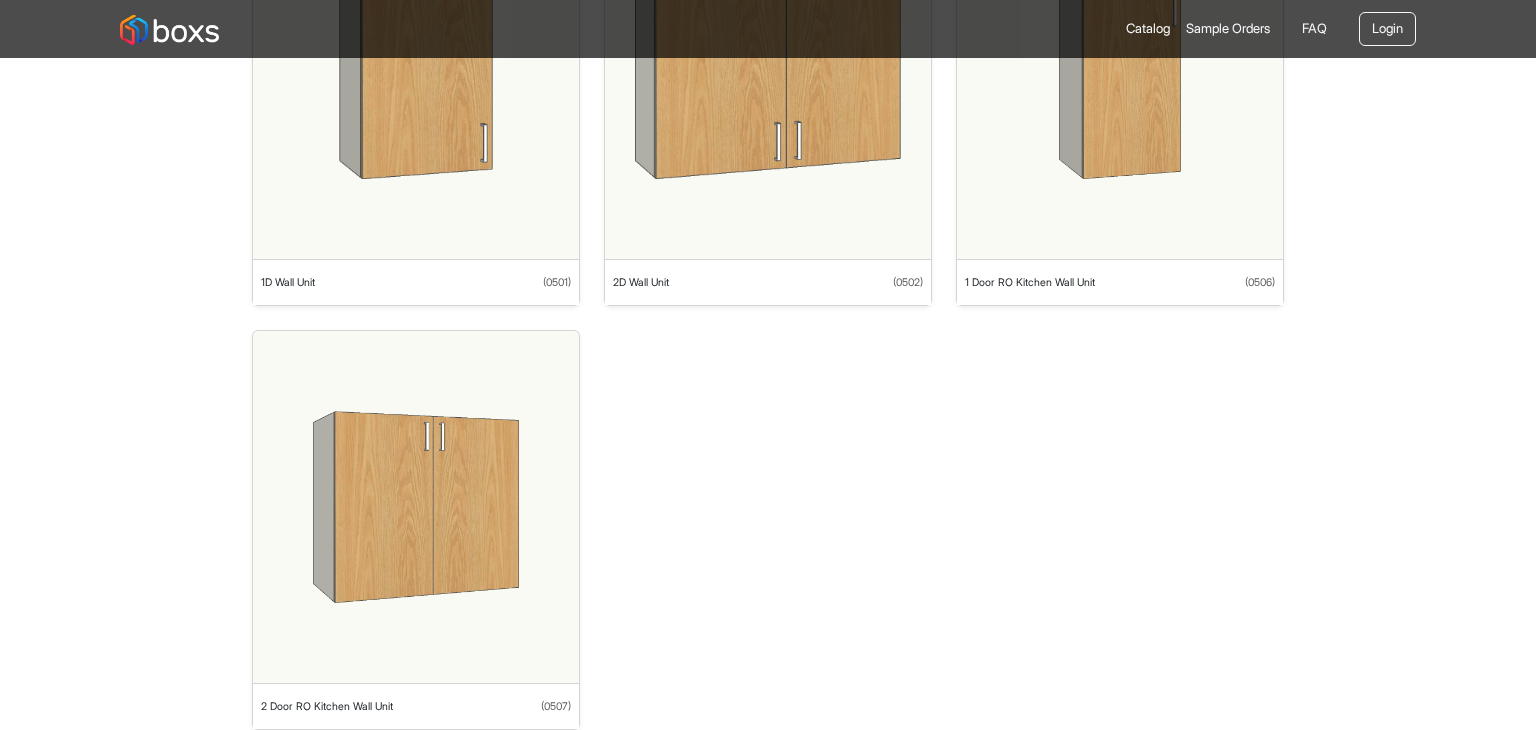 scroll, scrollTop: 0, scrollLeft: 0, axis: both 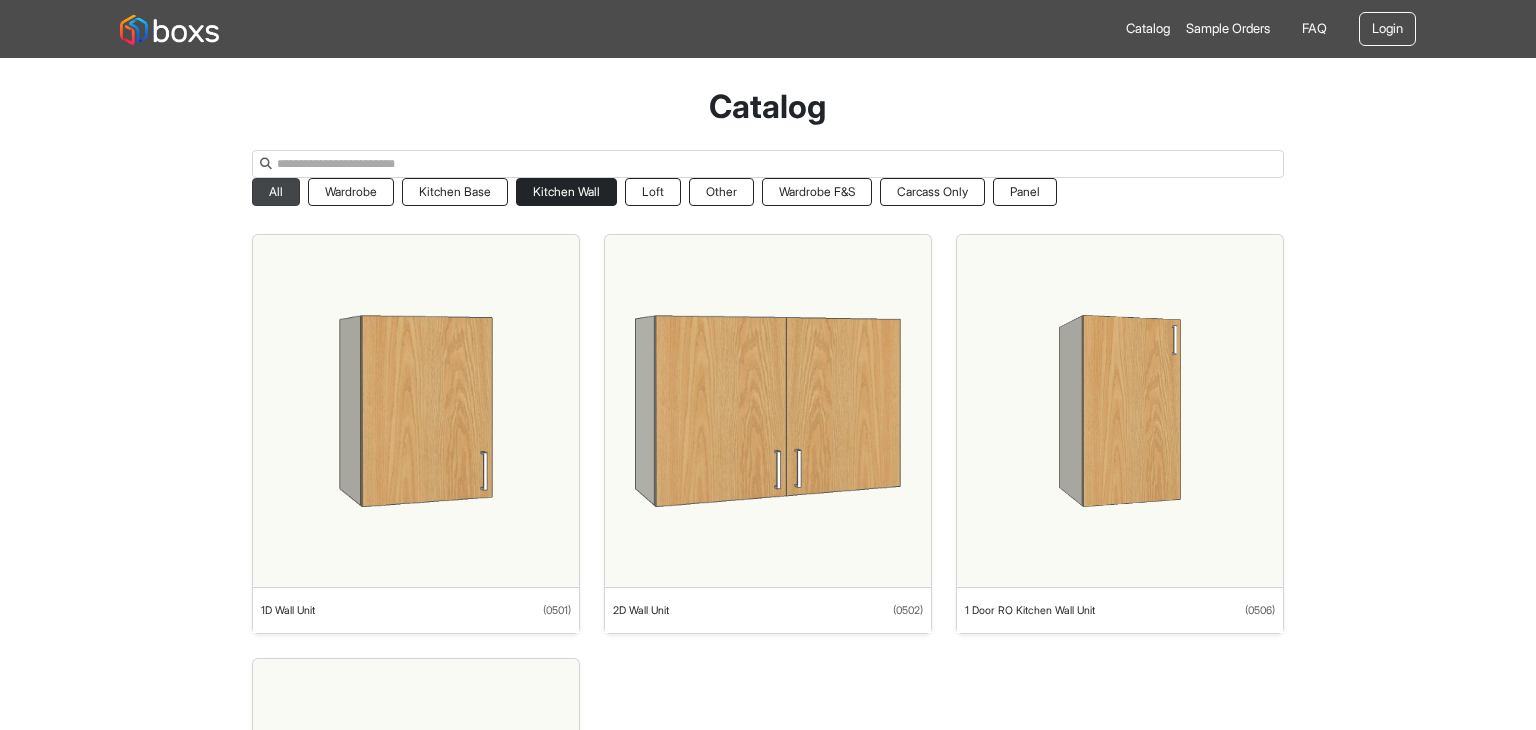click on "All" at bounding box center [276, 192] 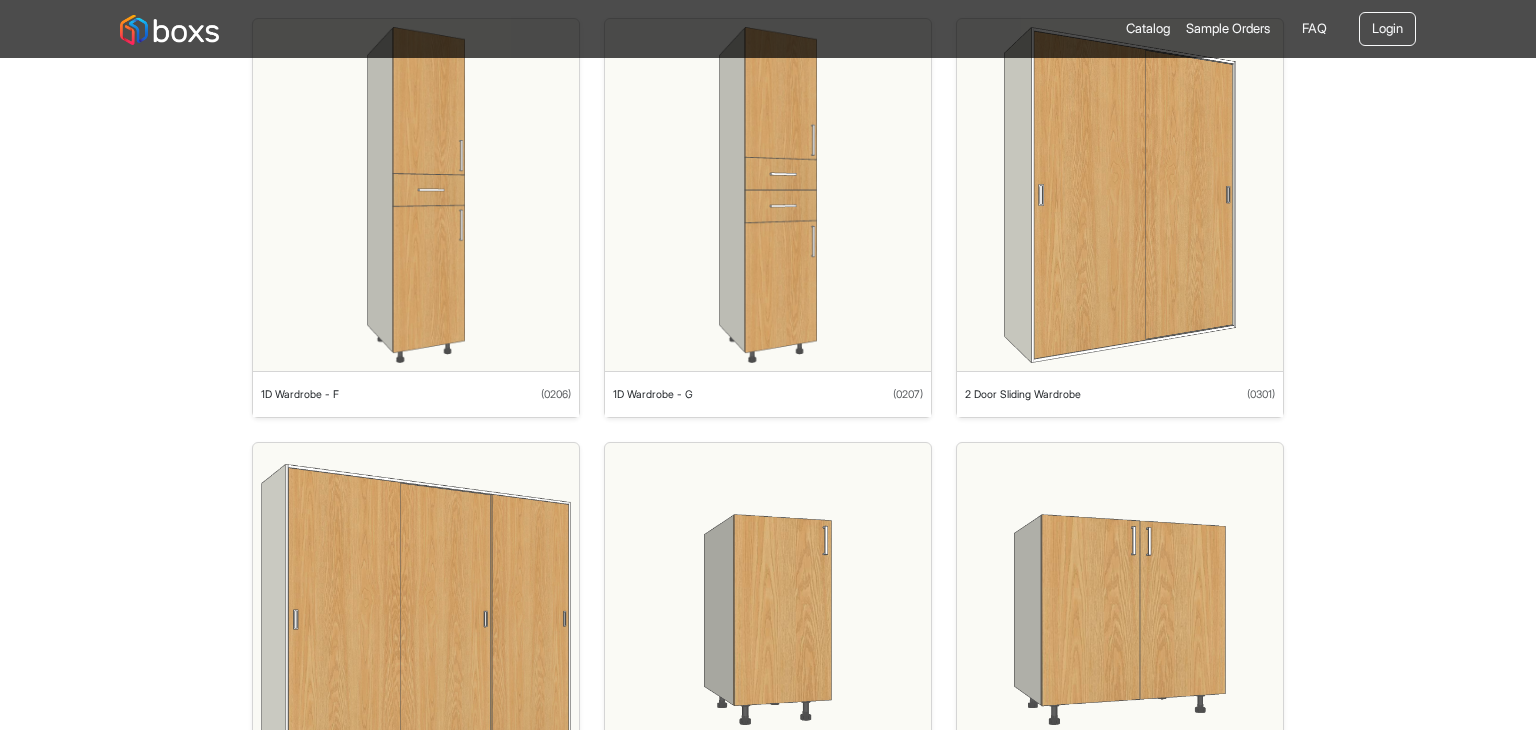 scroll, scrollTop: 2916, scrollLeft: 0, axis: vertical 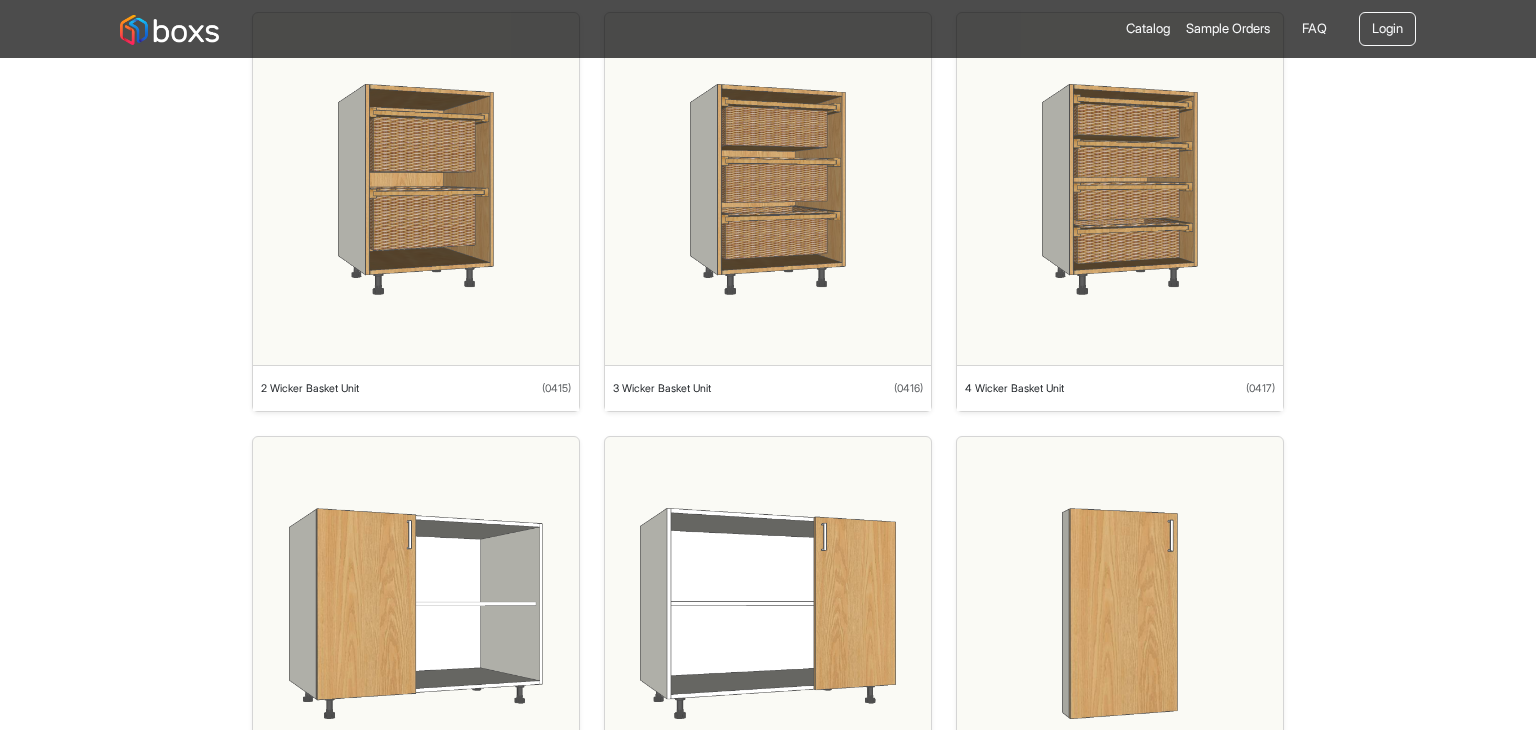 click on "3 Wicker Basket Unit ( 0416 )" at bounding box center (768, 388) 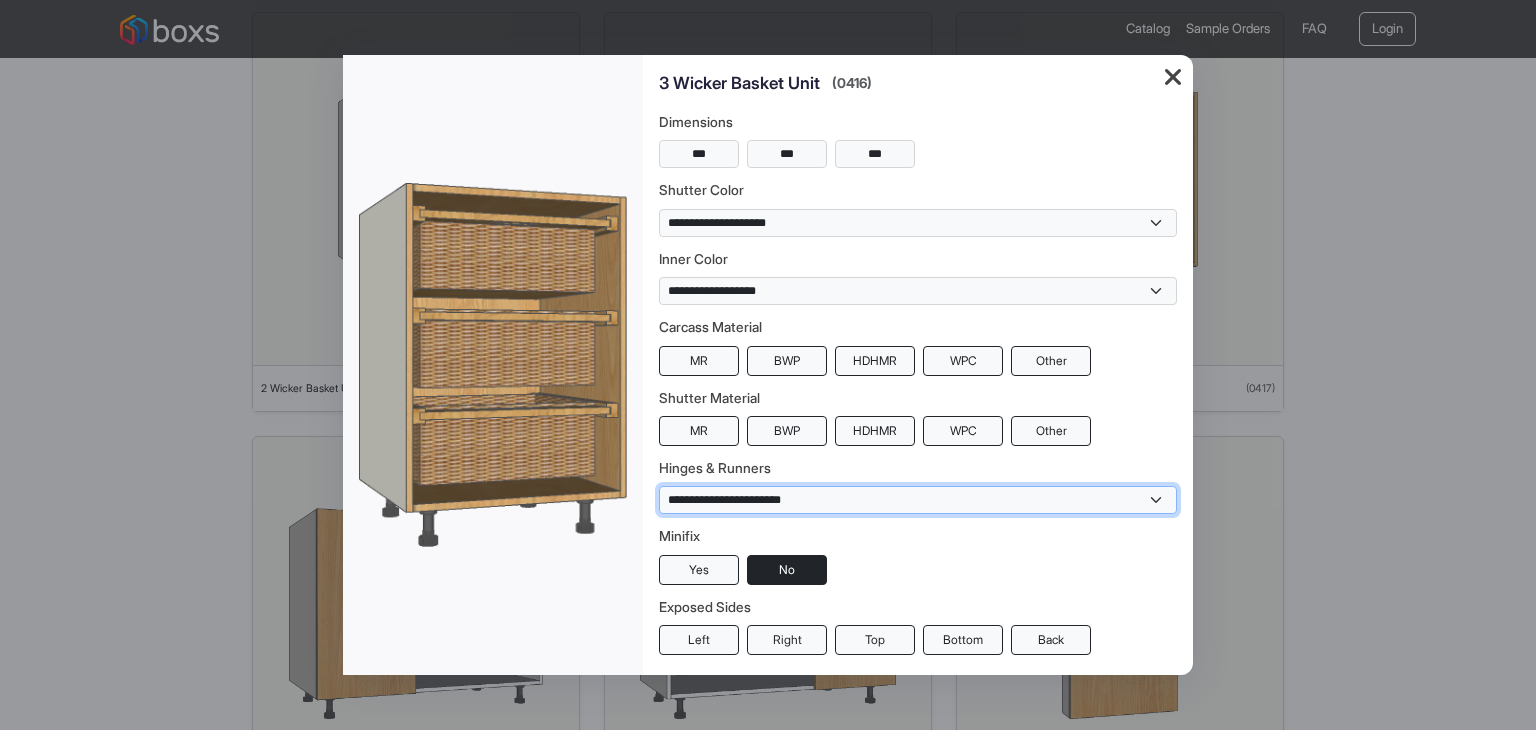 click on "**********" at bounding box center (918, 500) 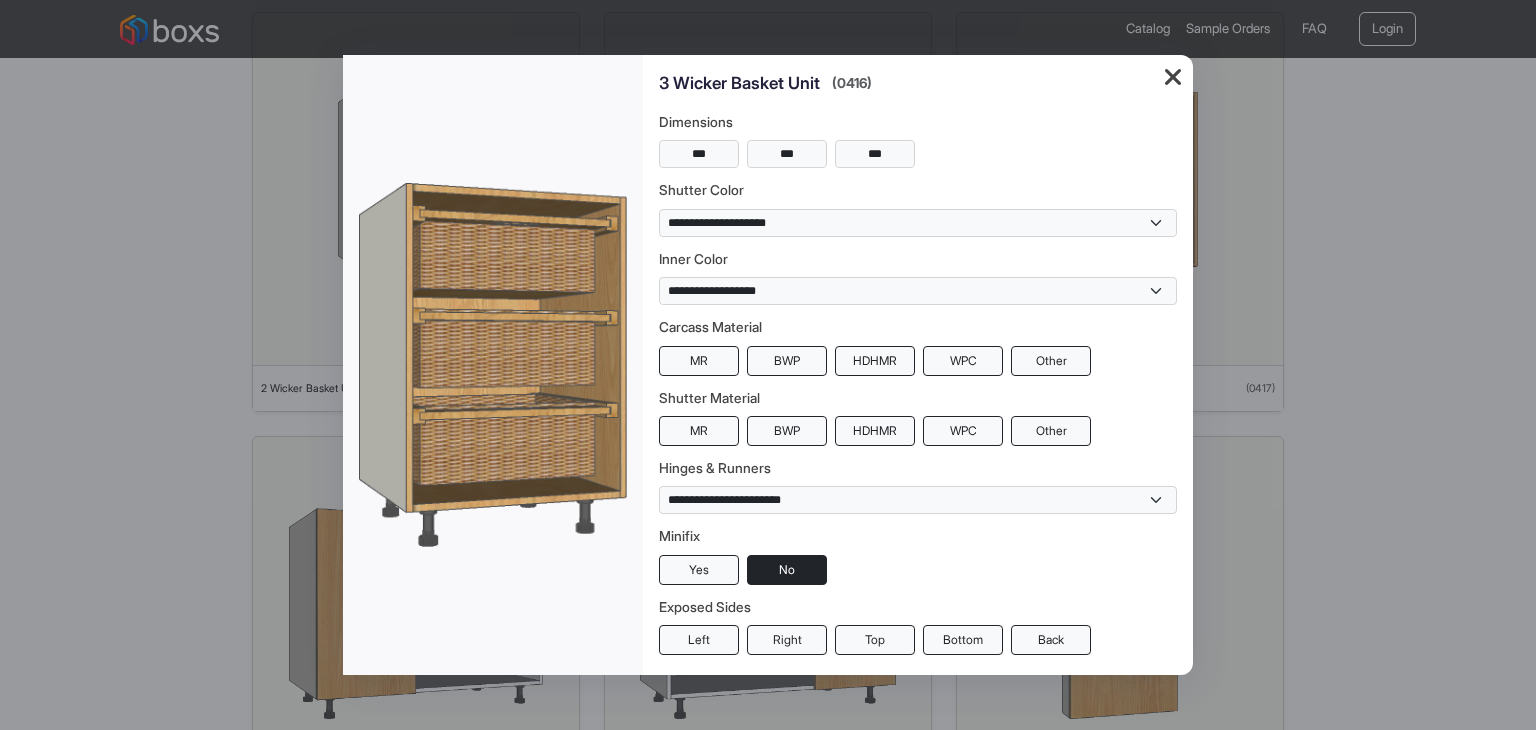 click on "Minifix Yes No" at bounding box center (918, 555) 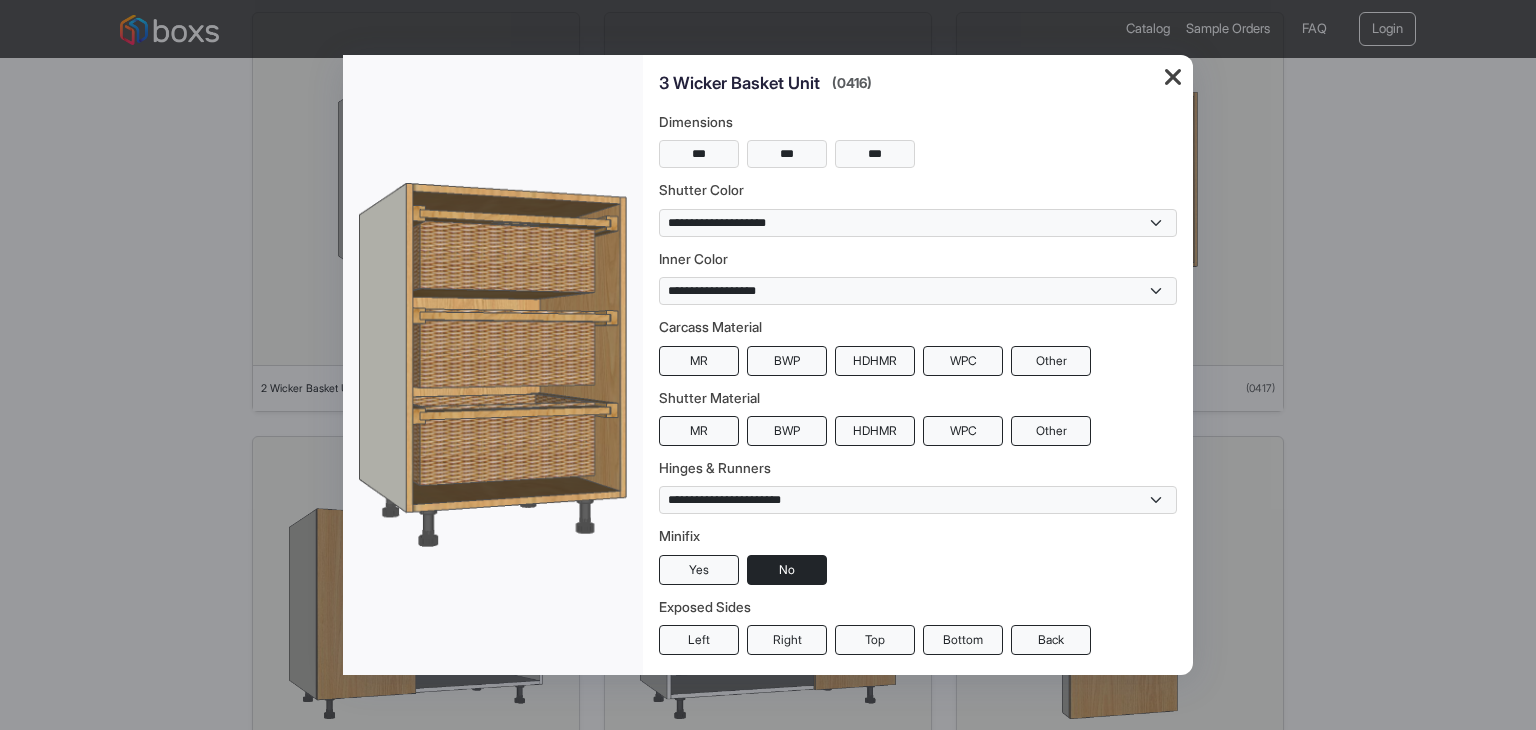 click at bounding box center [1173, 78] 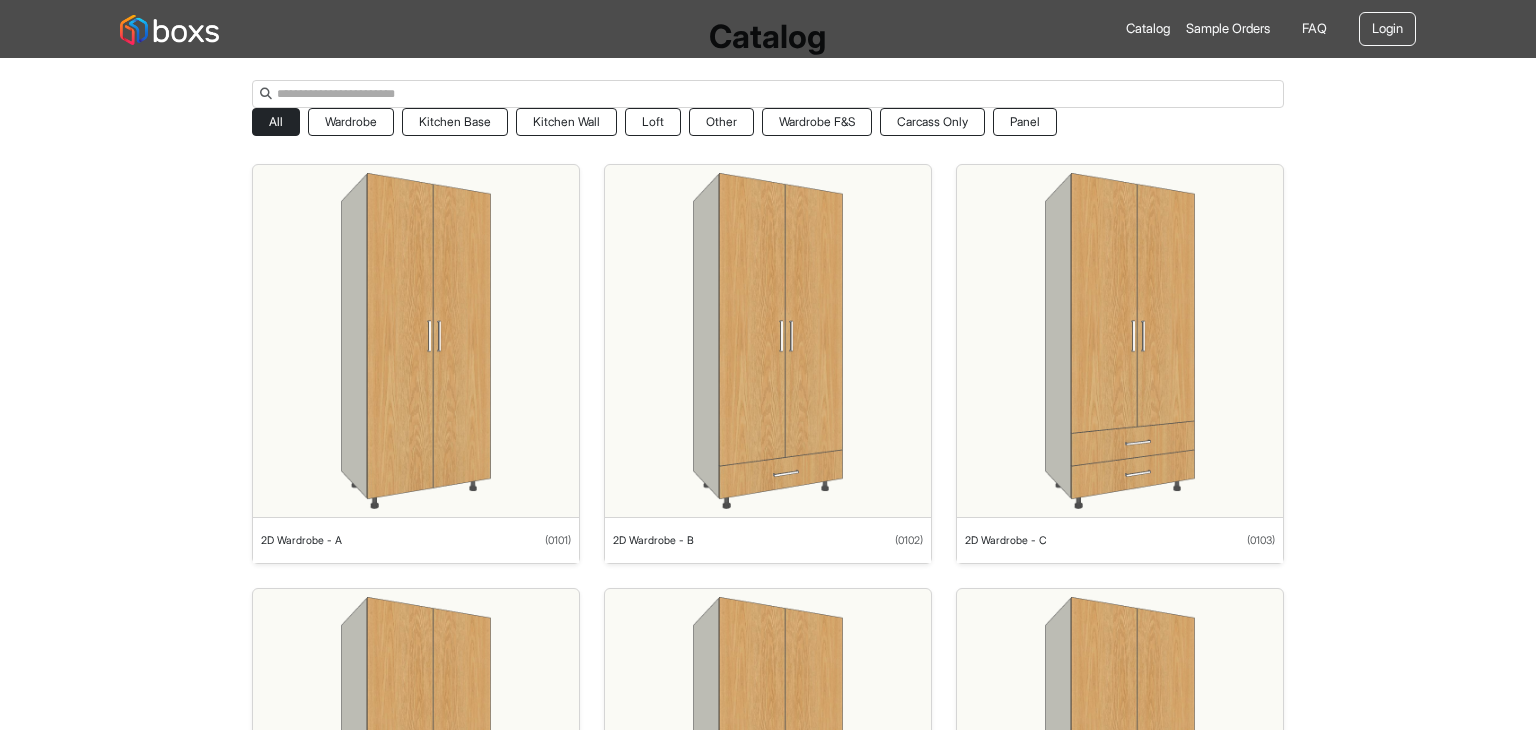 scroll, scrollTop: 0, scrollLeft: 0, axis: both 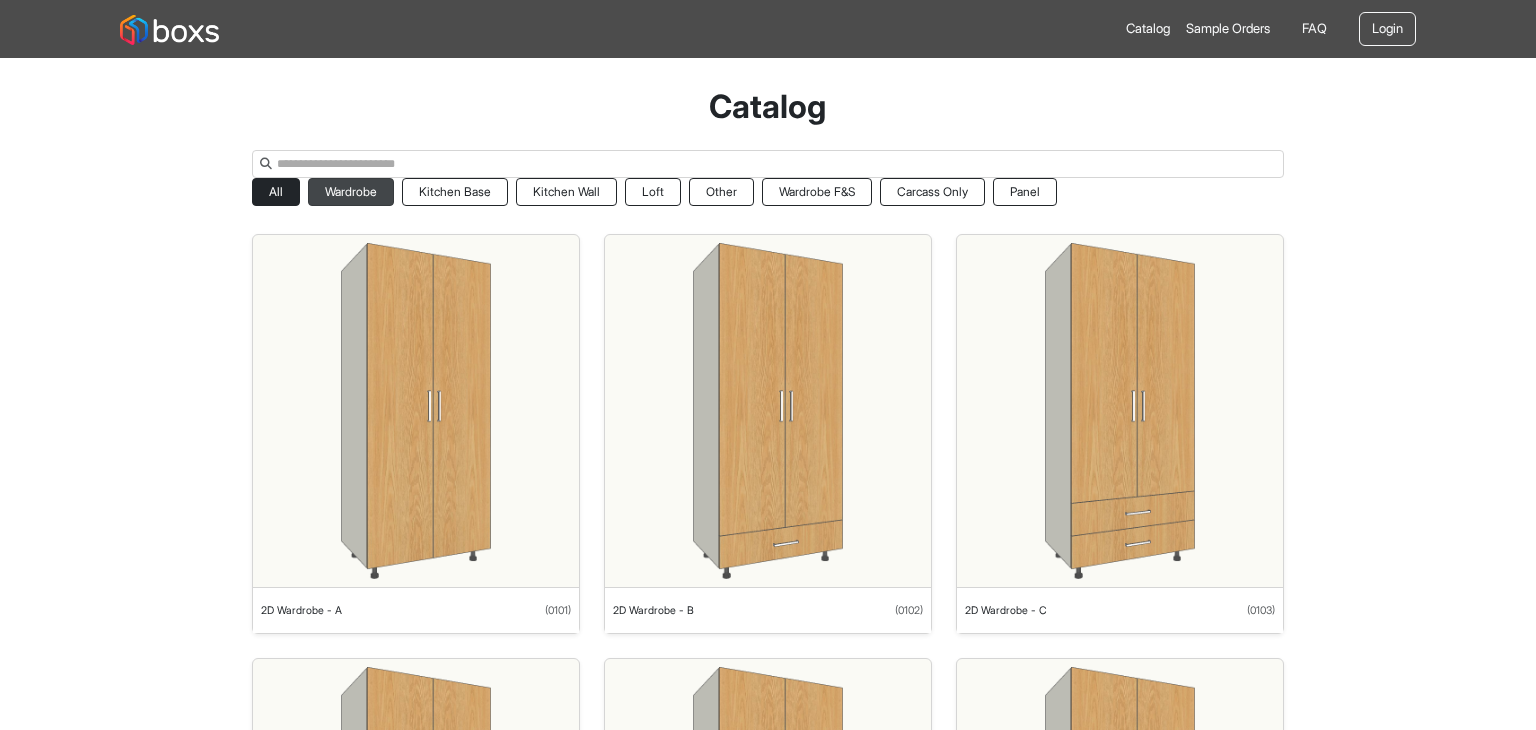 click on "Wardrobe" at bounding box center [351, 192] 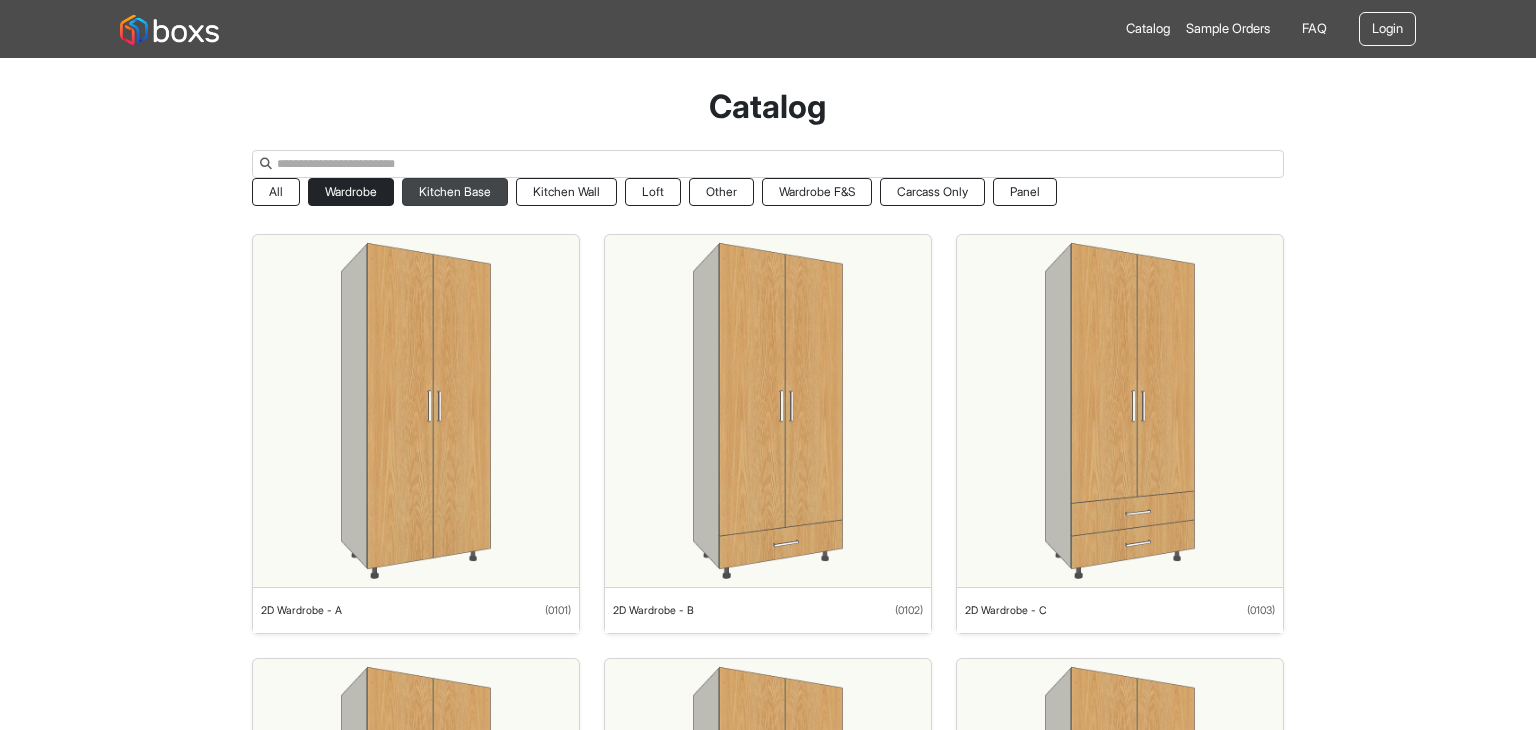 click on "Kitchen Base" at bounding box center (455, 192) 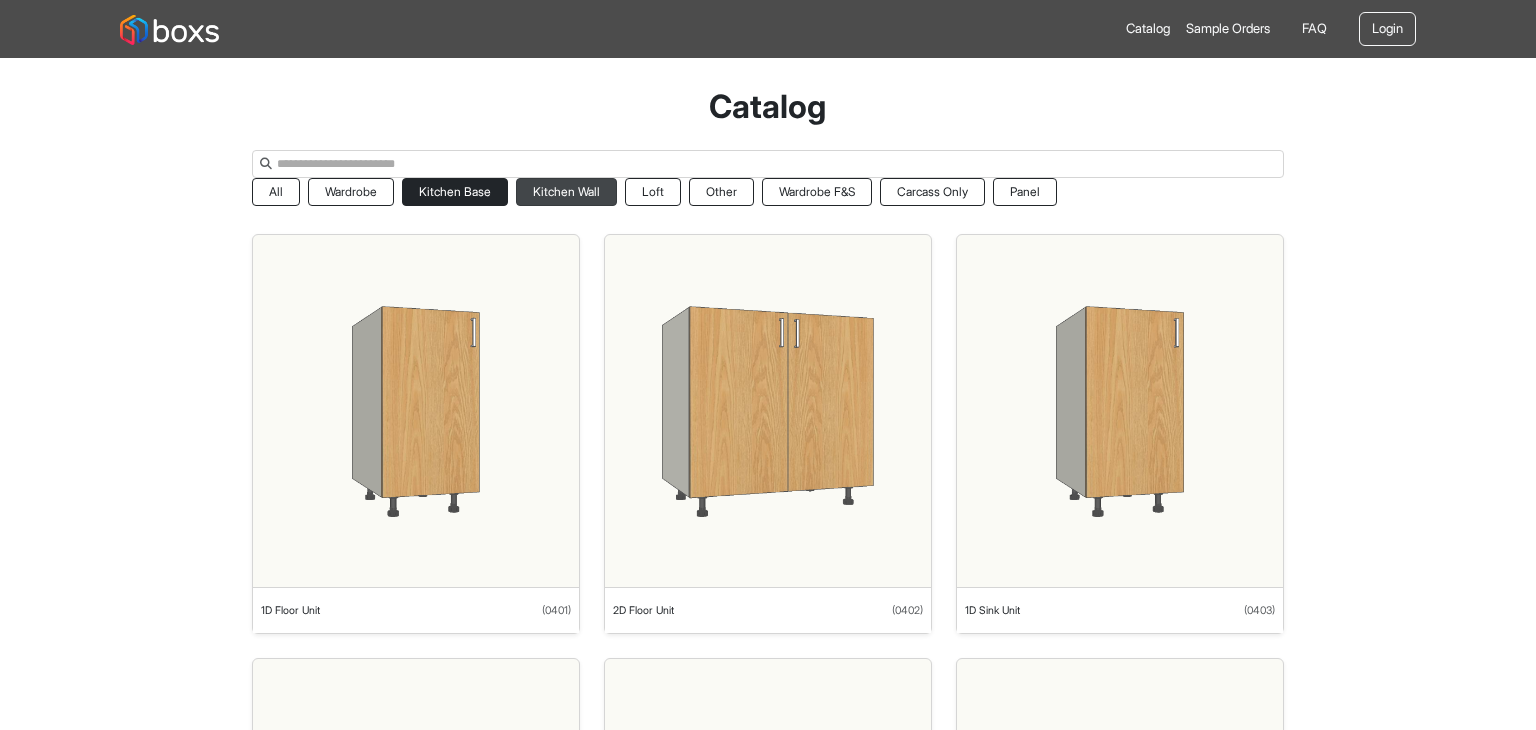 click on "Kitchen Wall" at bounding box center (566, 192) 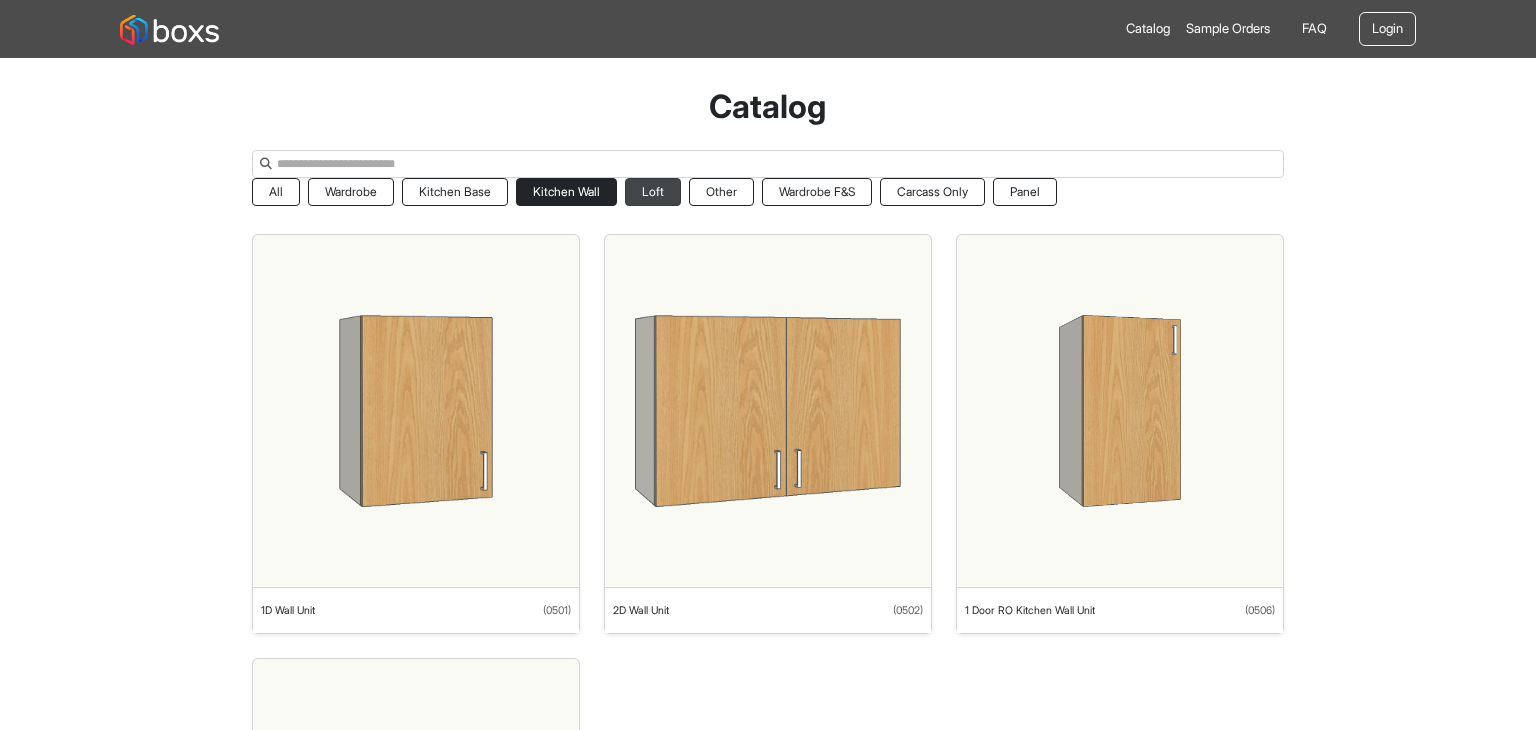 click on "Loft" at bounding box center [653, 192] 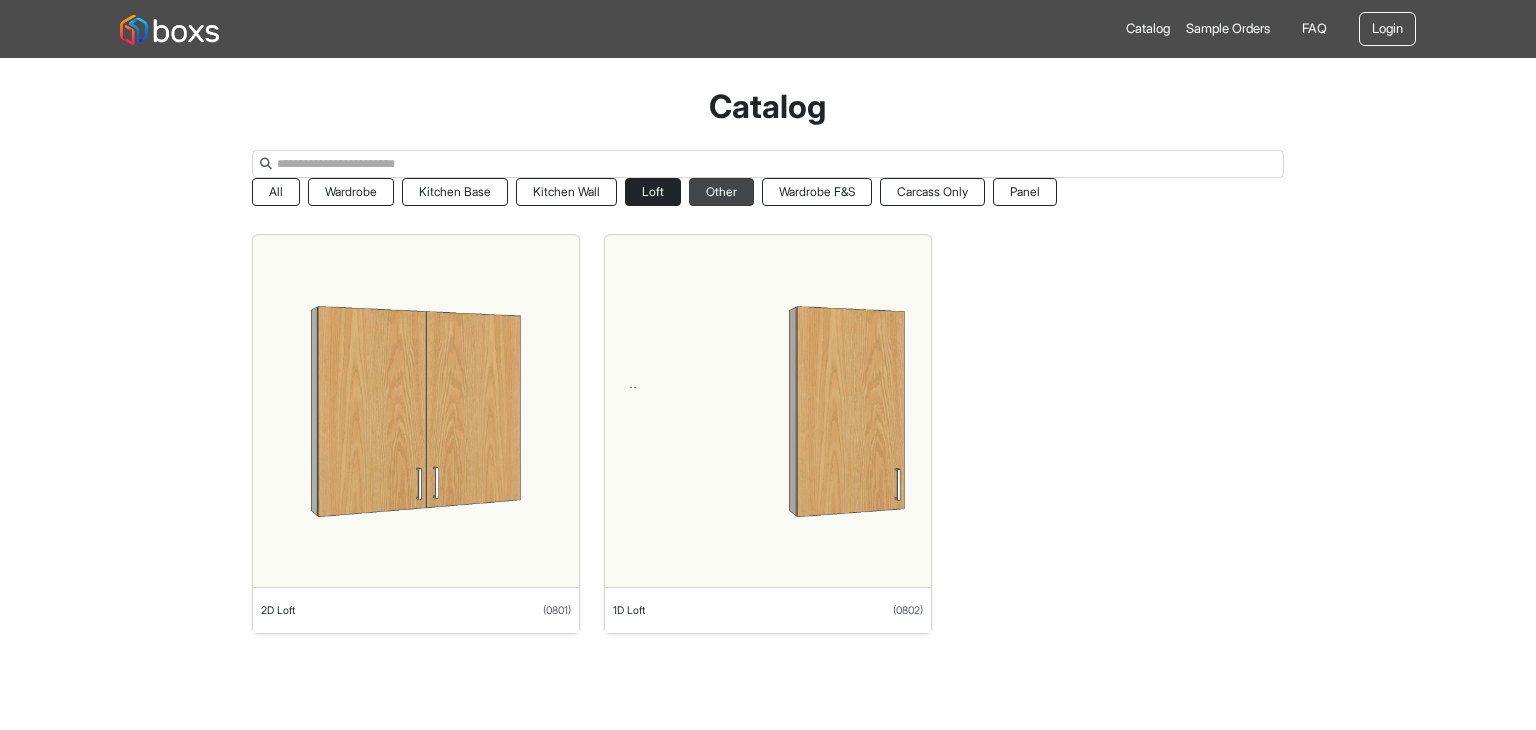 click on "Other" at bounding box center [721, 192] 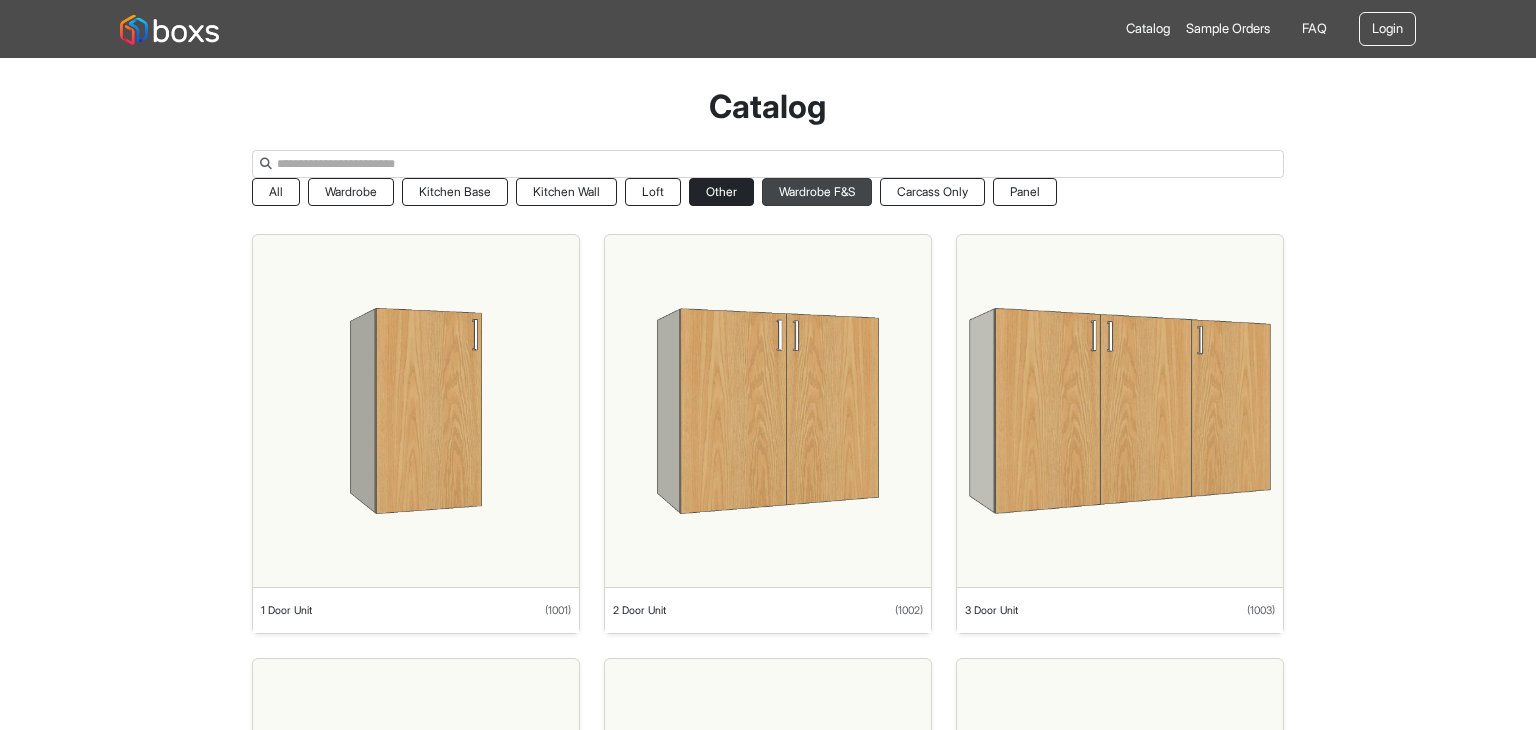click on "Wardrobe F&S" at bounding box center [817, 192] 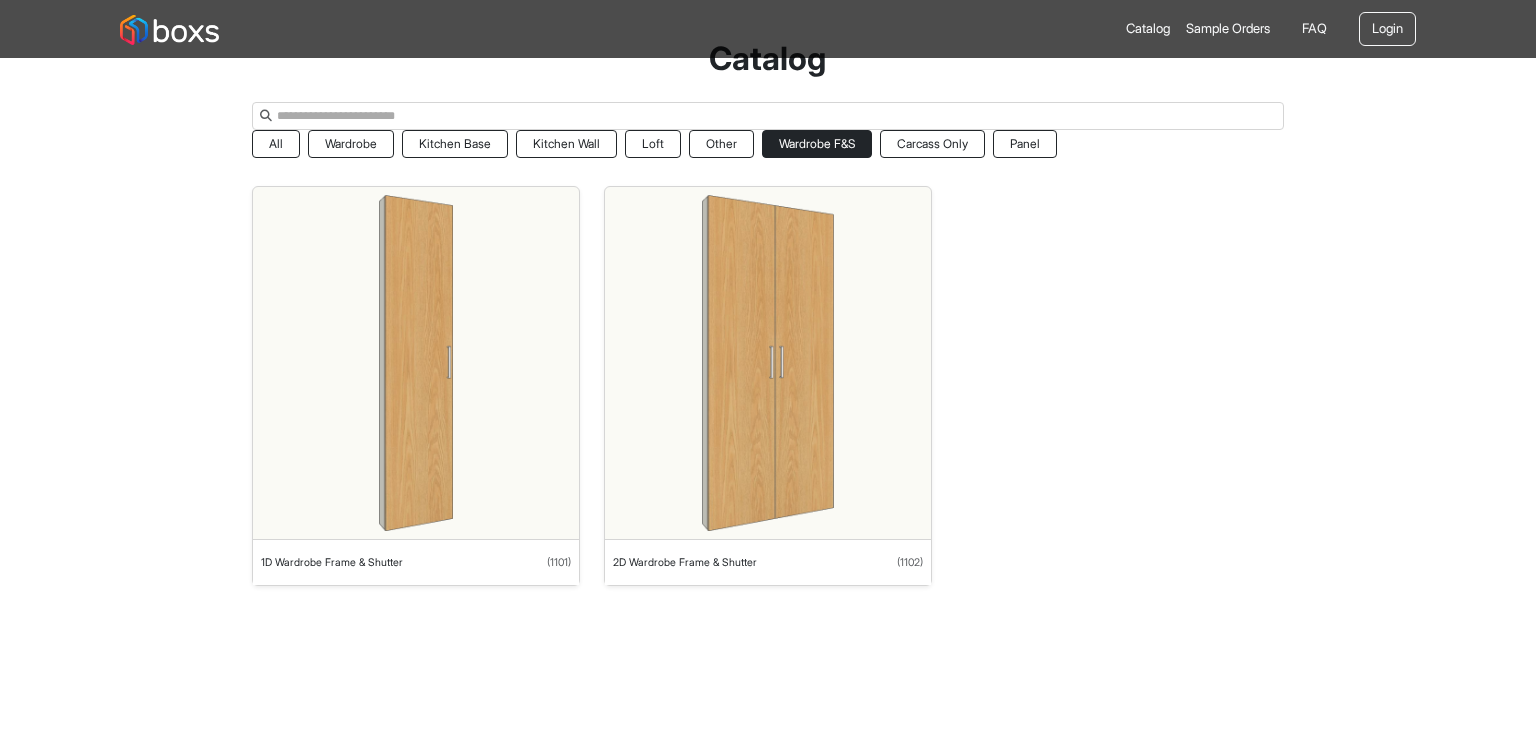 scroll, scrollTop: 0, scrollLeft: 0, axis: both 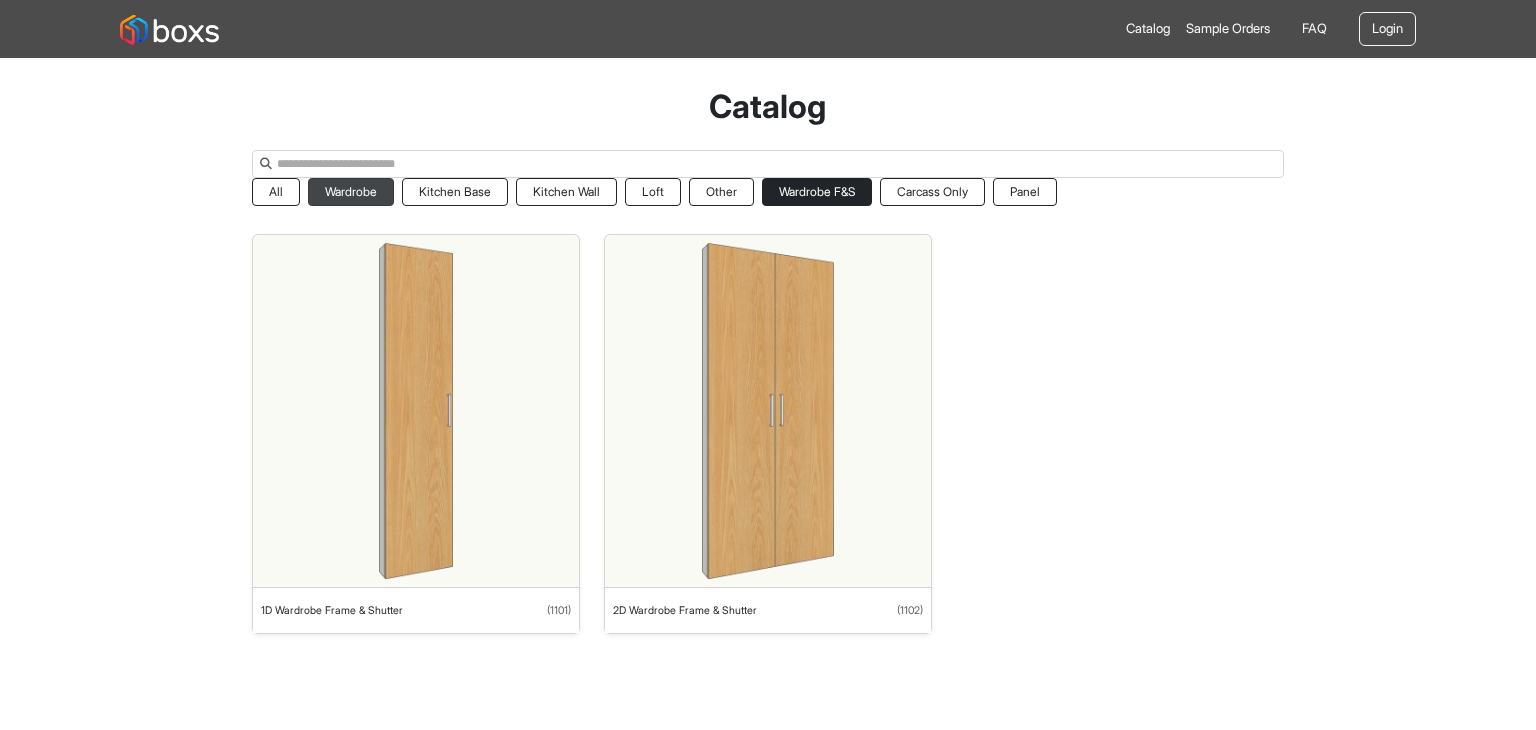 click on "Wardrobe" at bounding box center (351, 192) 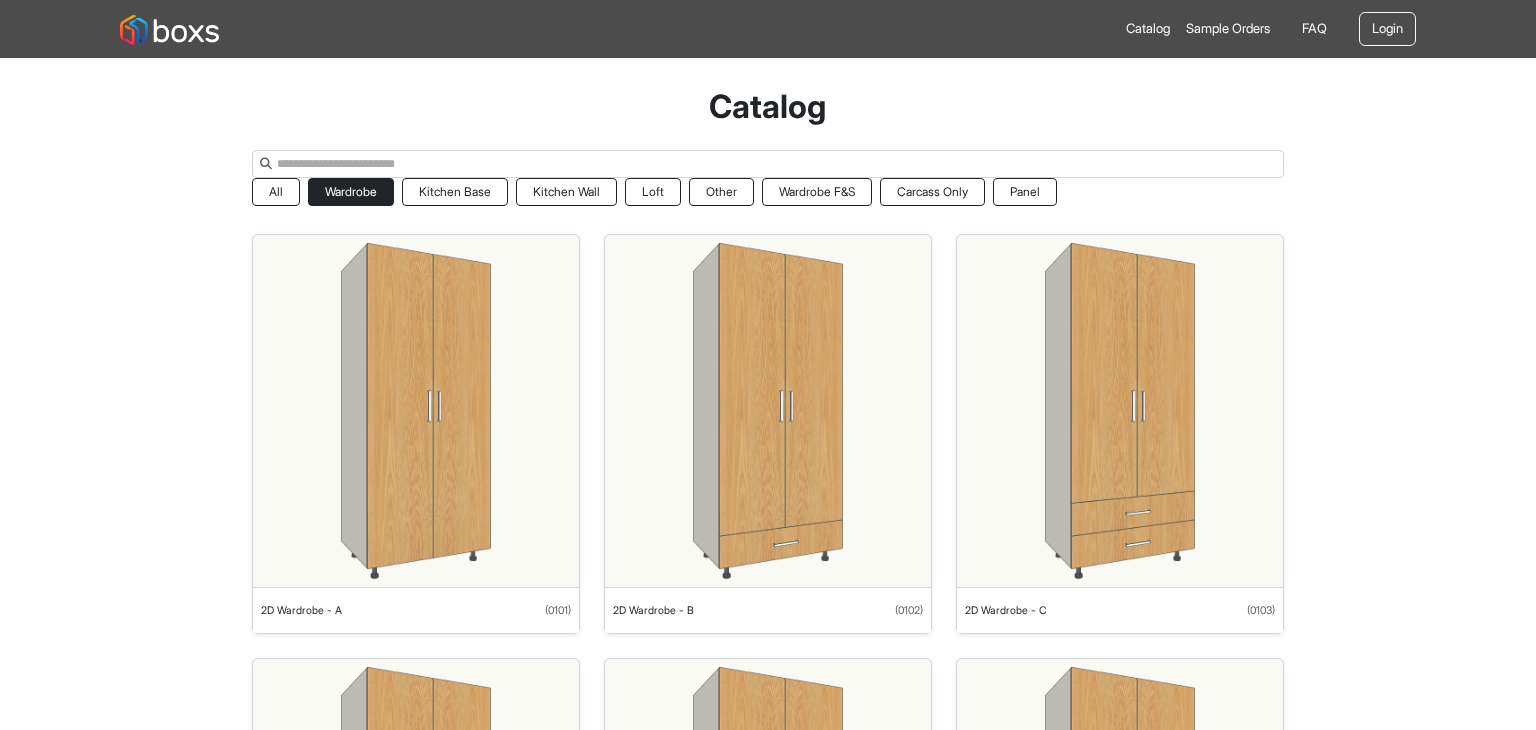 click at bounding box center [415, 411] 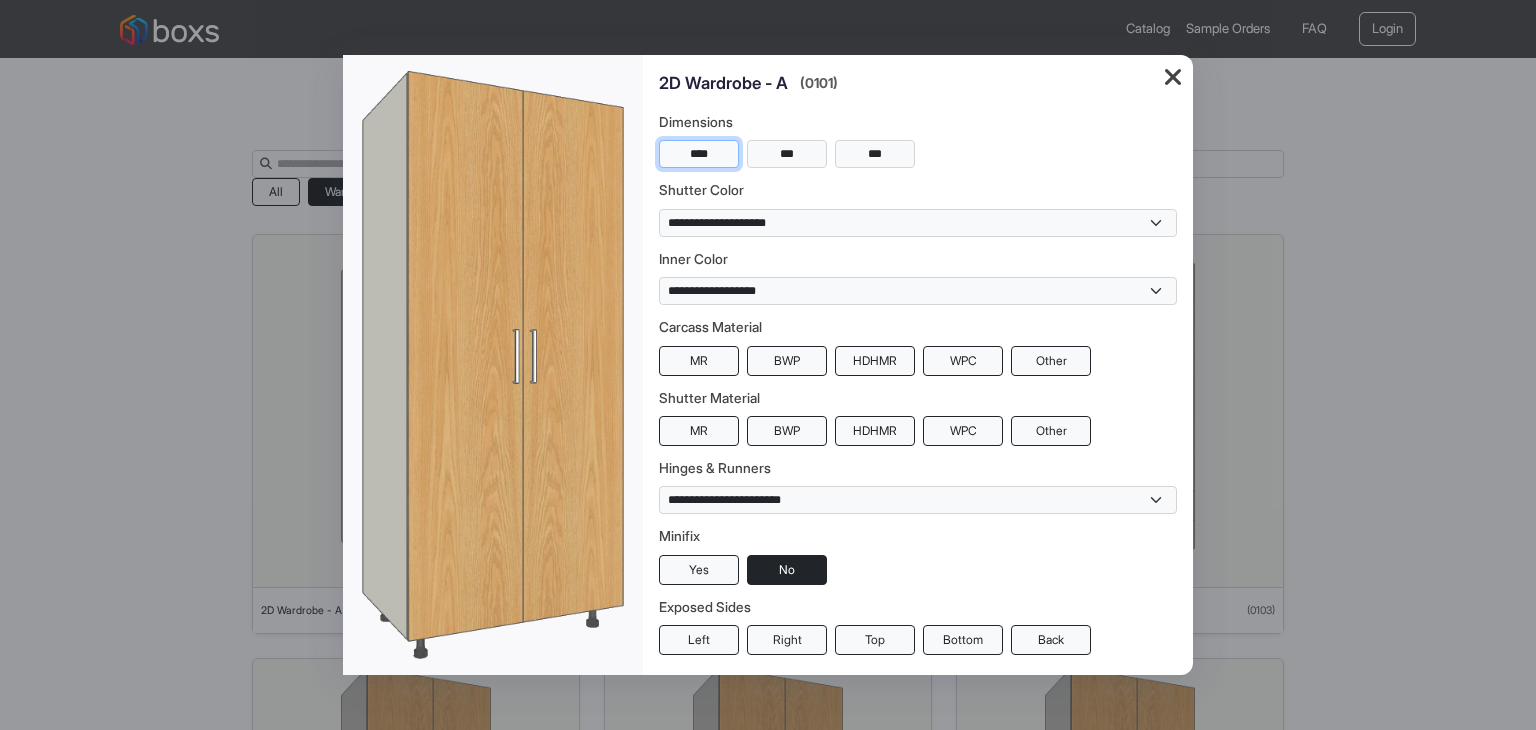 click on "****" at bounding box center [699, 154] 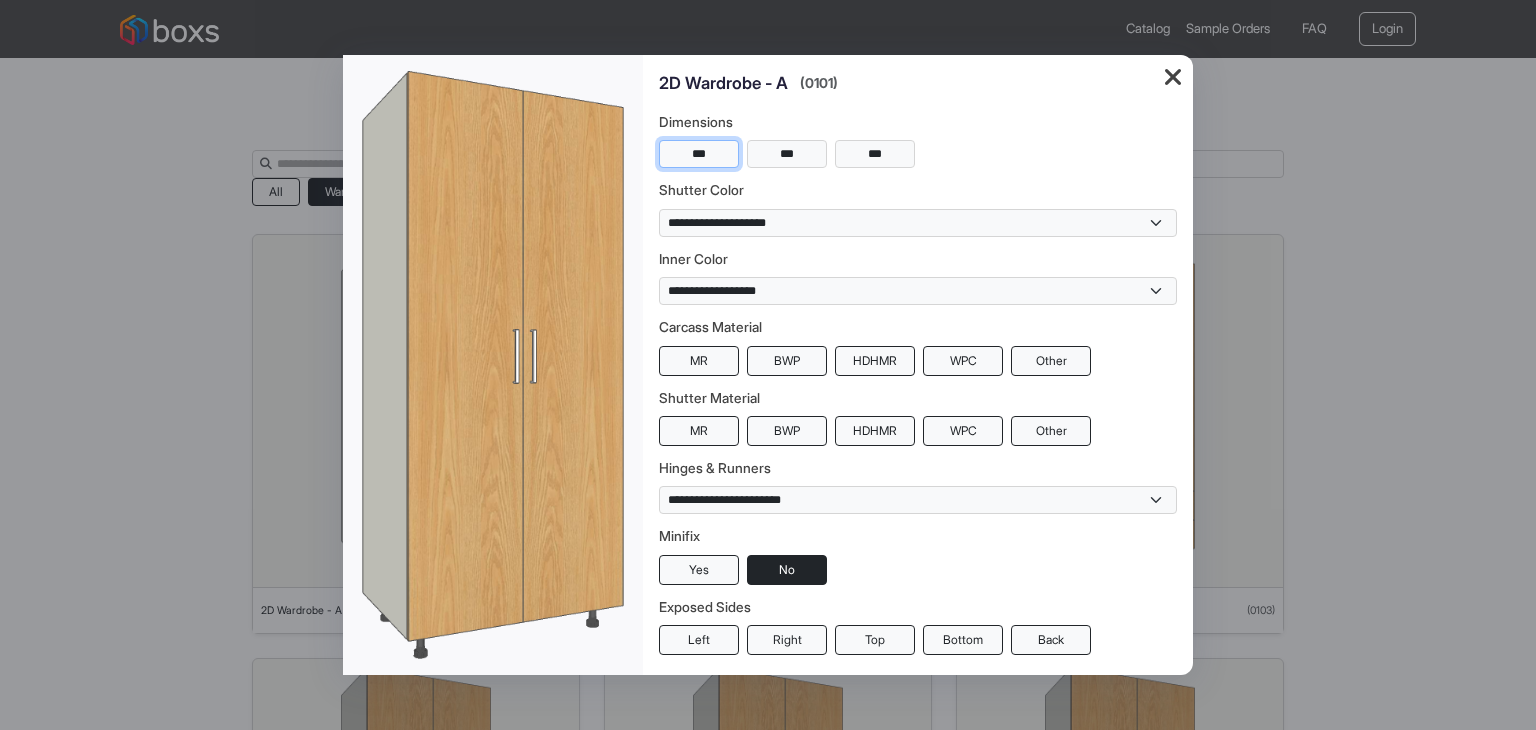 type on "***" 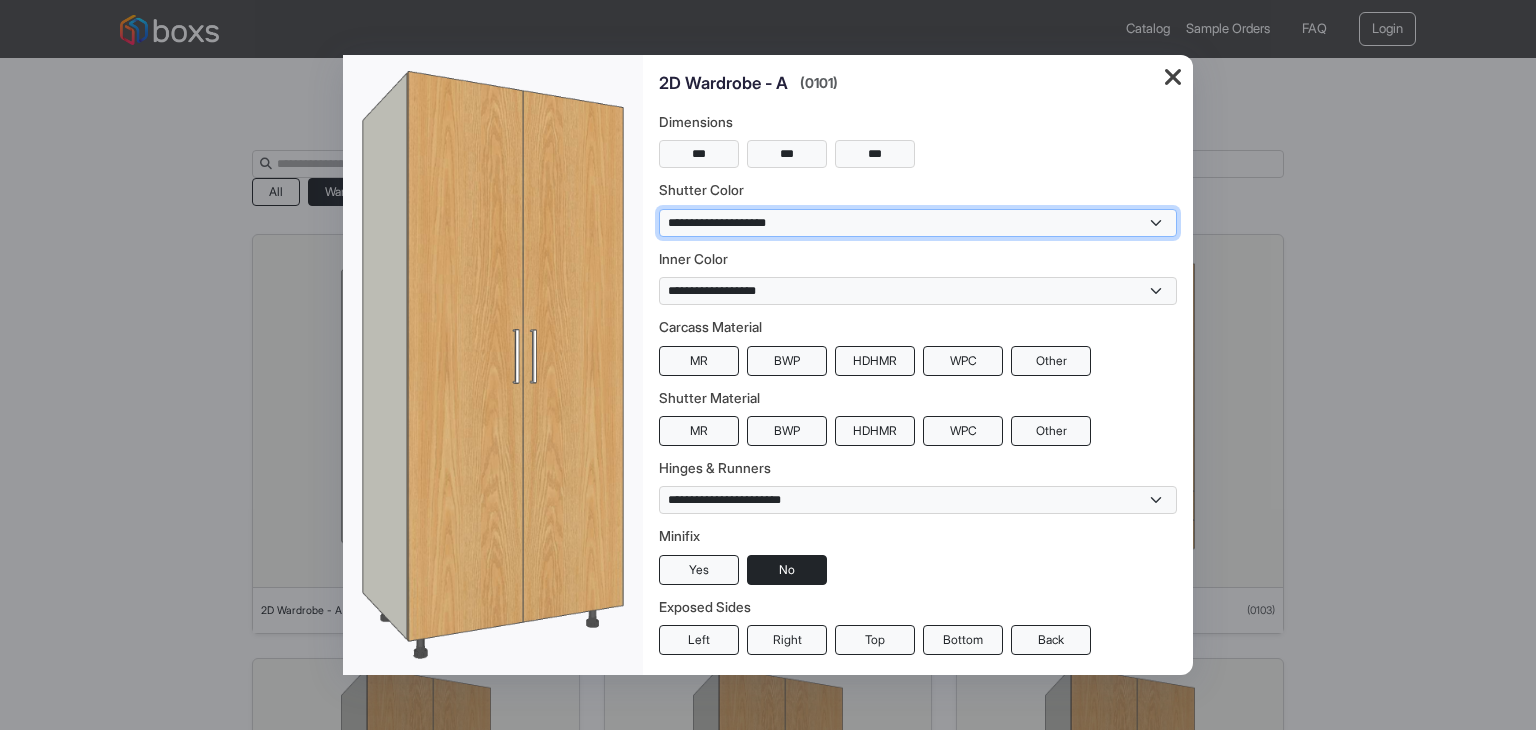 click on "**********" at bounding box center [918, 223] 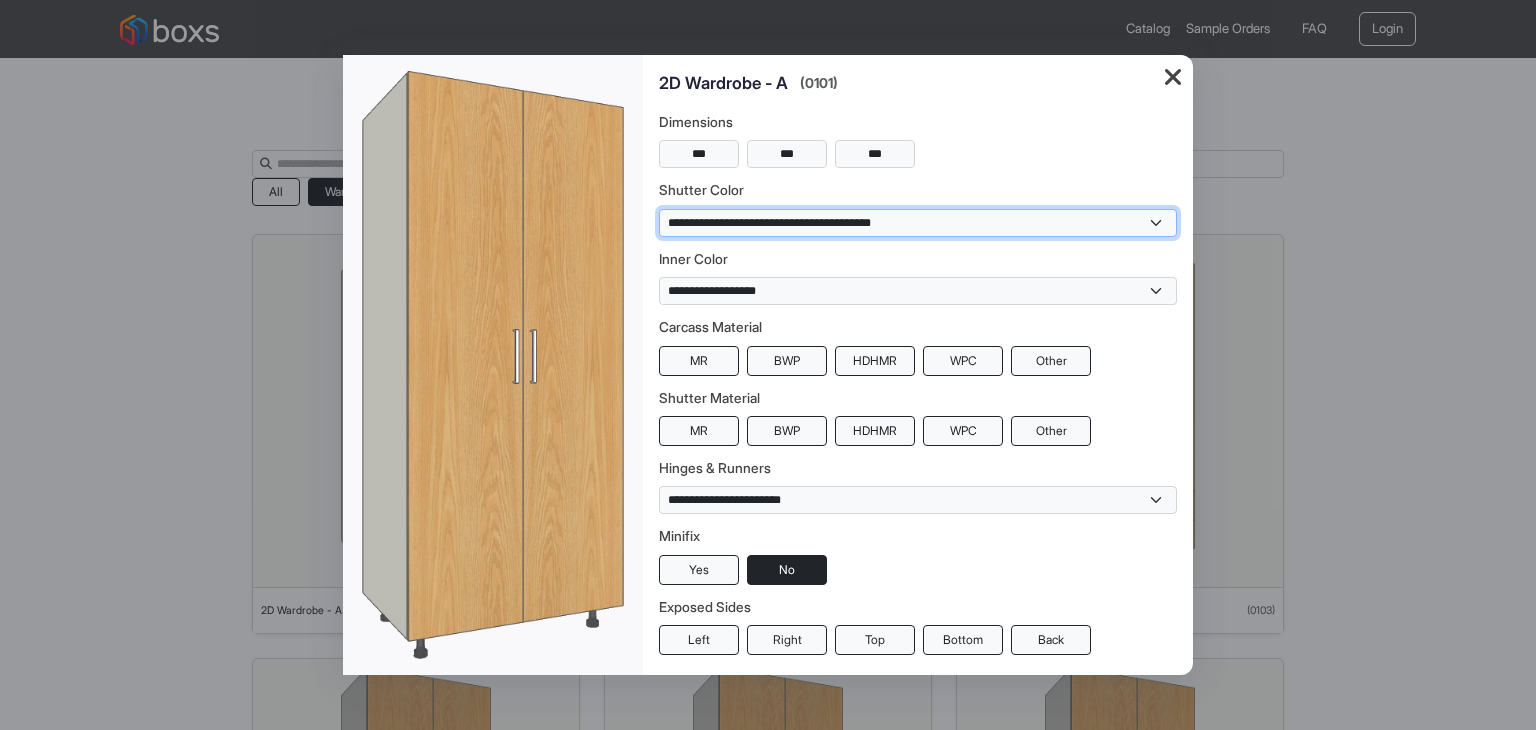 click on "**********" at bounding box center (918, 223) 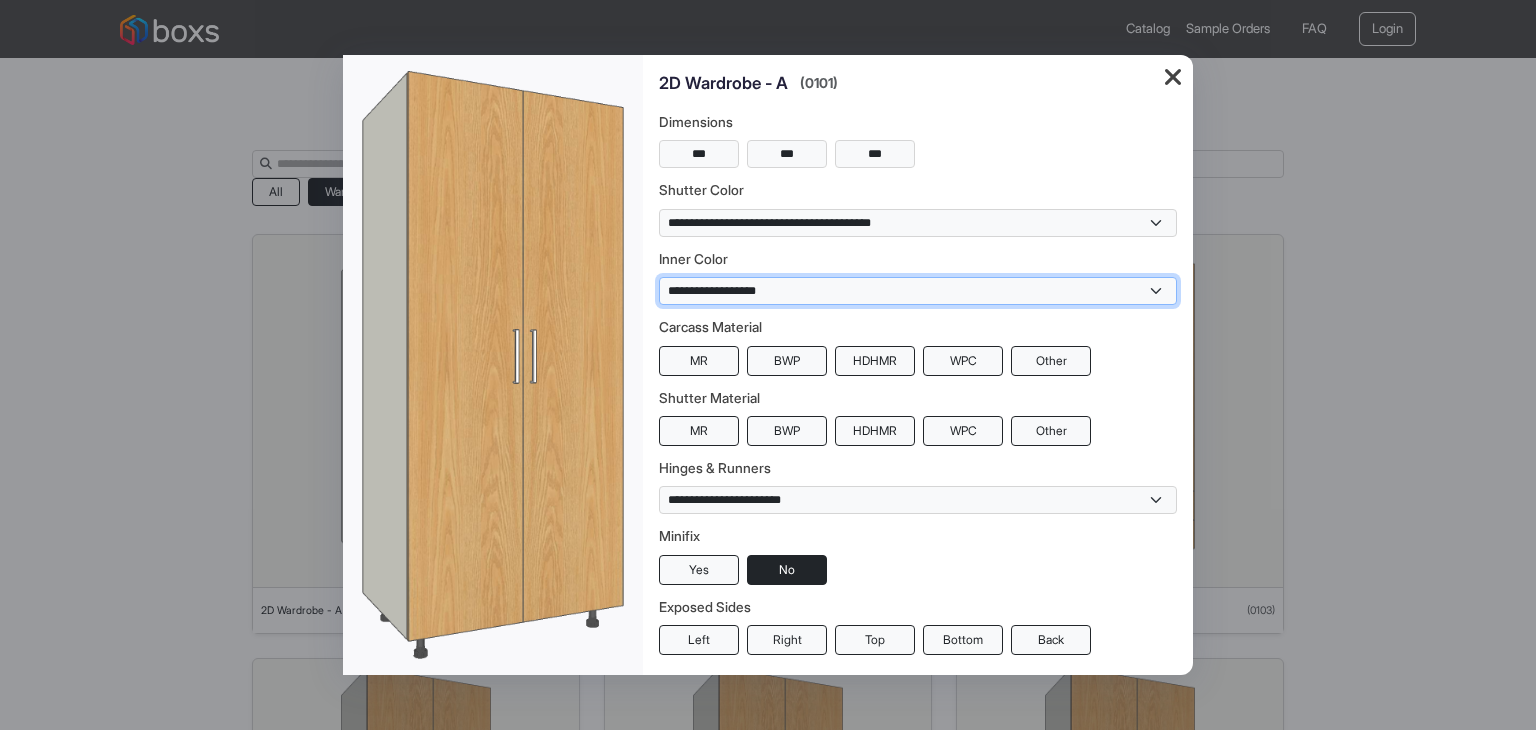 click on "**********" at bounding box center [918, 291] 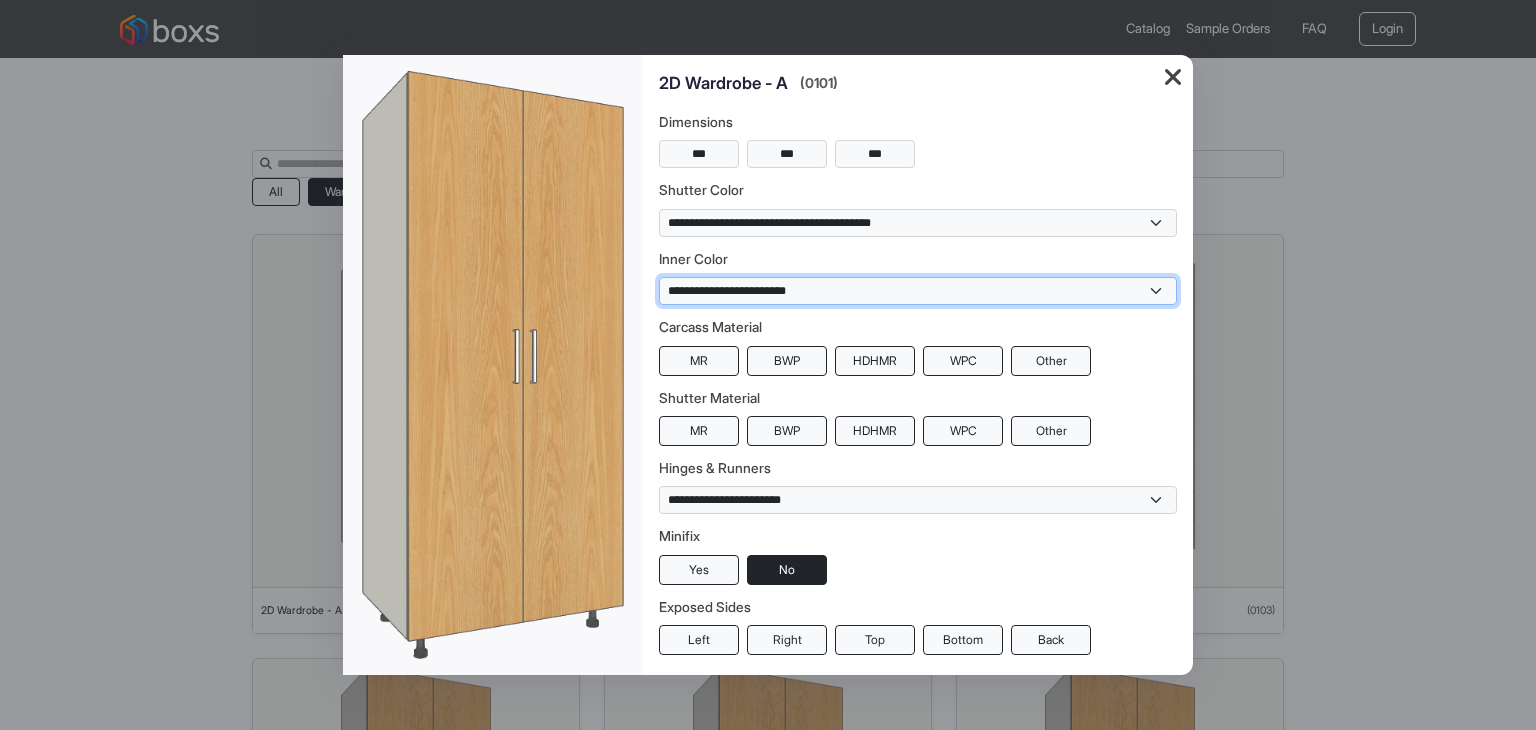 click on "**********" at bounding box center (918, 291) 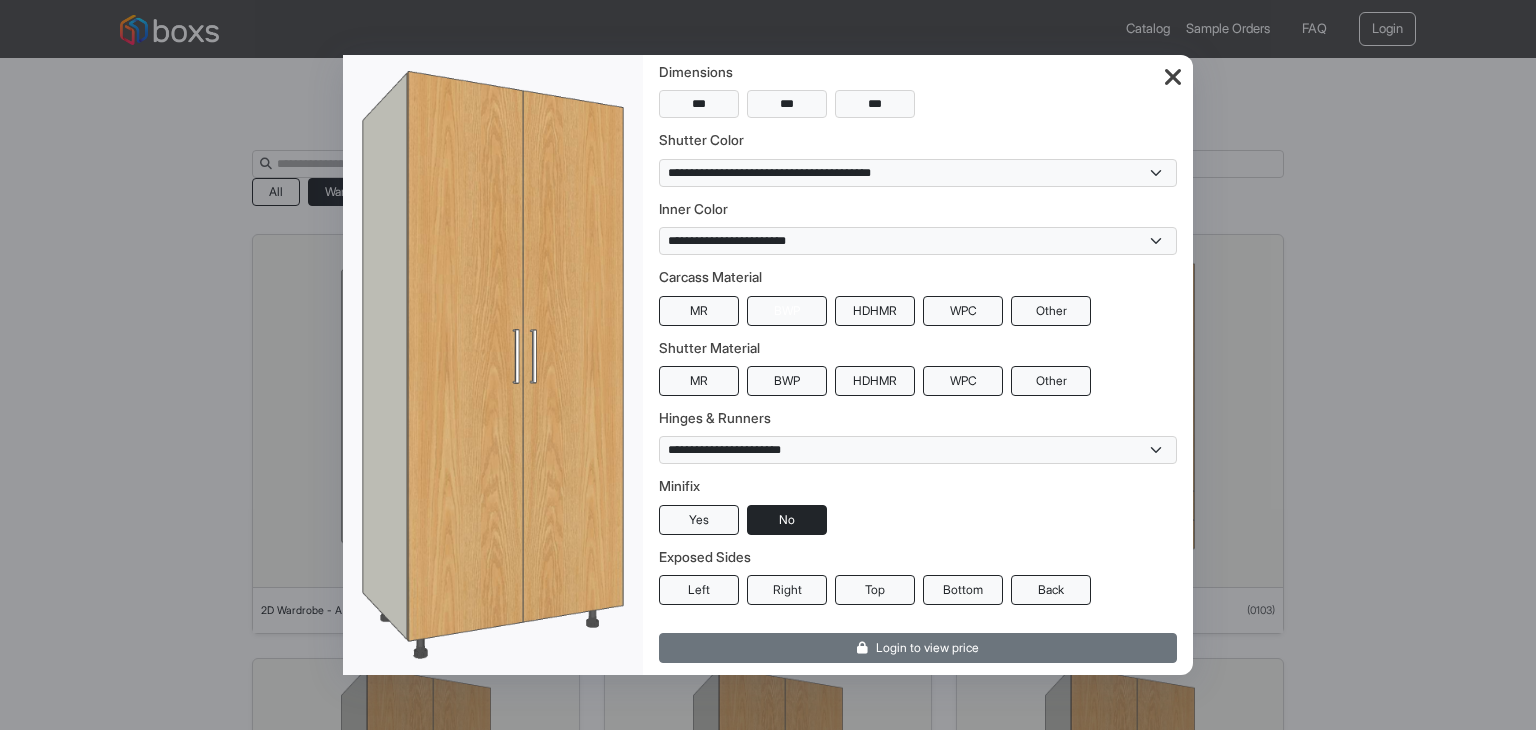 click on "BWP" at bounding box center [787, 311] 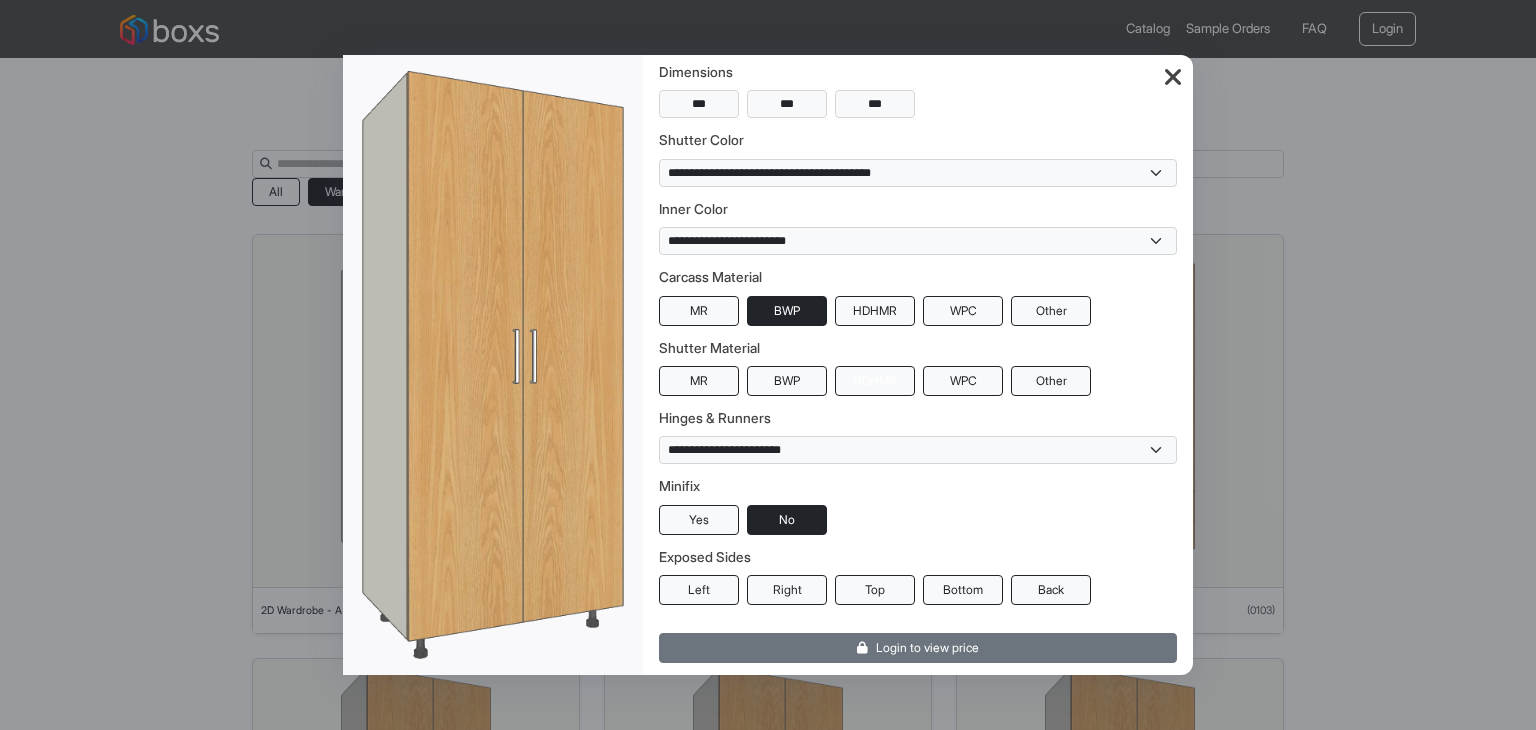 click on "HDHMR" at bounding box center [875, 381] 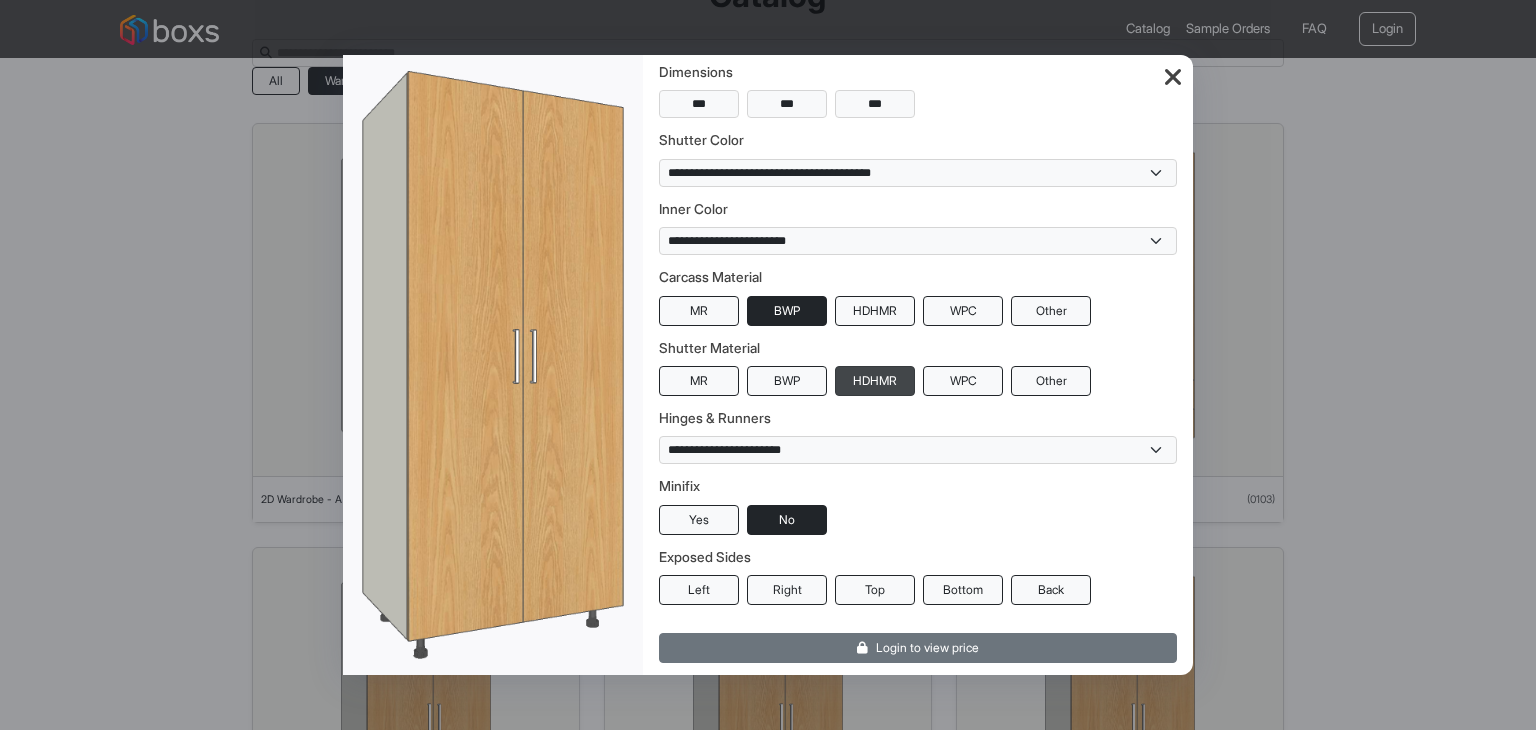 scroll, scrollTop: 112, scrollLeft: 0, axis: vertical 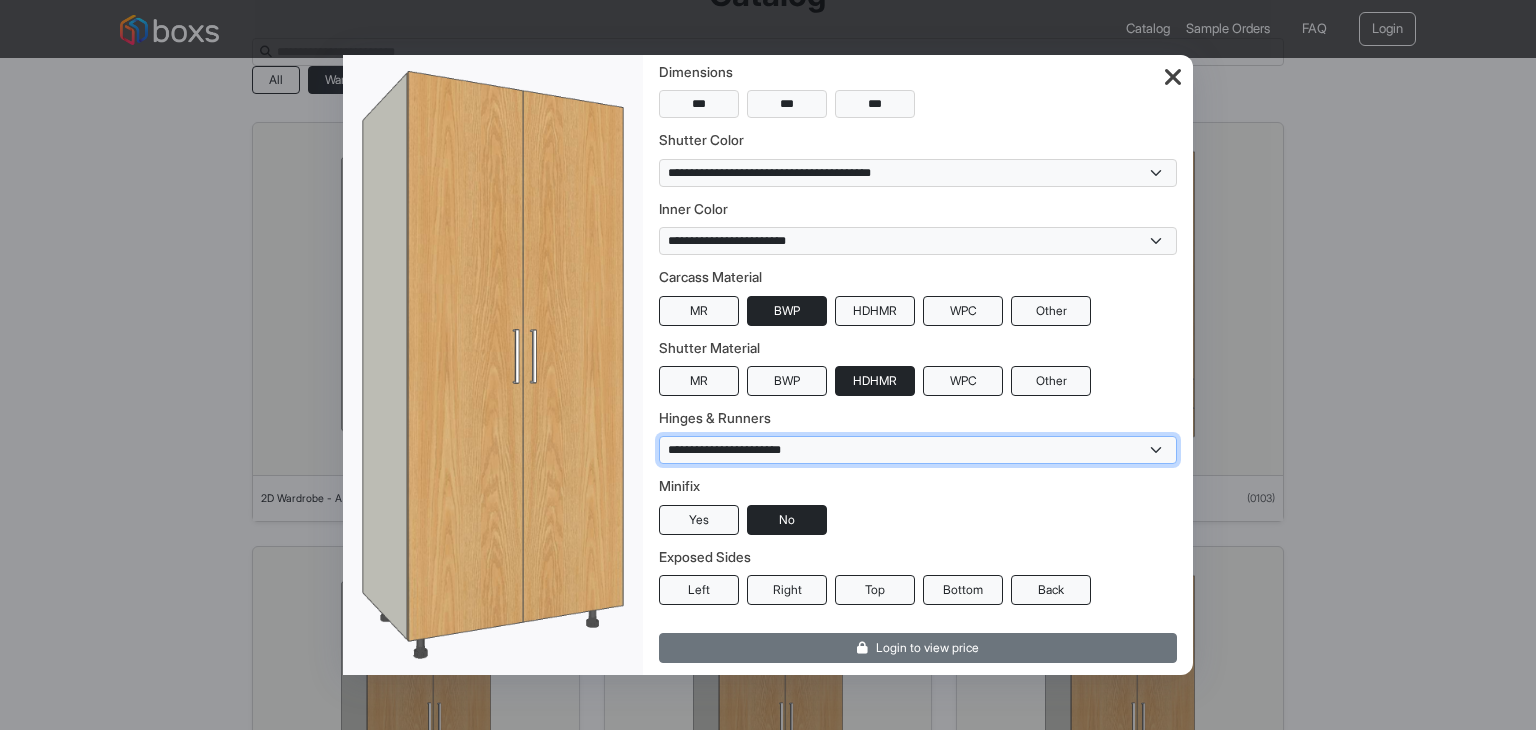 click on "**********" at bounding box center (918, 450) 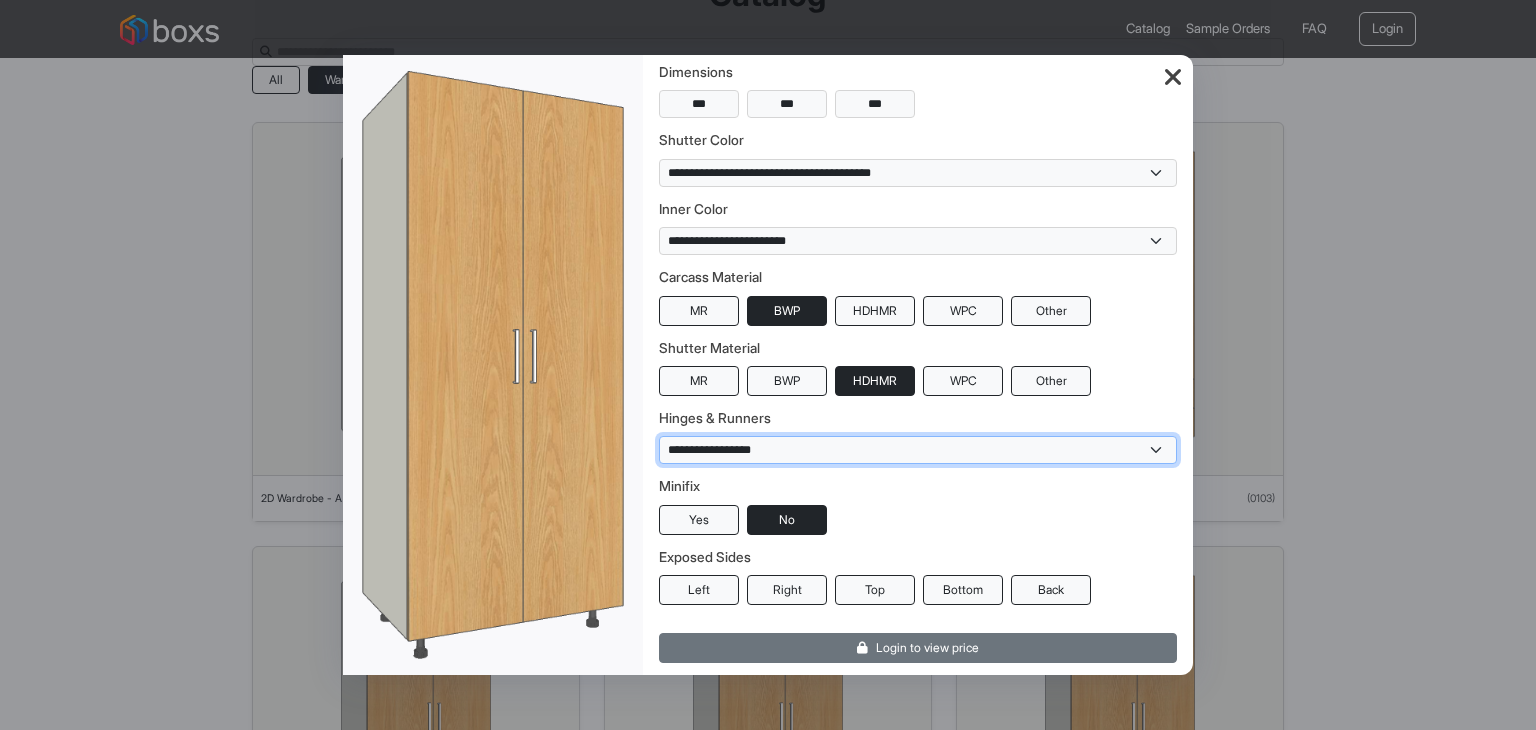 click on "**********" at bounding box center (918, 450) 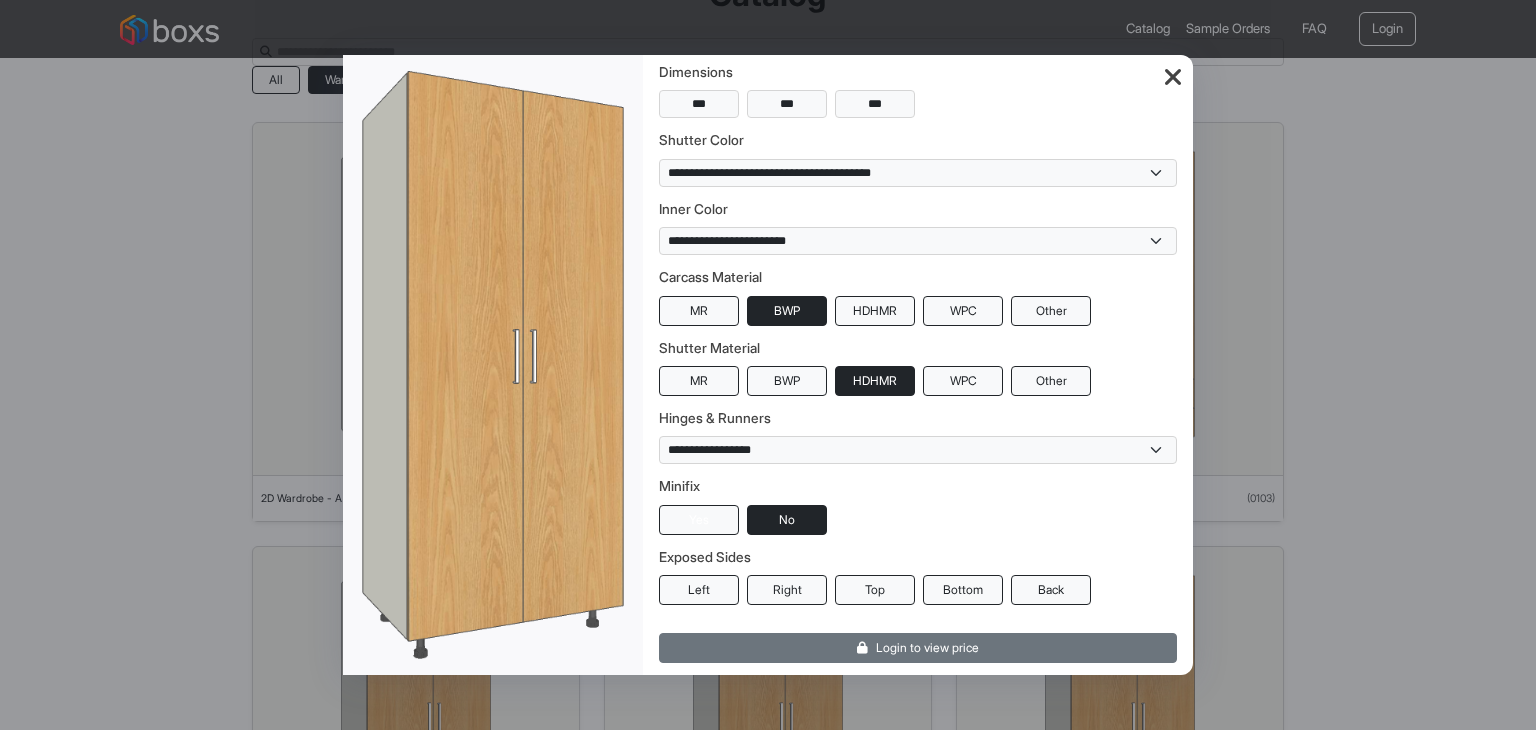 click on "Yes" at bounding box center [699, 520] 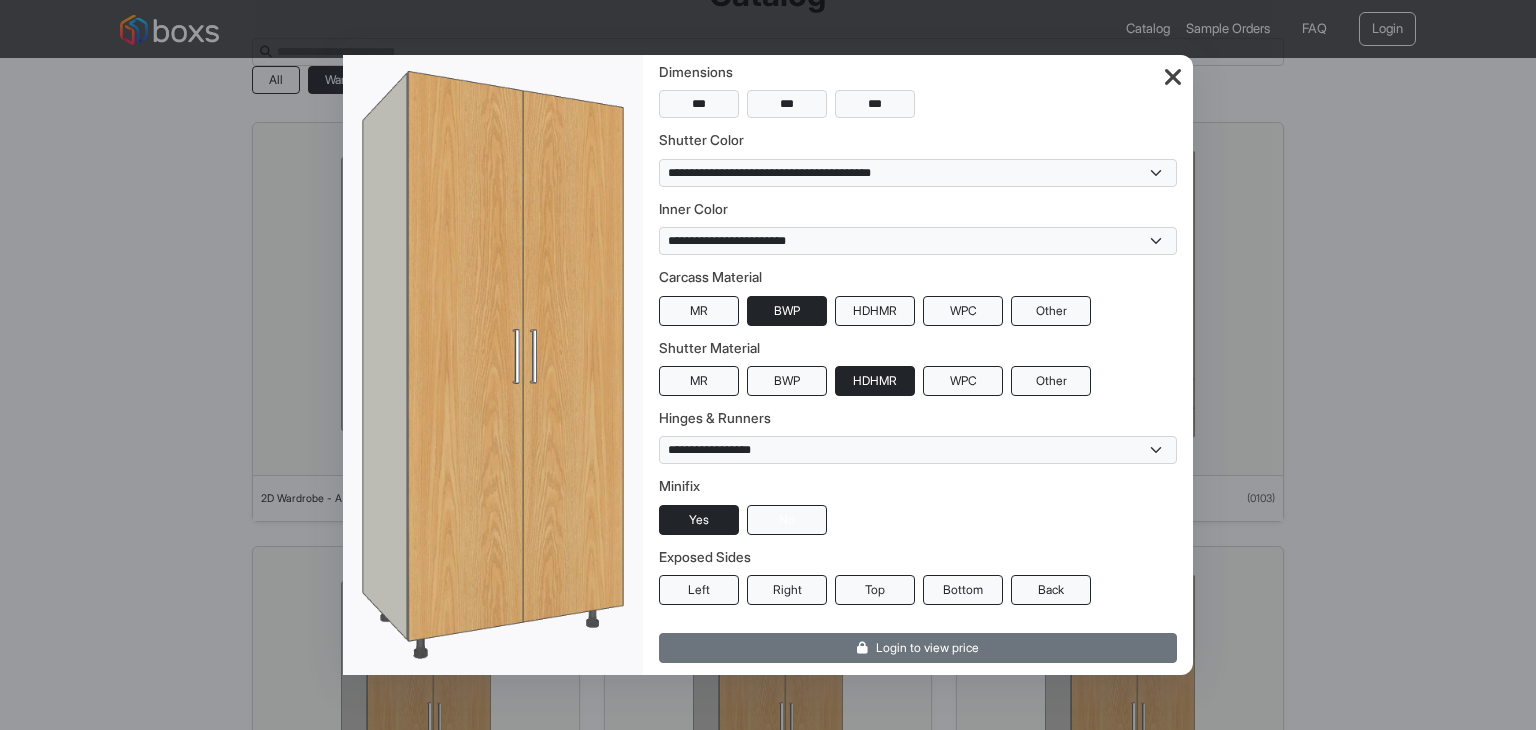 click on "No" at bounding box center (787, 520) 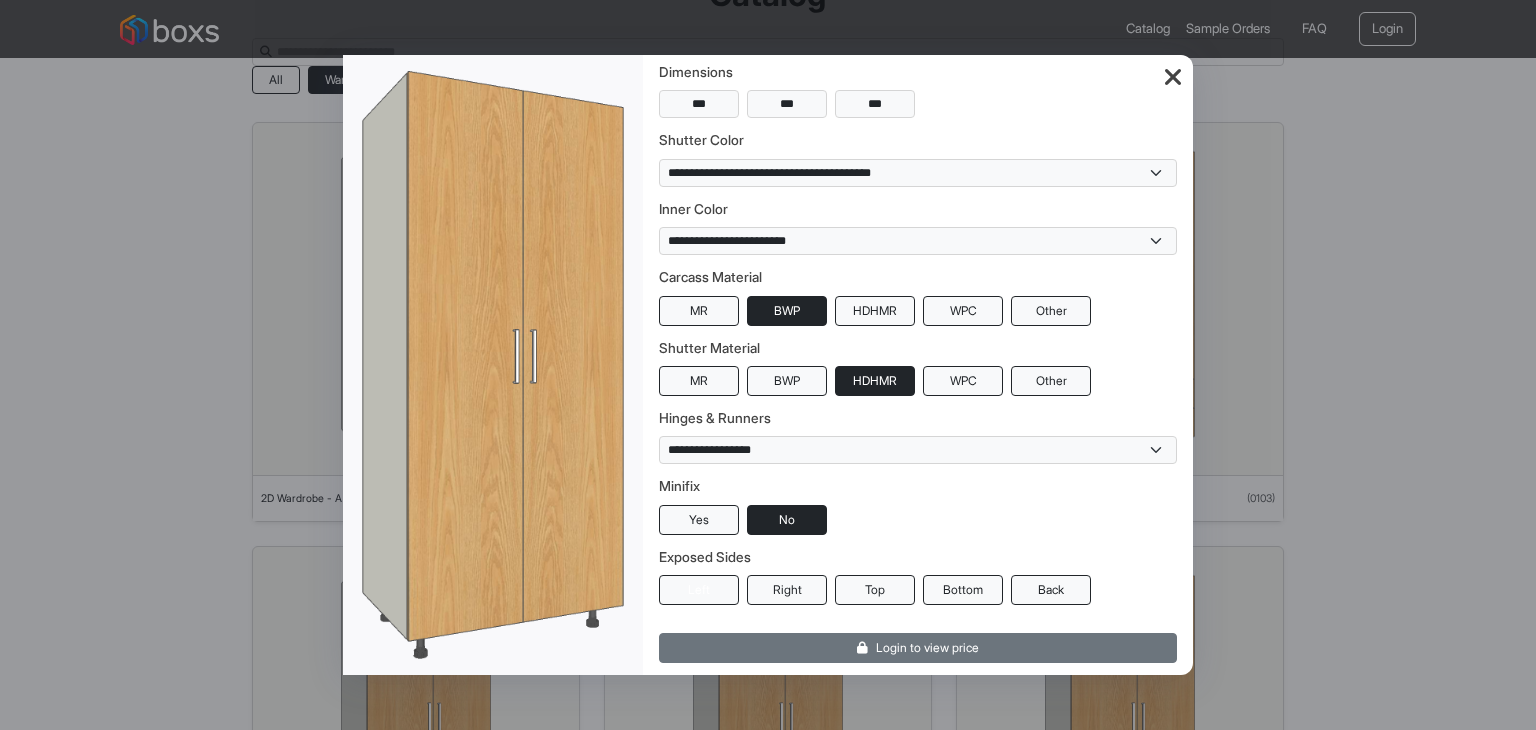 click on "Left" at bounding box center [699, 590] 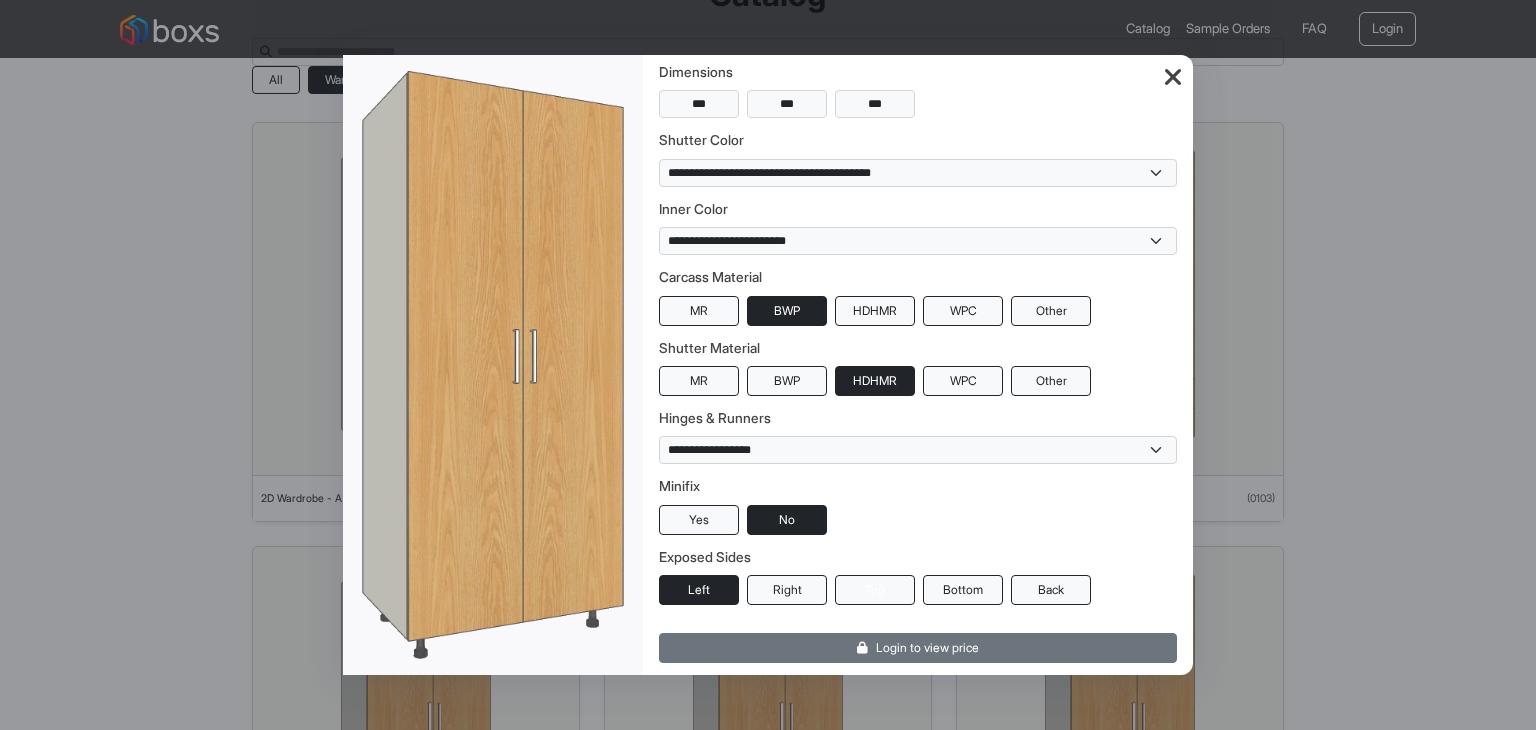 drag, startPoint x: 766, startPoint y: 585, endPoint x: 873, endPoint y: 582, distance: 107.042046 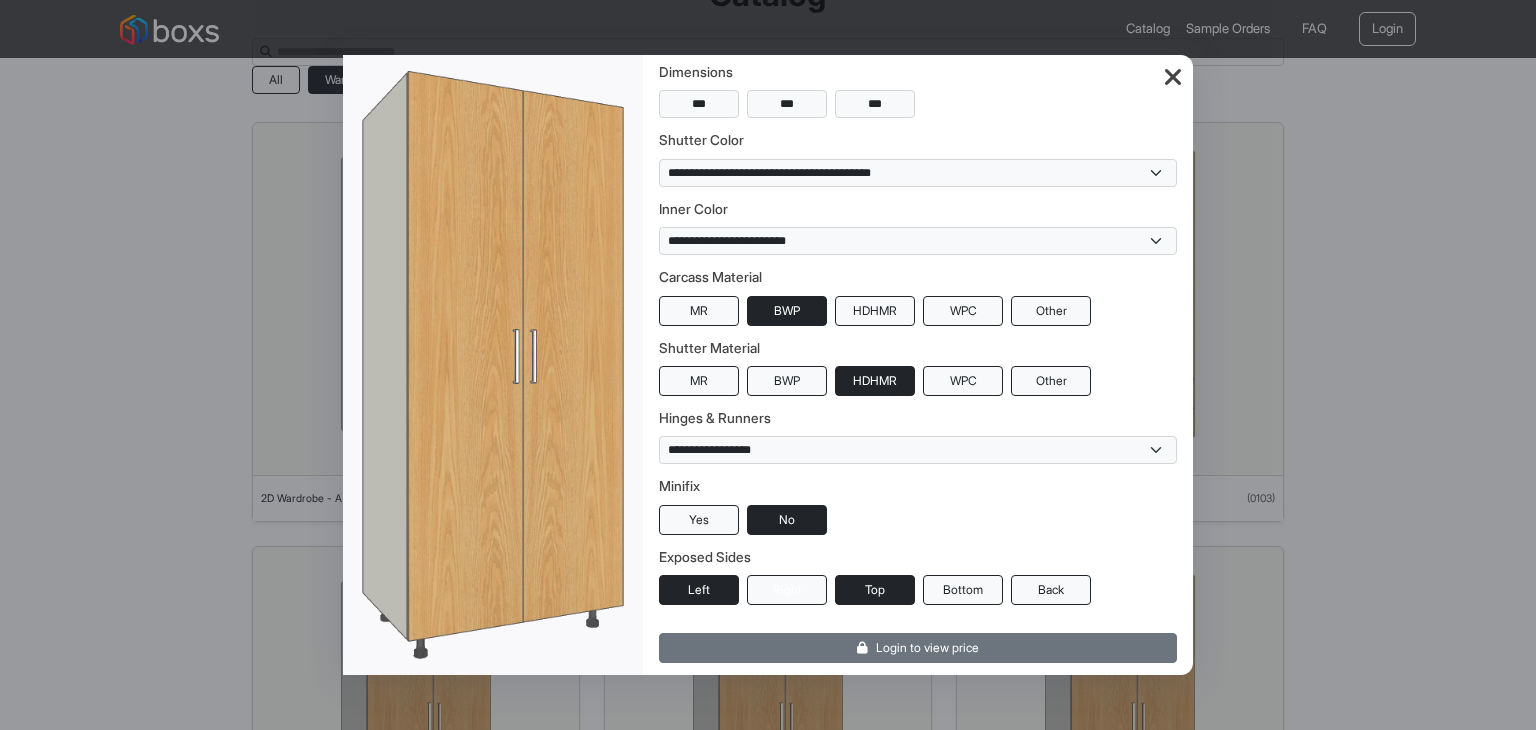 click on "Right" at bounding box center [787, 590] 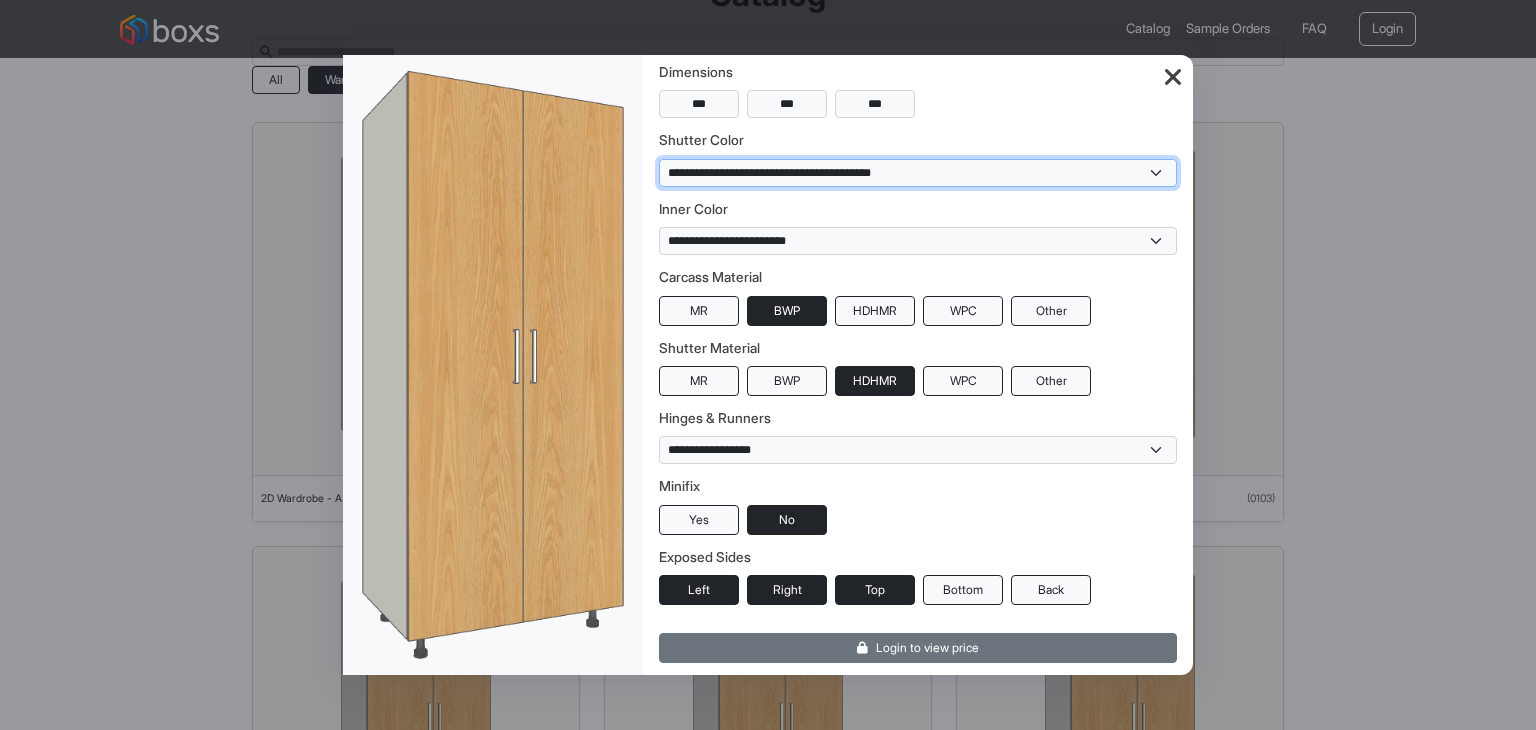 click on "**********" at bounding box center [918, 173] 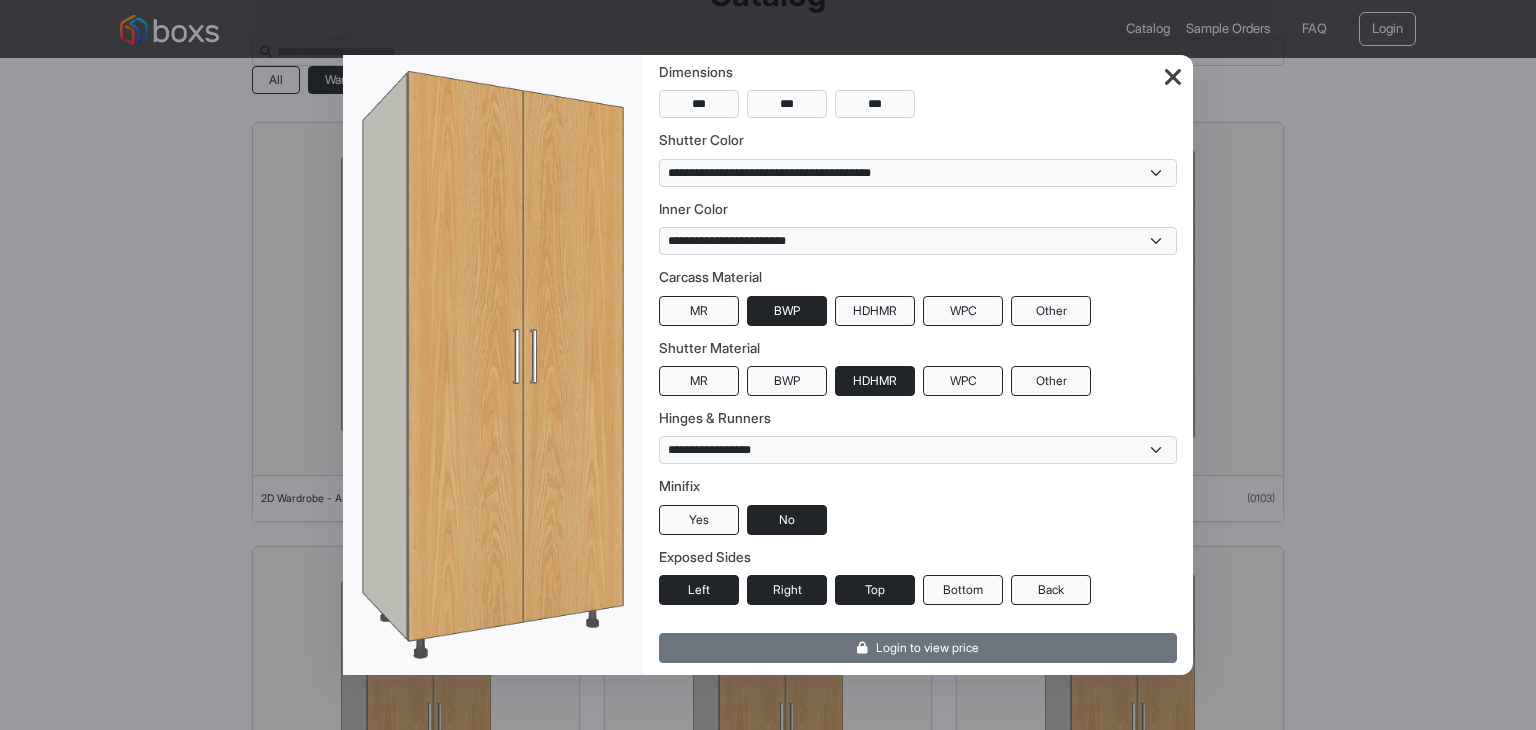 click at bounding box center [492, 365] 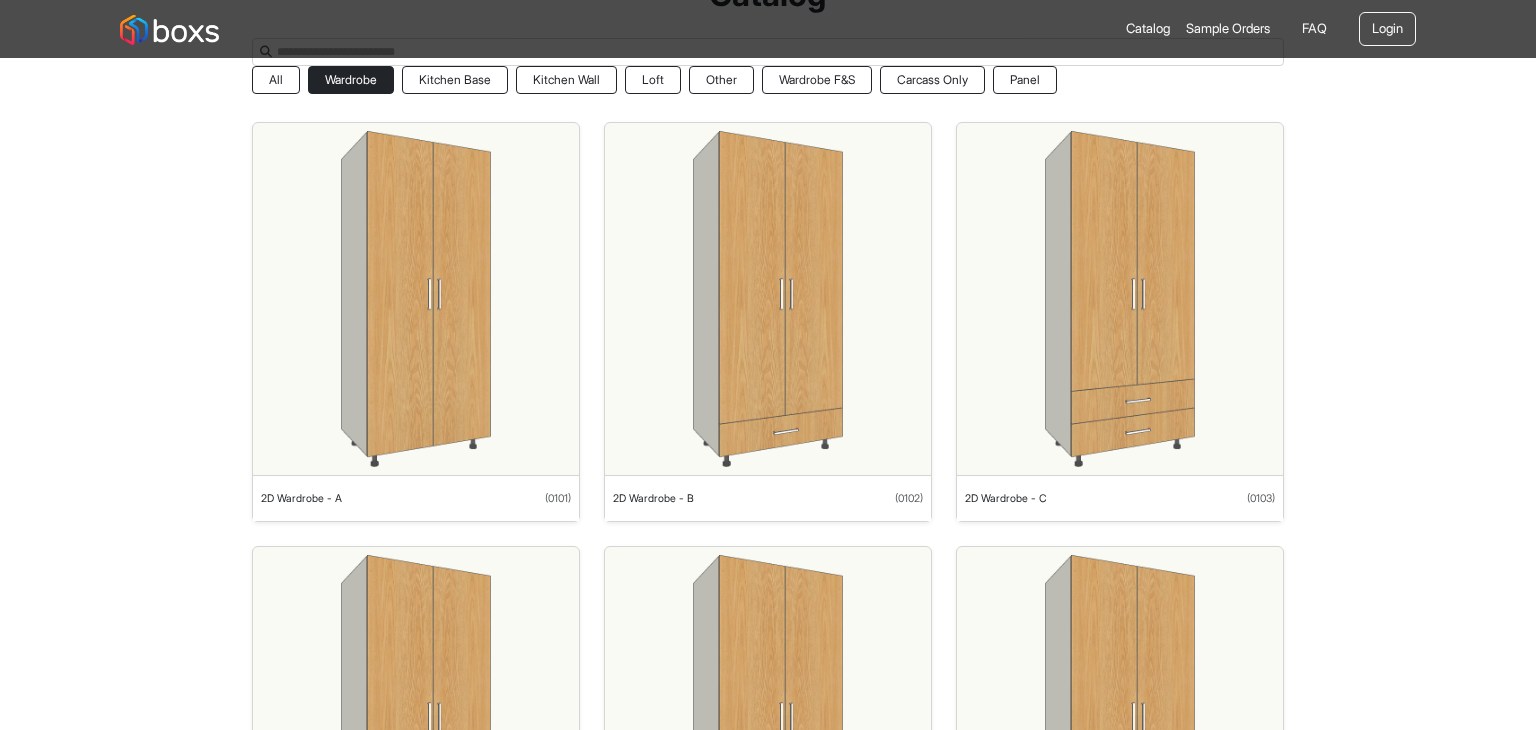 click on "Catalog Sample Orders FAQ Login" at bounding box center (768, 29) 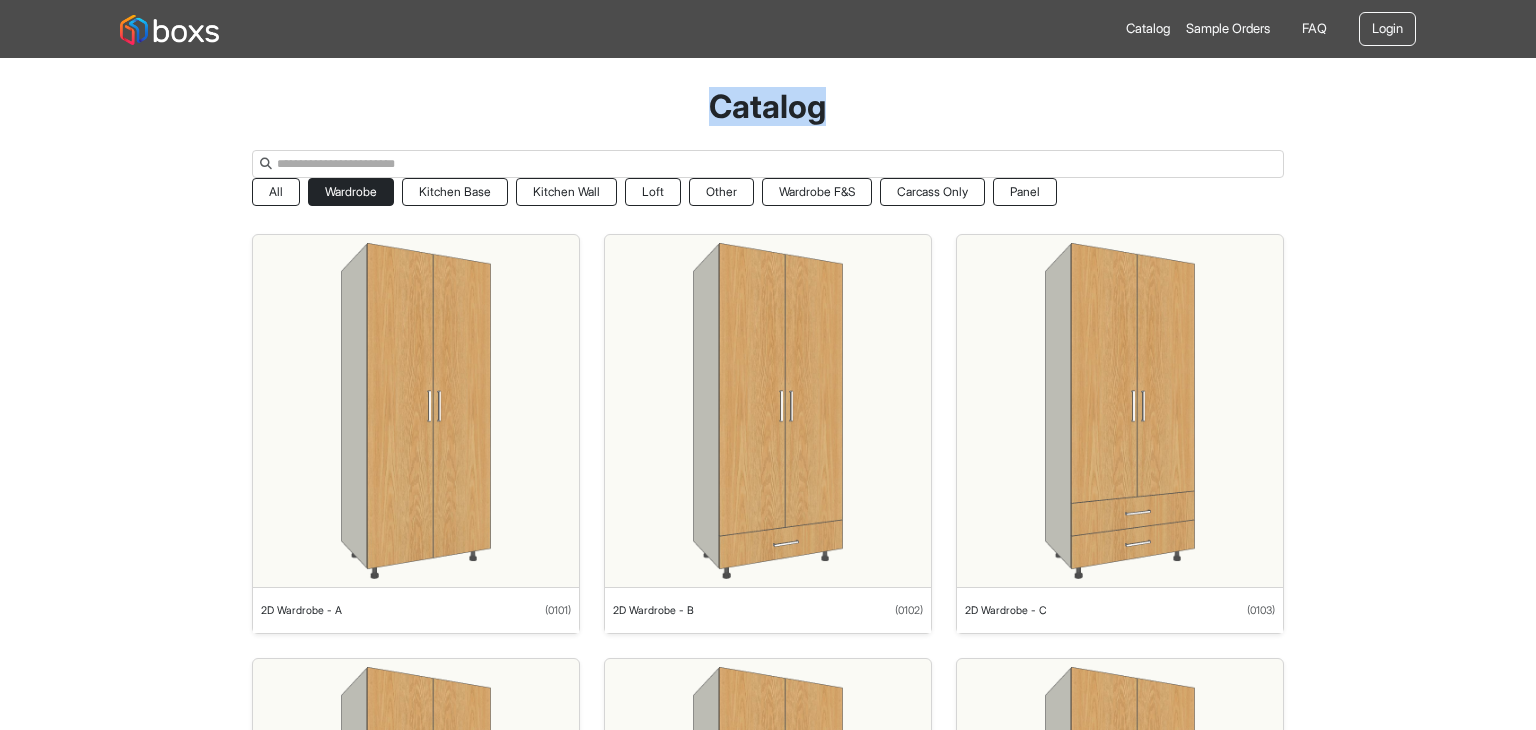 drag, startPoint x: 706, startPoint y: 98, endPoint x: 848, endPoint y: 110, distance: 142.50613 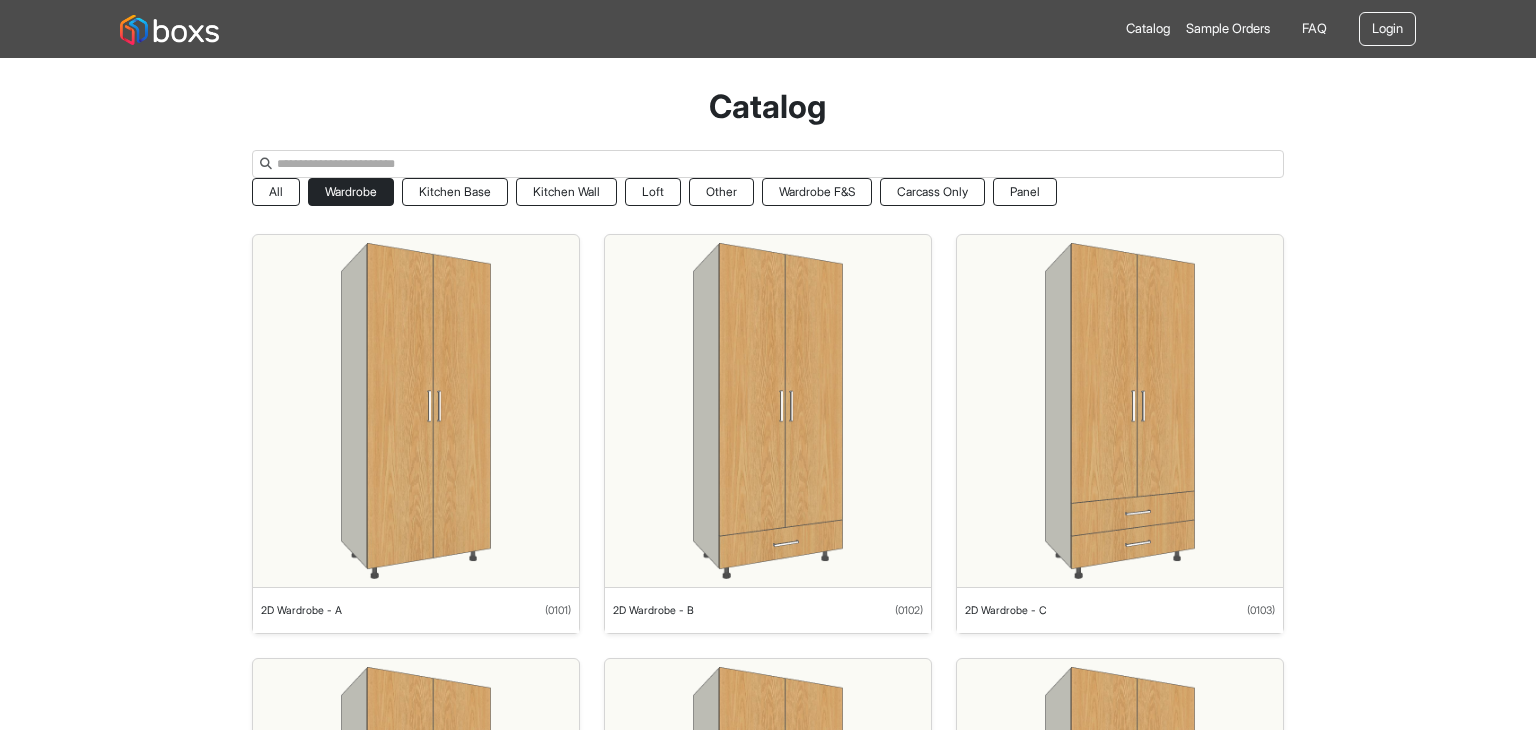 click on "Catalog" at bounding box center [768, 107] 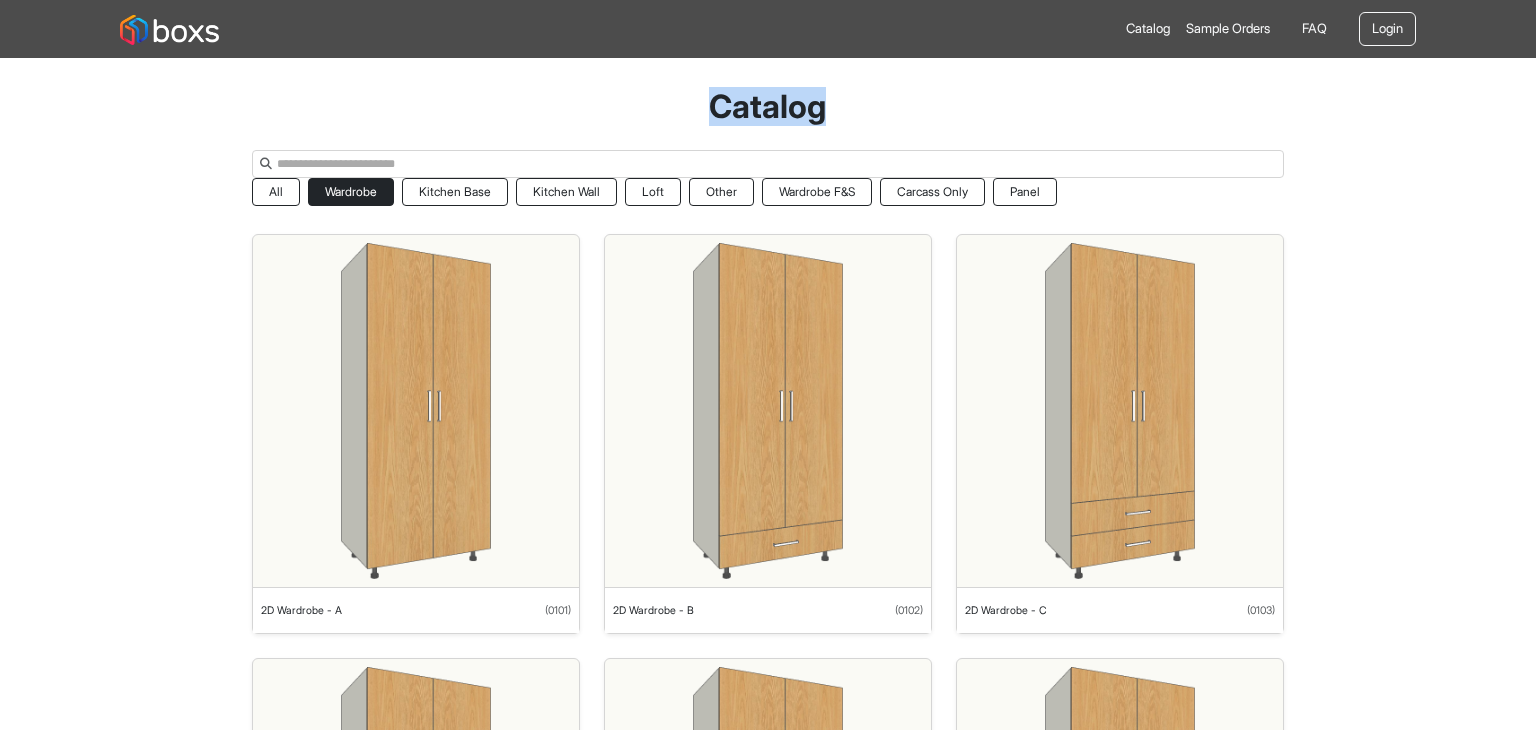 drag, startPoint x: 713, startPoint y: 105, endPoint x: 834, endPoint y: 110, distance: 121.103264 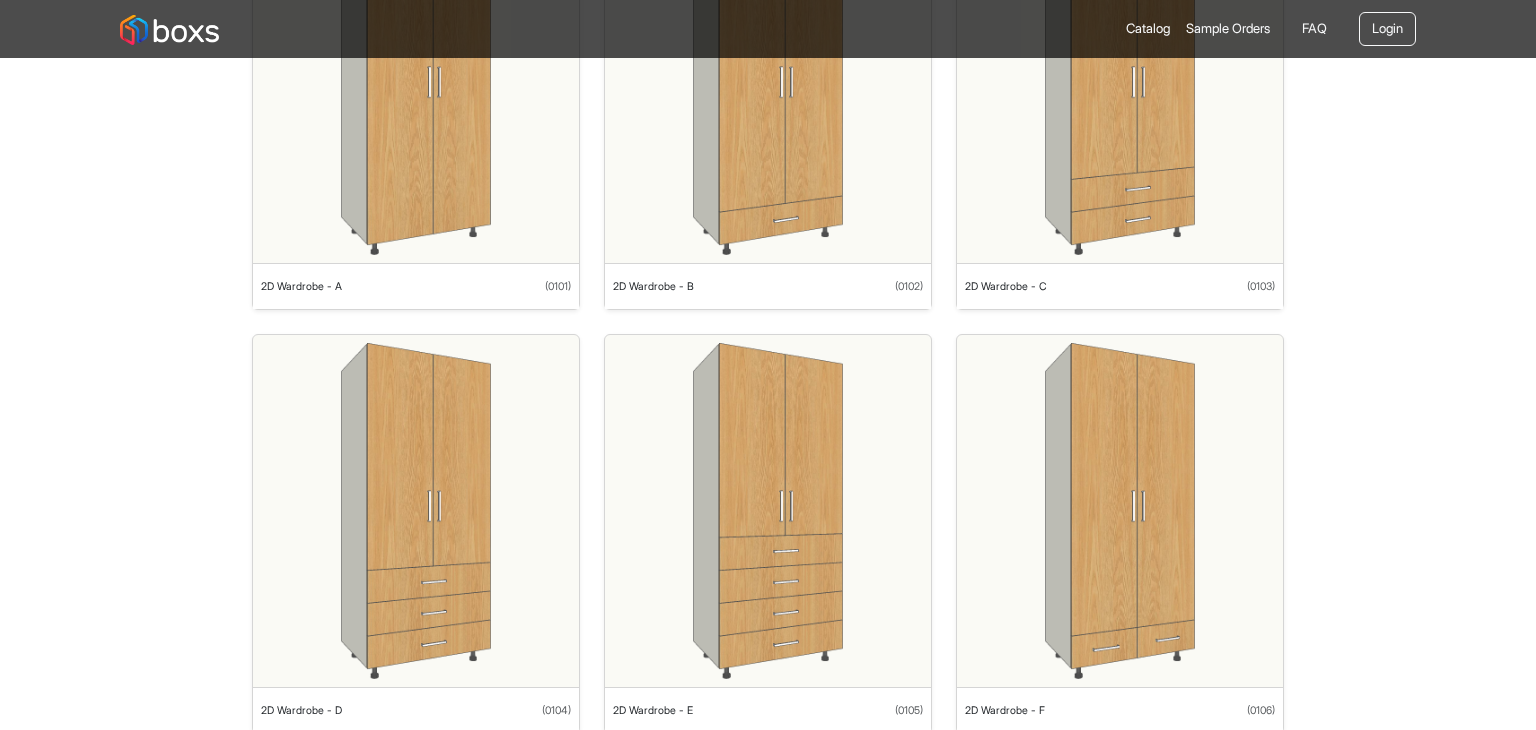 scroll, scrollTop: 0, scrollLeft: 0, axis: both 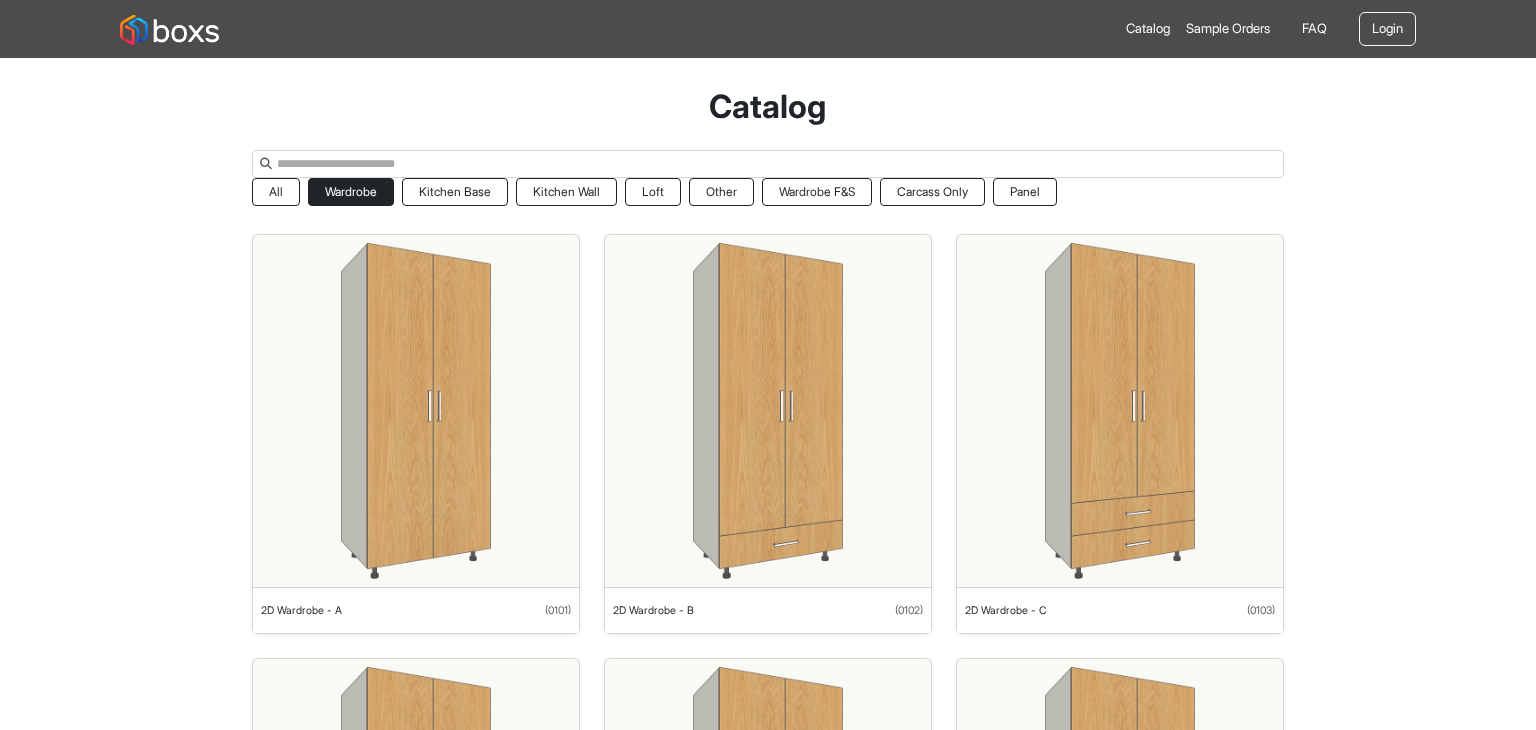 click on "Catalog Sample Orders FAQ Login Catalog All Wardrobe Kitchen Base Kitchen Wall Loft Other Wardrobe F&S Carcass Only Panel 2D Wardrobe - A ( 0101 ) 2D Wardrobe - B ( 0102 ) 2D Wardrobe - C ( 0103 ) 2D Wardrobe - D ( 0104 ) 2D Wardrobe - E ( 0105 ) 2D Wardrobe - F ( 0106 ) 2D Wardrobe - G ( 0107 ) 2D Wardrobe - H ( 0108 ) 2D Wardrobe - I ( 0109 ) 2D Wardrobe - J ( 0110 ) 2D Wardrobe - K ( 0111 ) 2D Wardrobe - L ( 0112 ) 2D Wardrobe - M ( 0113 ) 2D Wardrobe - O ( 0114 ) 2D Wardrobe - P ( 0115 ) 2D Wardrobe - Q ( 0116 ) 1D Wardrobe - A ( 0201 ) 1D Wardrobe - B ( 0202 ) 1D Wardrobe - C ( 0203 ) 1D Wardrobe - D ( 0204 ) 1D Wardrobe - E ( 0205 ) 1D Wardrobe - F ( 0206 ) 1D Wardrobe - G ( 0207 ) 2 Door Sliding Wardrobe ( 0301 ) 3 Door Sliding Wardrobe ( 0302 )" at bounding box center [768, 413] 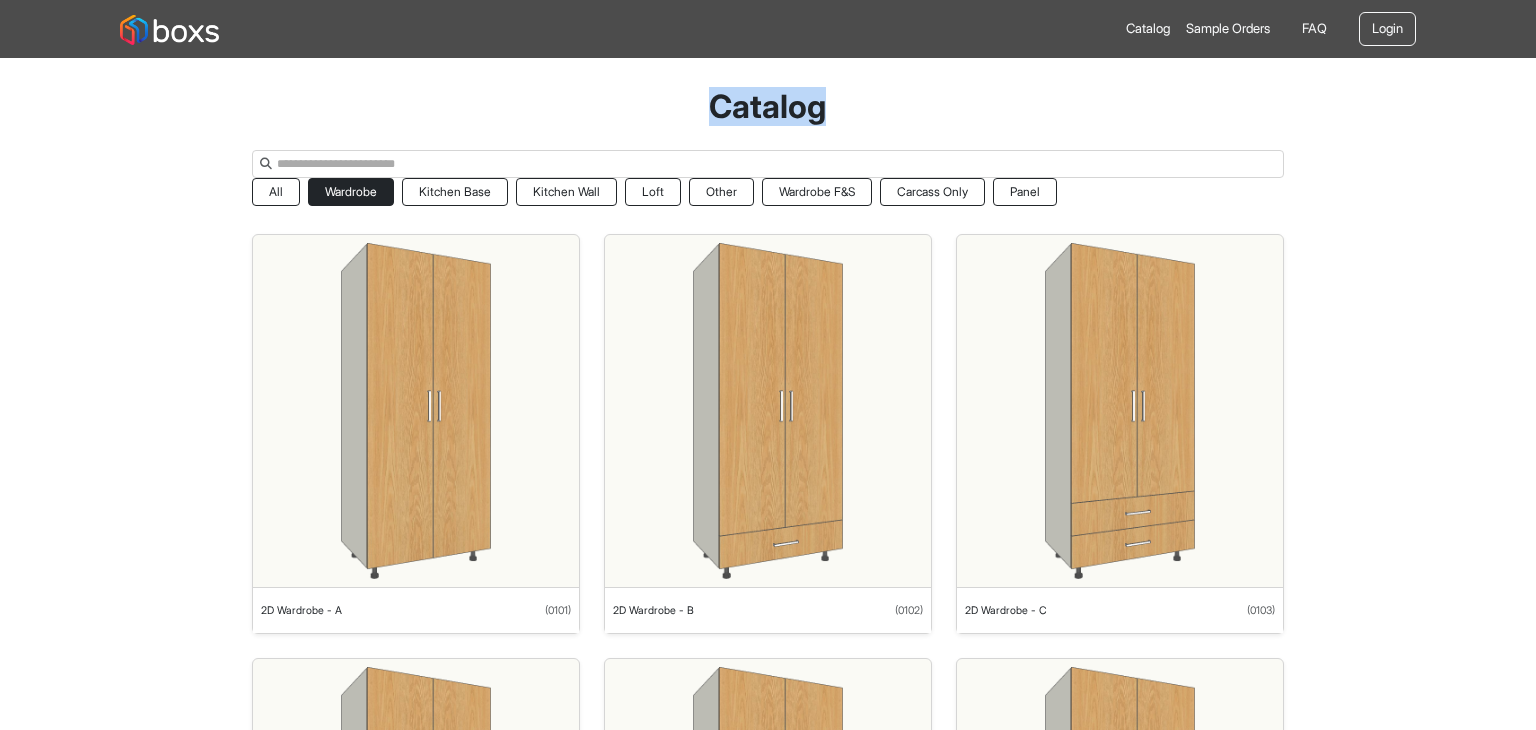 drag, startPoint x: 714, startPoint y: 115, endPoint x: 833, endPoint y: 131, distance: 120.070816 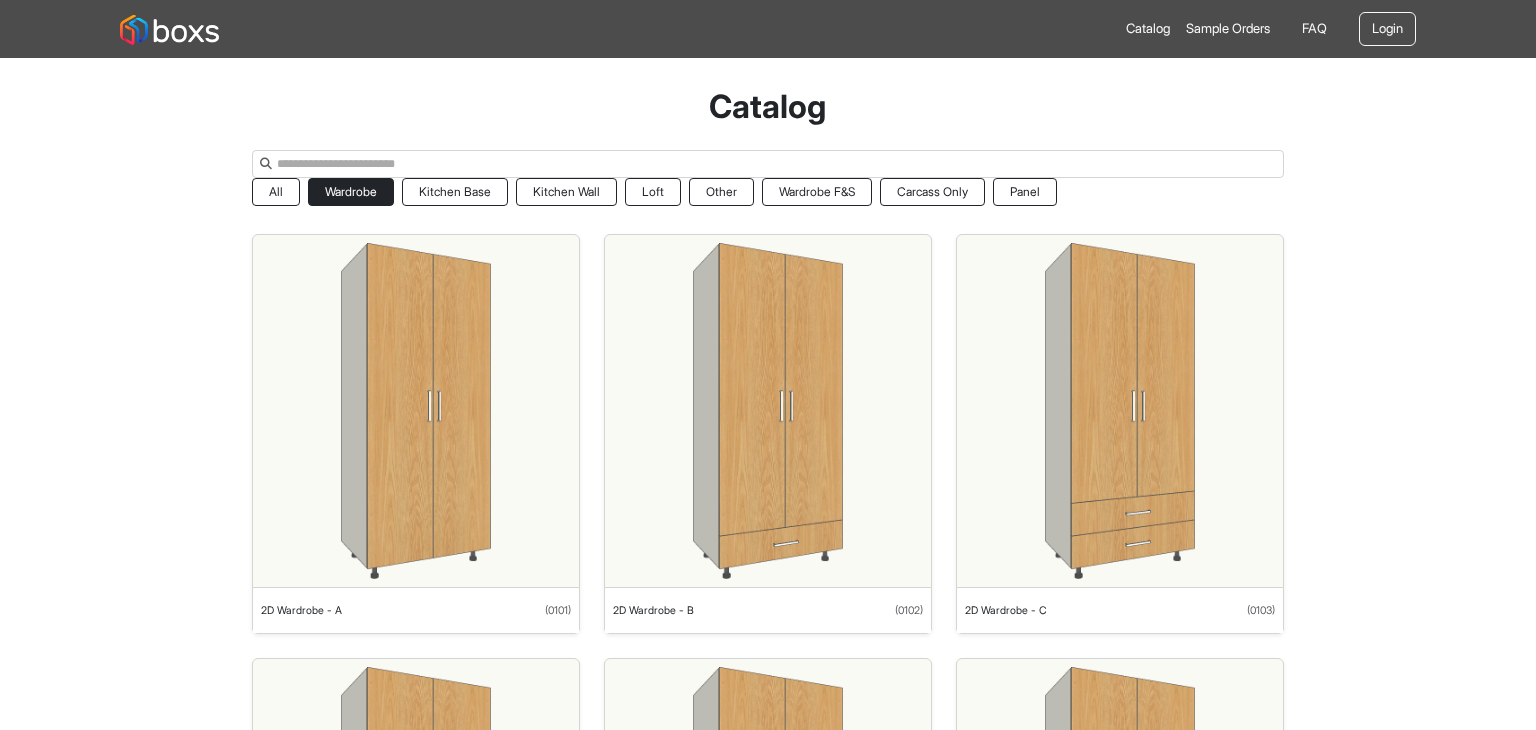 click on "Catalog All Wardrobe Kitchen Base Kitchen Wall Loft Other Wardrobe F&S Carcass Only Panel 2D Wardrobe - A ( 0101 ) 2D Wardrobe - B ( 0102 ) 2D Wardrobe - C ( 0103 ) 2D Wardrobe - D ( 0104 ) 2D Wardrobe - E ( 0105 ) 2D Wardrobe - F ( 0106 ) 2D Wardrobe - G ( 0107 ) 2D Wardrobe - H ( 0108 ) 2D Wardrobe - I ( 0109 ) 2D Wardrobe - J ( 0110 ) 2D Wardrobe - K ( 0111 ) 2D Wardrobe - L ( 0112 ) 2D Wardrobe - M ( 0113 ) 2D Wardrobe - O ( 0114 ) 2D Wardrobe - P ( 0115 ) 2D Wardrobe - Q ( 0116 ) 1D Wardrobe - A ( 0201 ) 1D Wardrobe - B ( 0202 ) 1D Wardrobe - C ( 0203 ) 1D Wardrobe - D ( 0204 ) 1D Wardrobe - E ( 0205 ) 1D Wardrobe - F ( 0206 ) 1D Wardrobe - G ( 0207 ) 2 Door Sliding Wardrobe ( 0301 ) 3 Door Sliding Wardrobe ( 0302 )" at bounding box center (768, 2057) 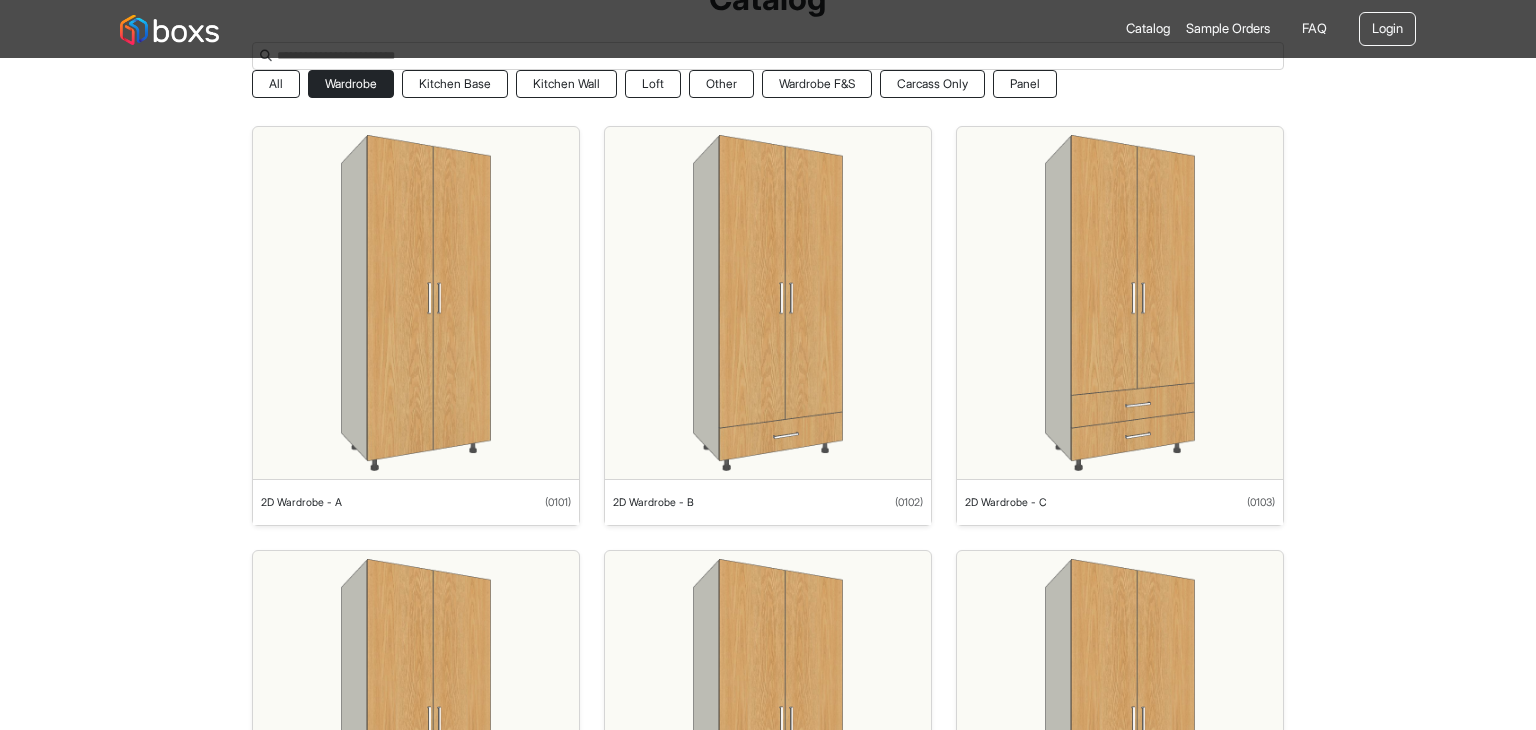 scroll, scrollTop: 107, scrollLeft: 0, axis: vertical 